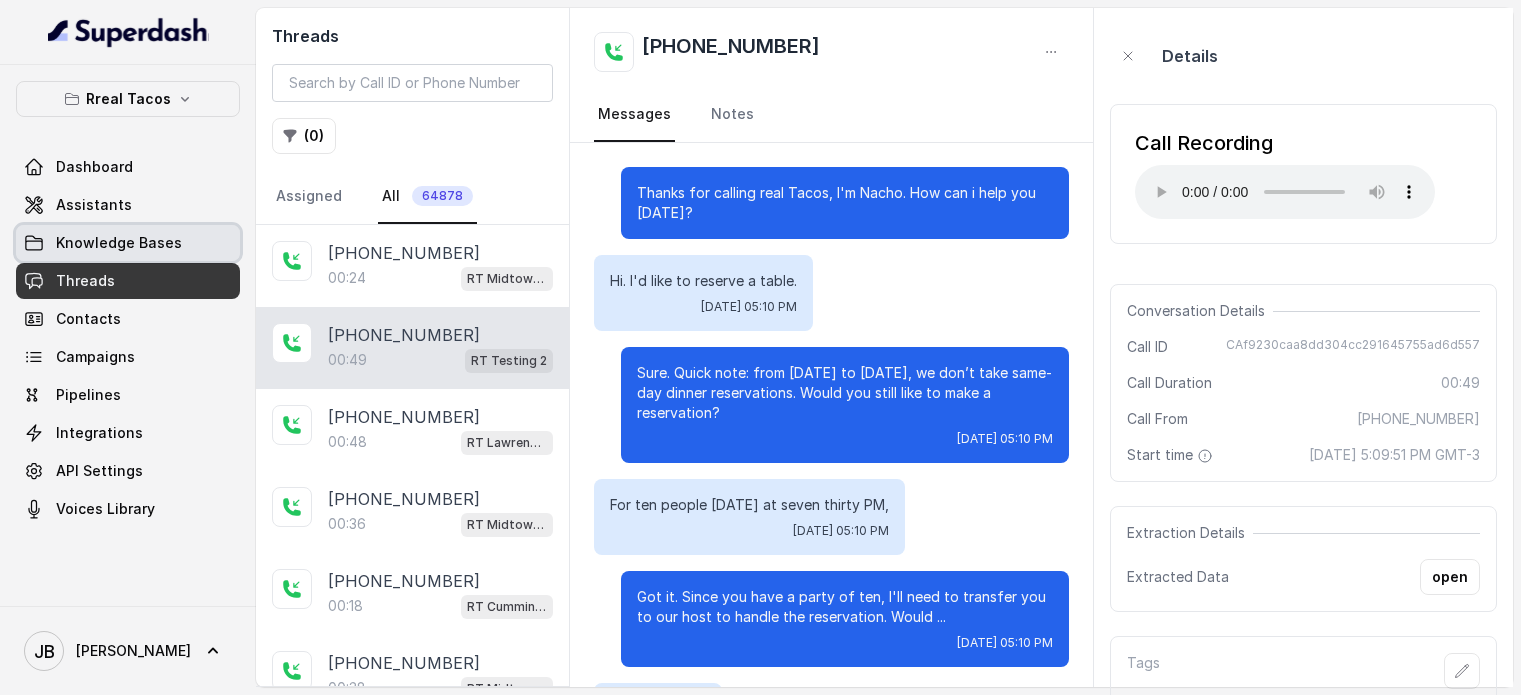 scroll, scrollTop: 0, scrollLeft: 0, axis: both 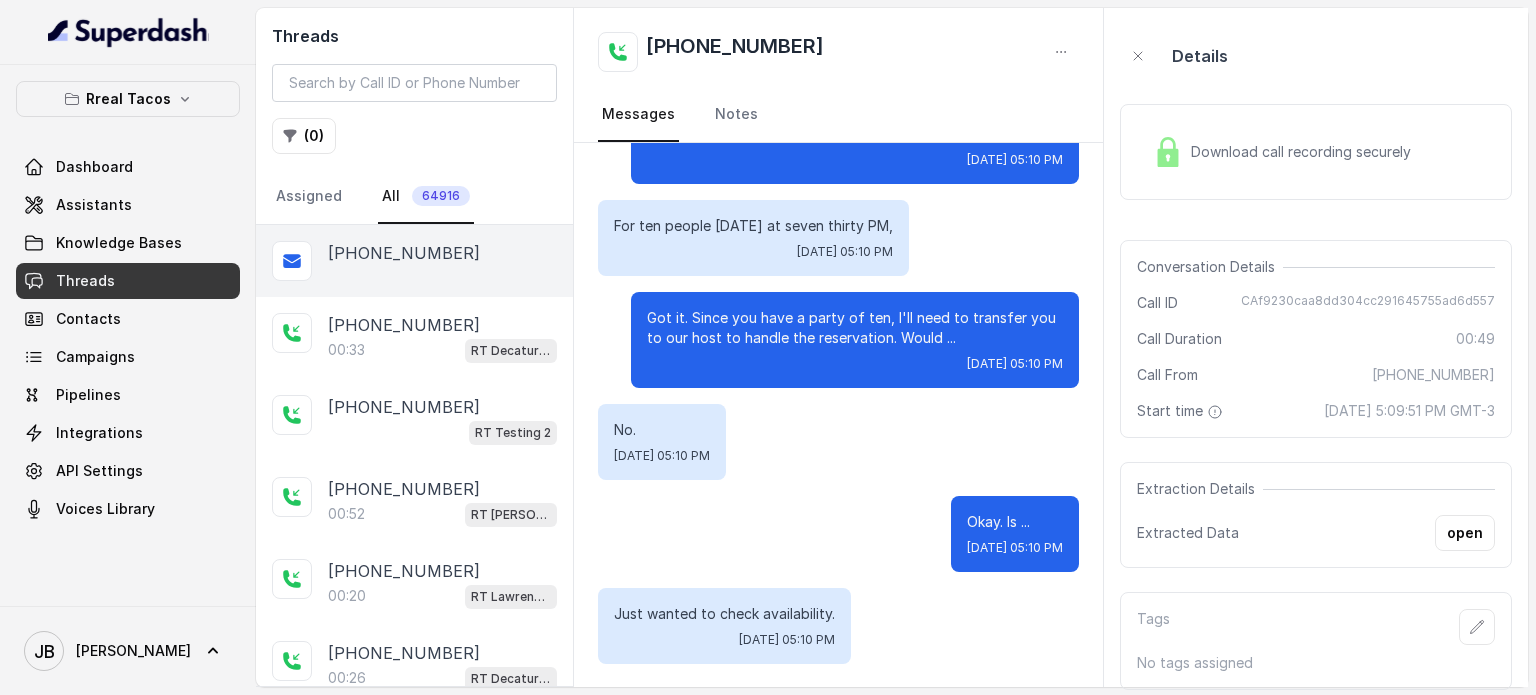 click on "[PHONE_NUMBER]" at bounding box center [414, 261] 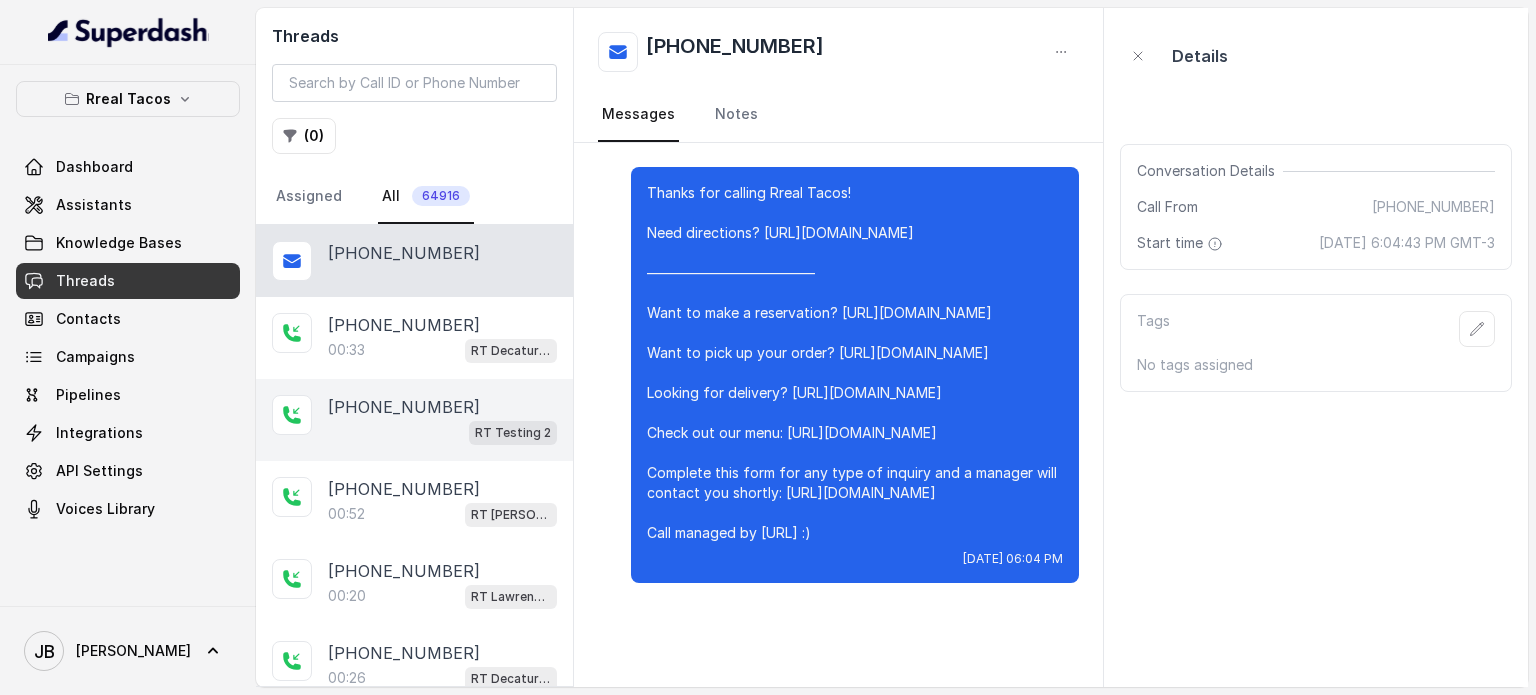 click on "[PHONE_NUMBER]" at bounding box center (404, 407) 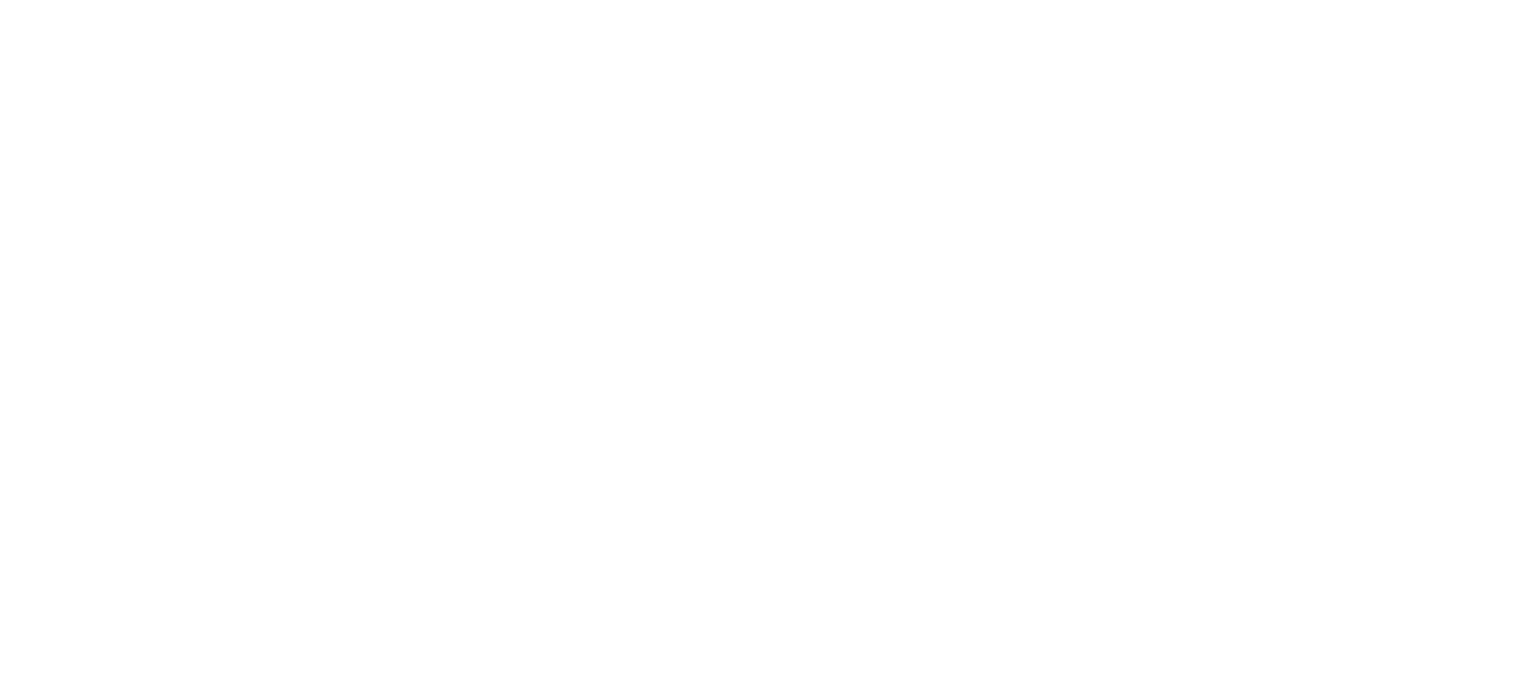 scroll, scrollTop: 0, scrollLeft: 0, axis: both 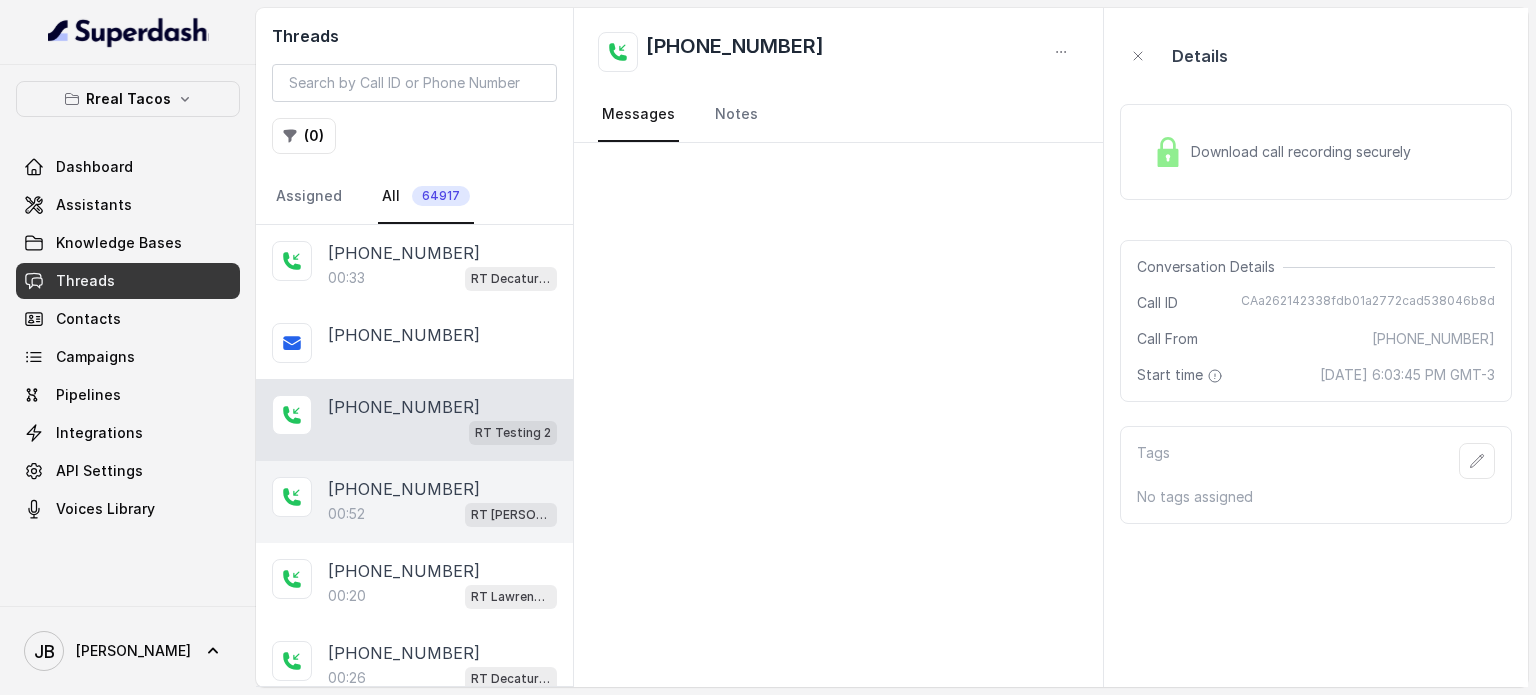 click on "[PHONE_NUMBER]" at bounding box center (404, 335) 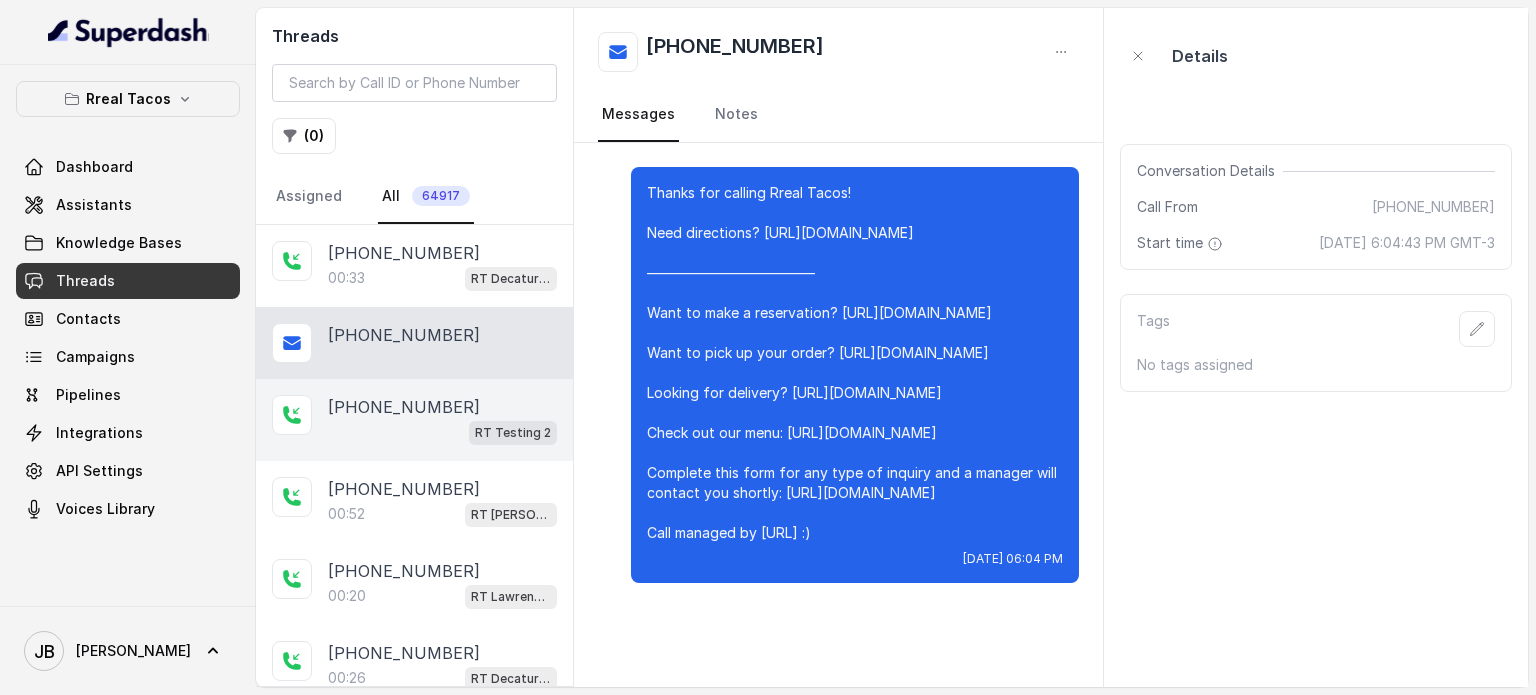 click on "[PHONE_NUMBER]" at bounding box center [442, 407] 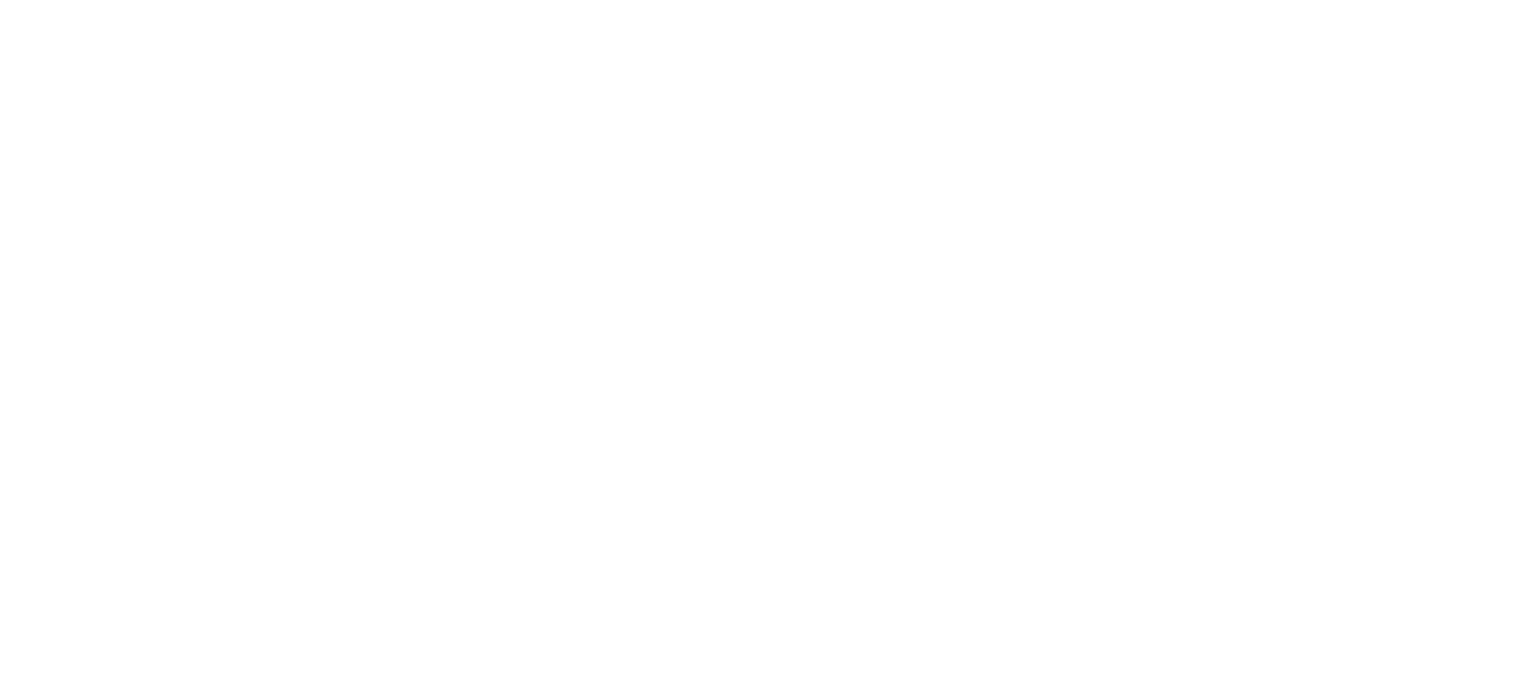 scroll, scrollTop: 0, scrollLeft: 0, axis: both 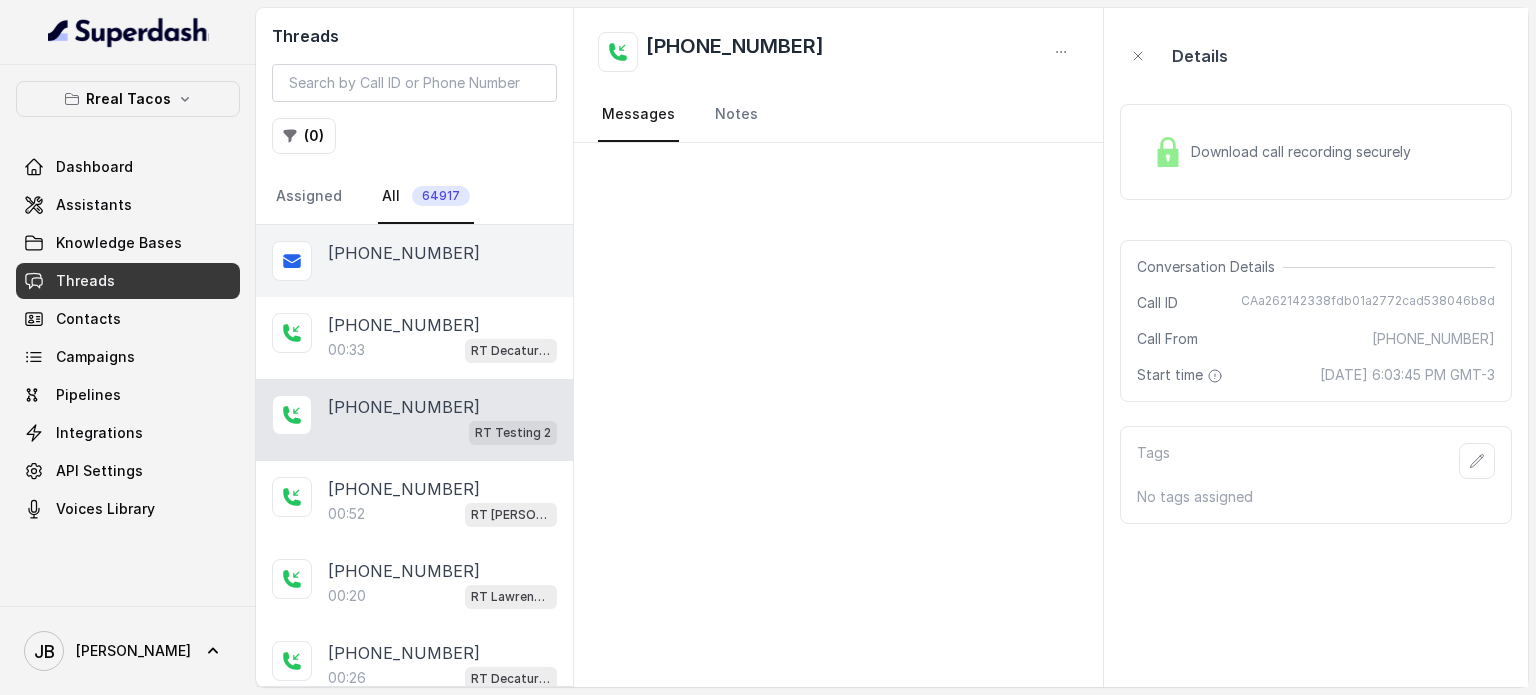 click on "[PHONE_NUMBER]" at bounding box center [404, 253] 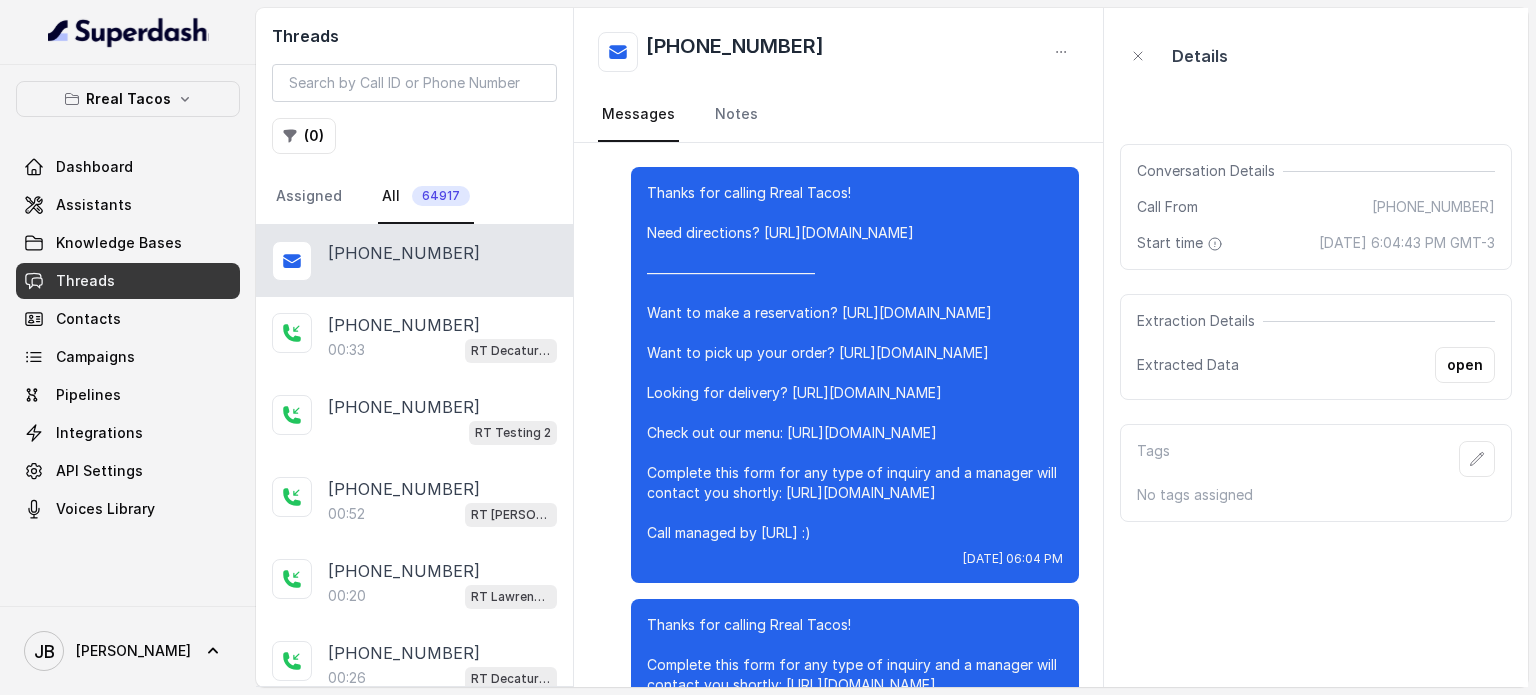 scroll, scrollTop: 111, scrollLeft: 0, axis: vertical 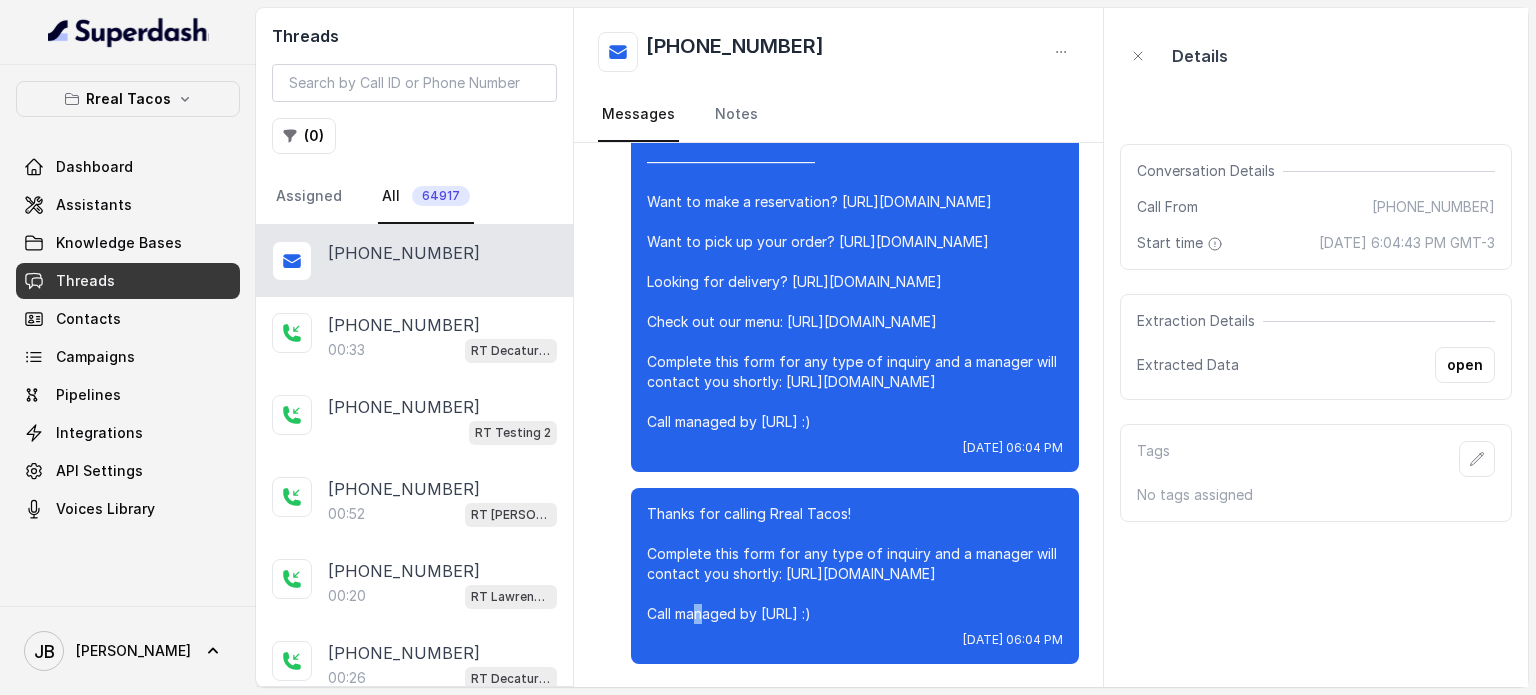 drag, startPoint x: 916, startPoint y: 574, endPoint x: 964, endPoint y: 579, distance: 48.259712 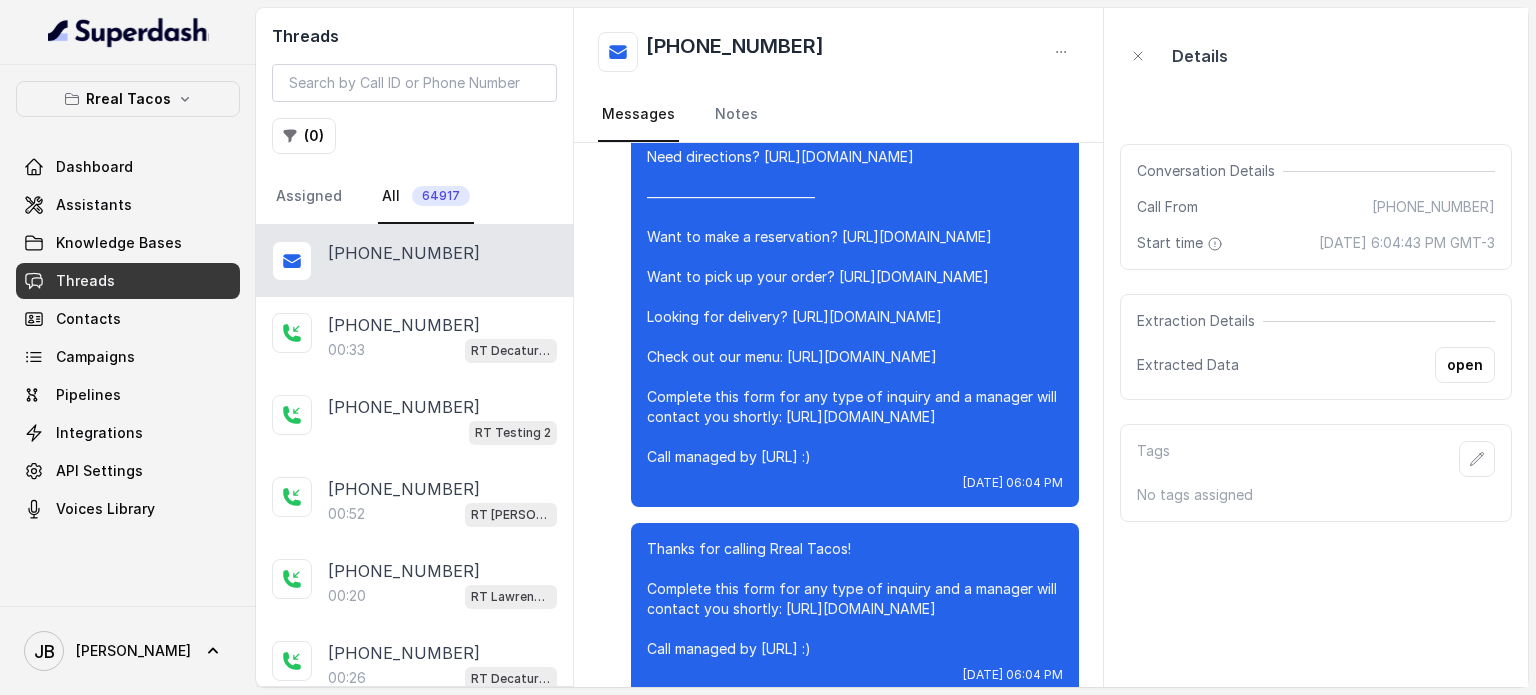 scroll, scrollTop: 111, scrollLeft: 0, axis: vertical 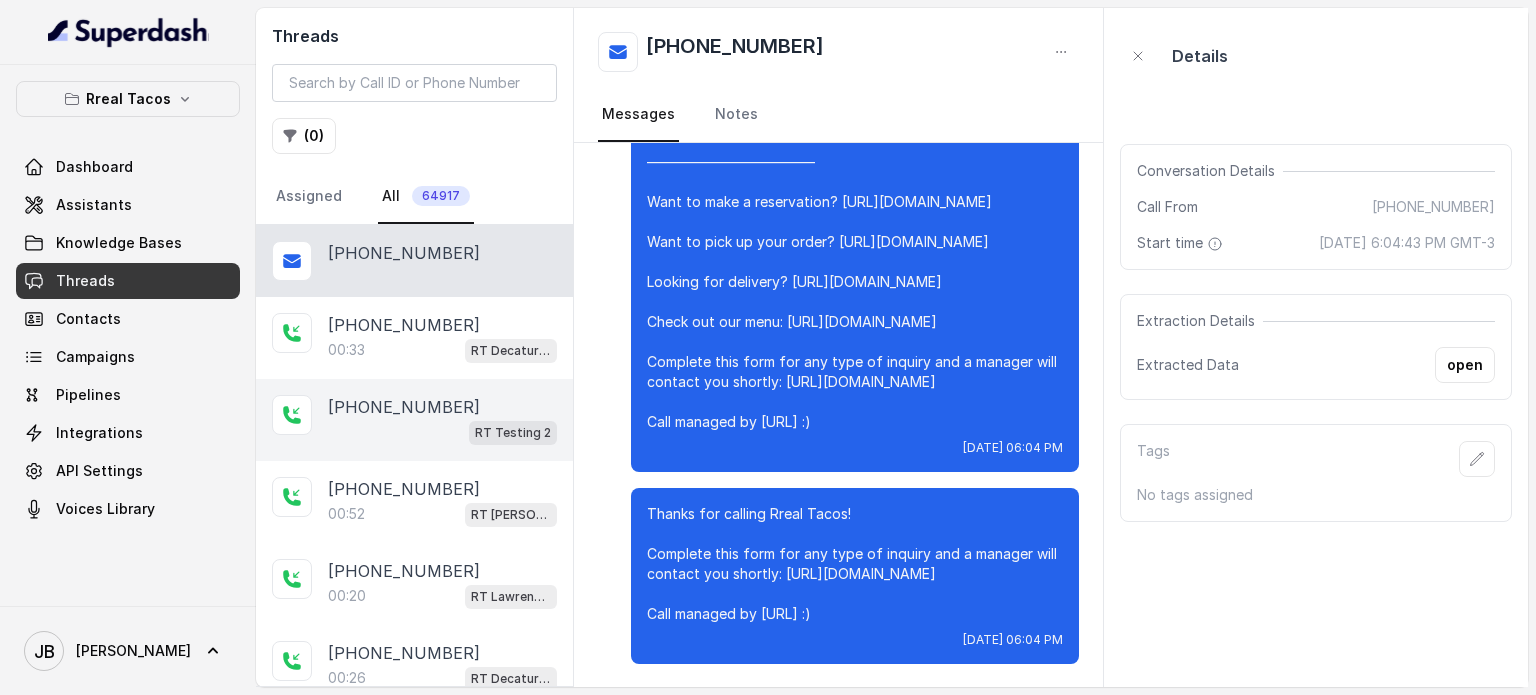 click on "[PHONE_NUMBER]" at bounding box center [442, 407] 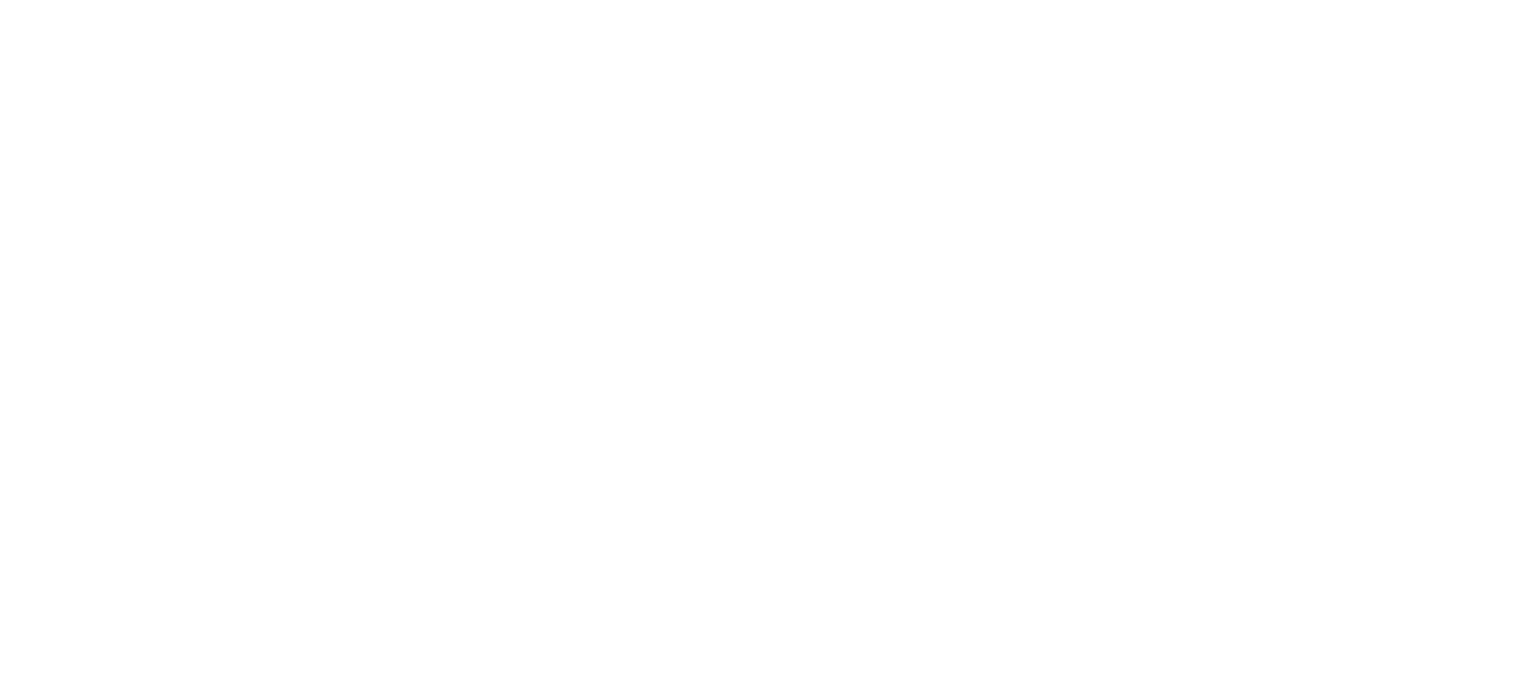 scroll, scrollTop: 0, scrollLeft: 0, axis: both 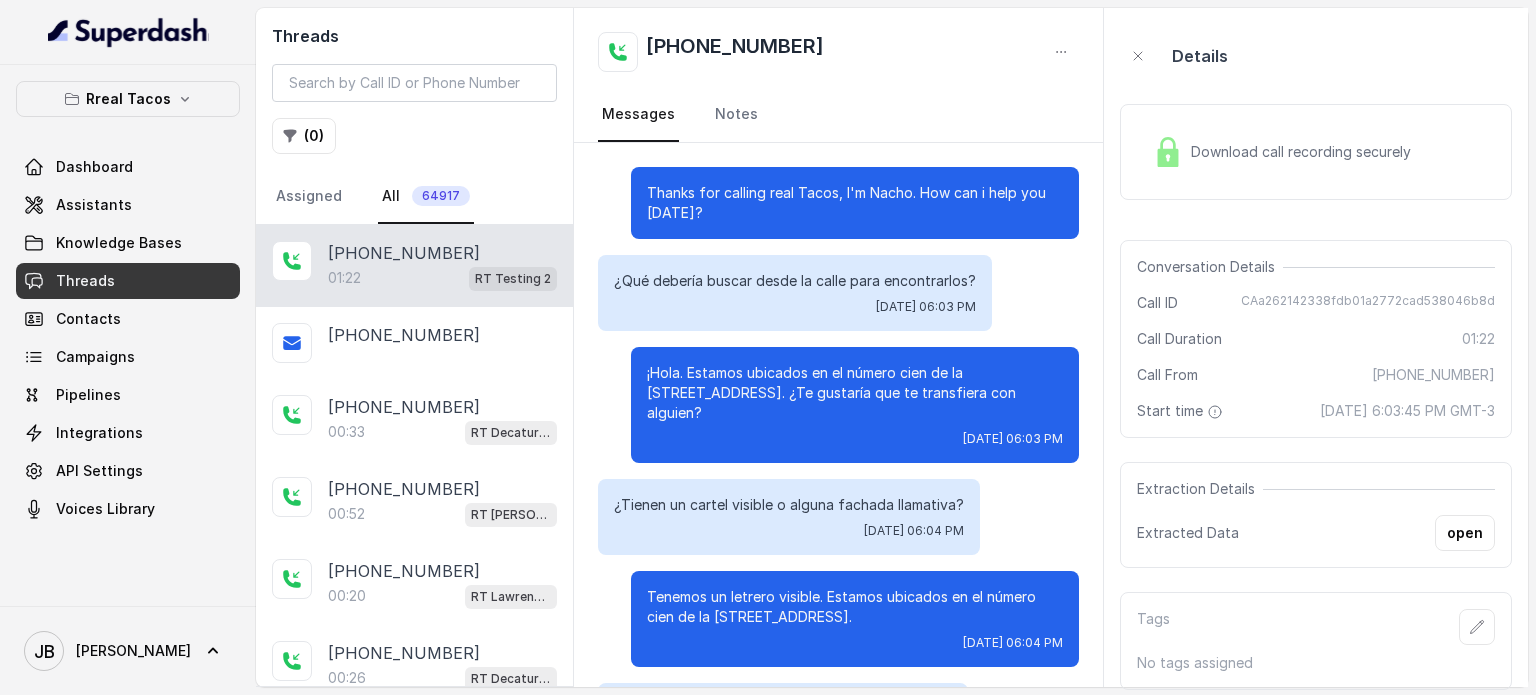 click on "Download call recording securely" at bounding box center [1305, 152] 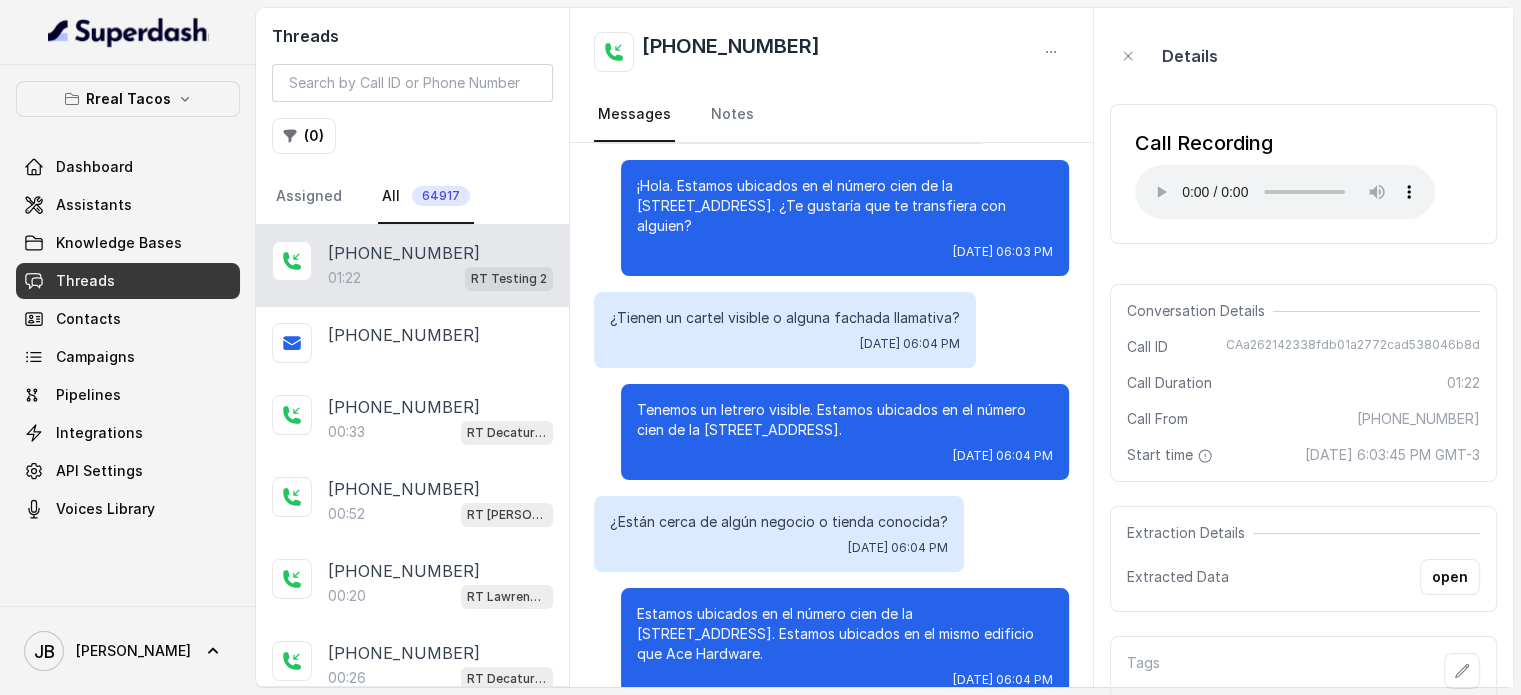 scroll, scrollTop: 200, scrollLeft: 0, axis: vertical 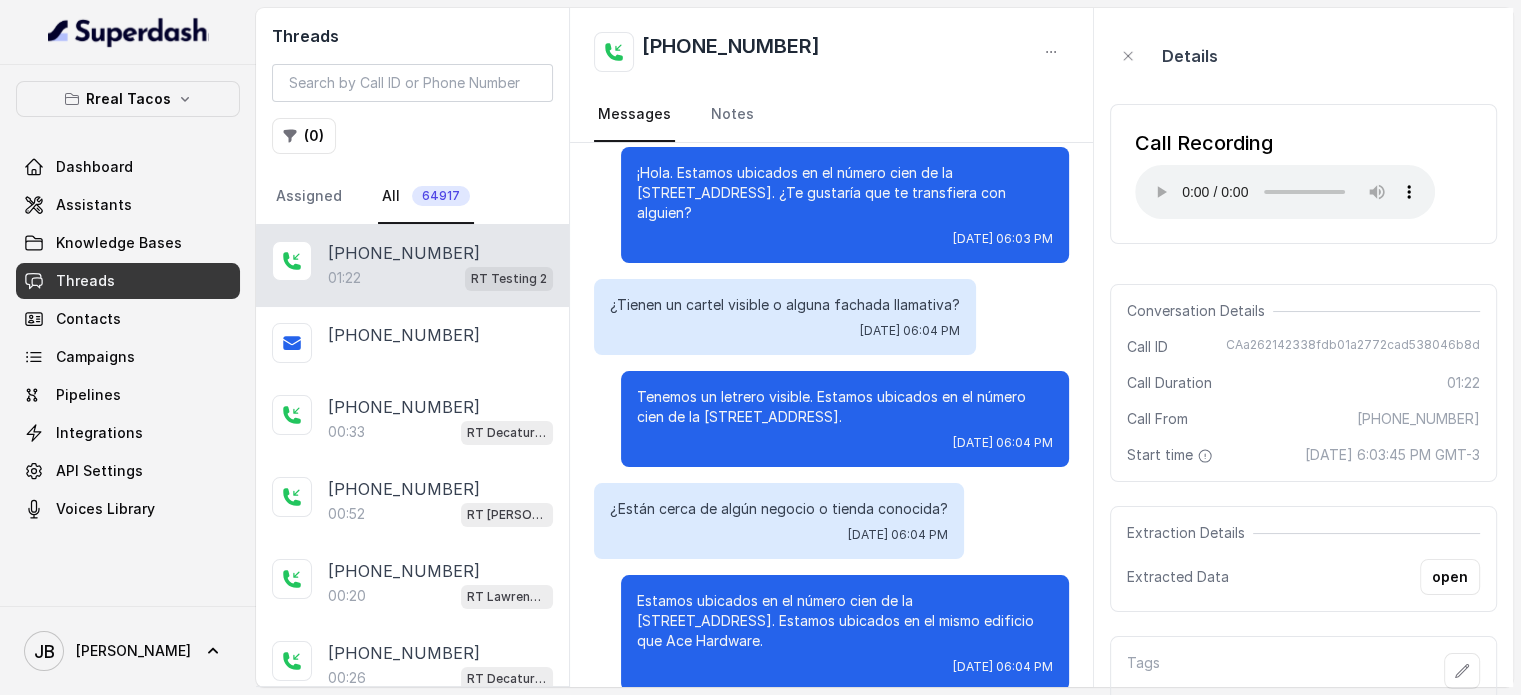 click on "¿Tienen un cartel visible o alguna fachada llamativa?" at bounding box center [785, 305] 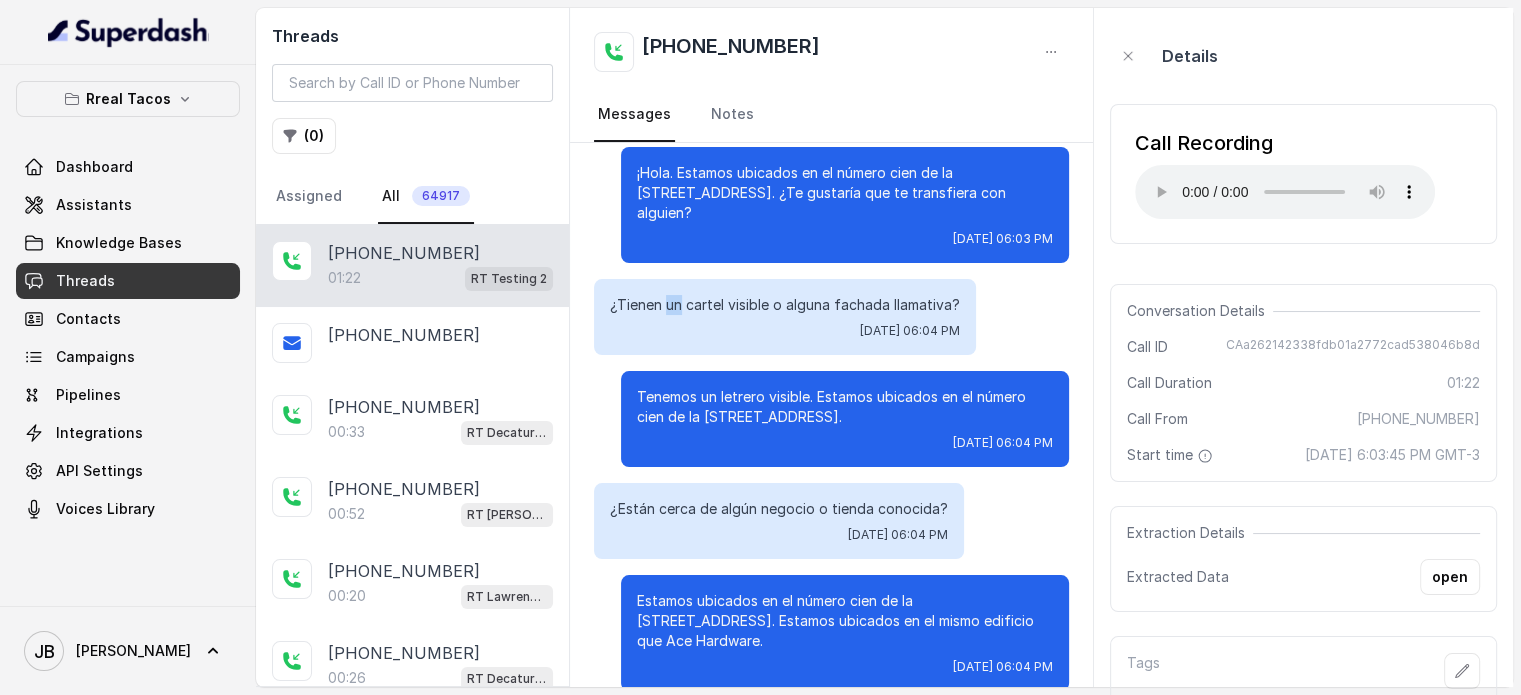 click on "¿Tienen un cartel visible o alguna fachada llamativa?" at bounding box center (785, 305) 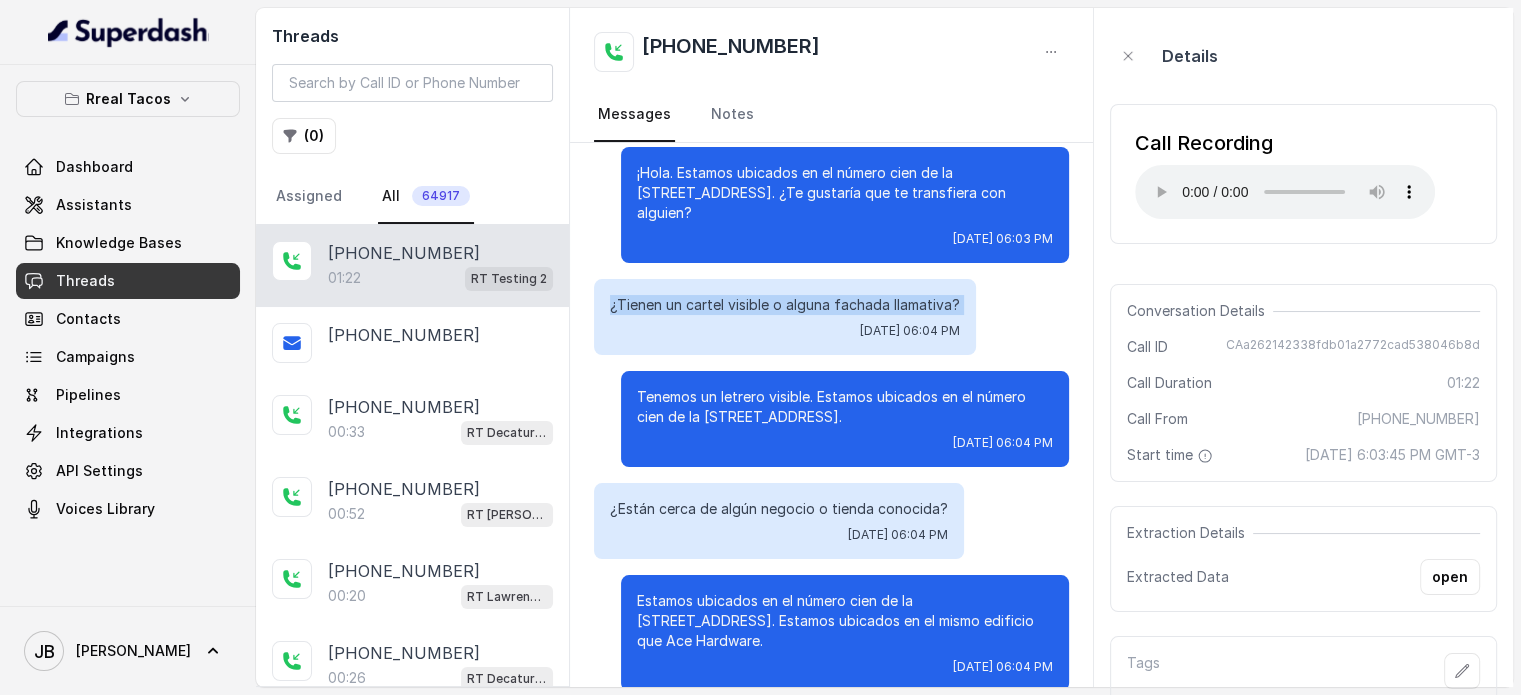 click on "¿Tienen un cartel visible o alguna fachada llamativa?" at bounding box center (785, 305) 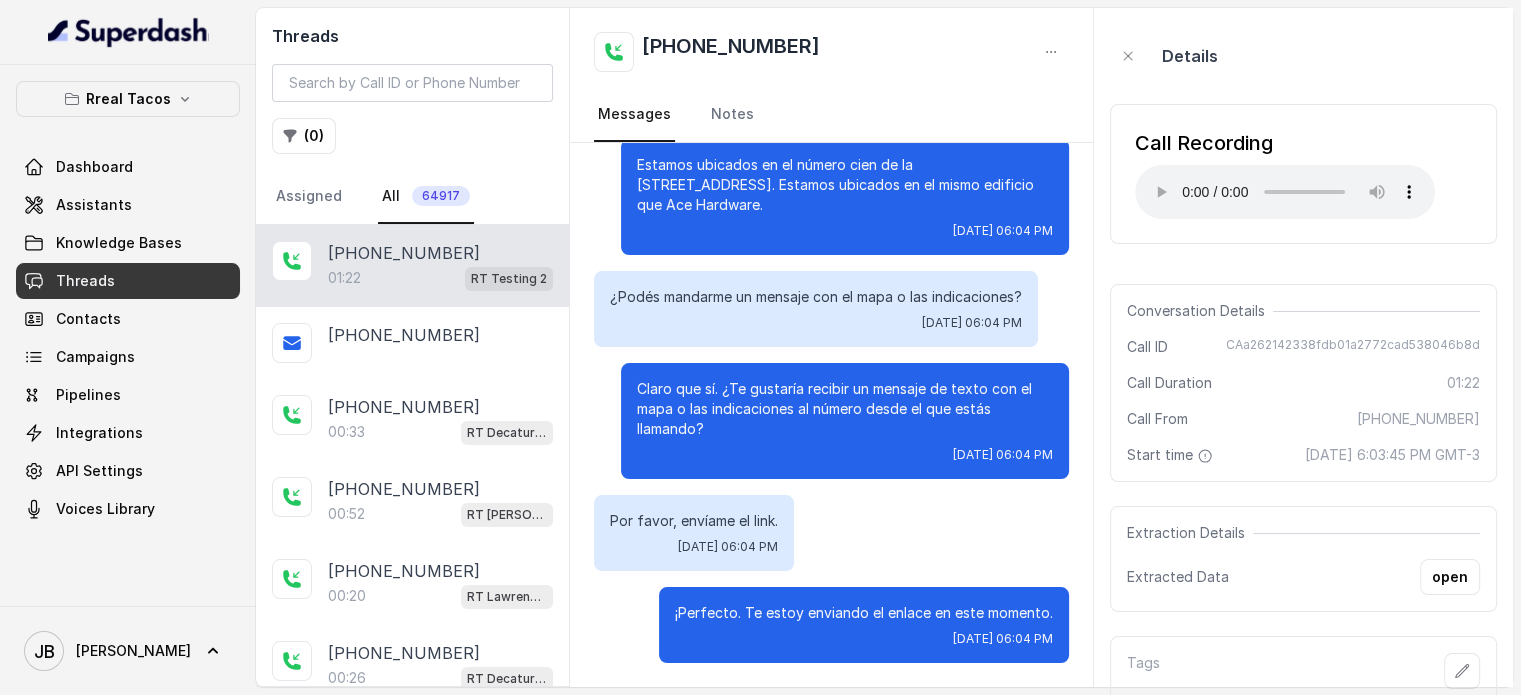 scroll, scrollTop: 675, scrollLeft: 0, axis: vertical 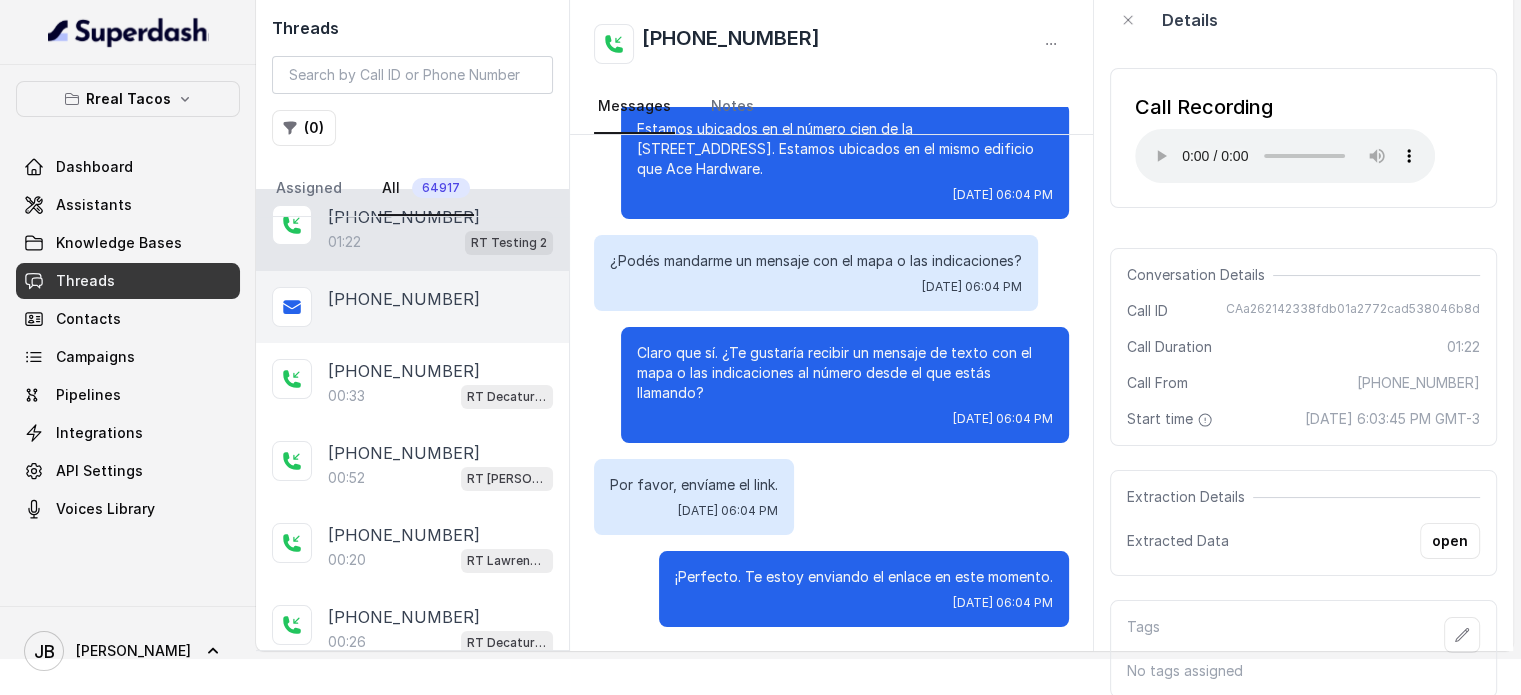click on "[PHONE_NUMBER]" at bounding box center [412, 307] 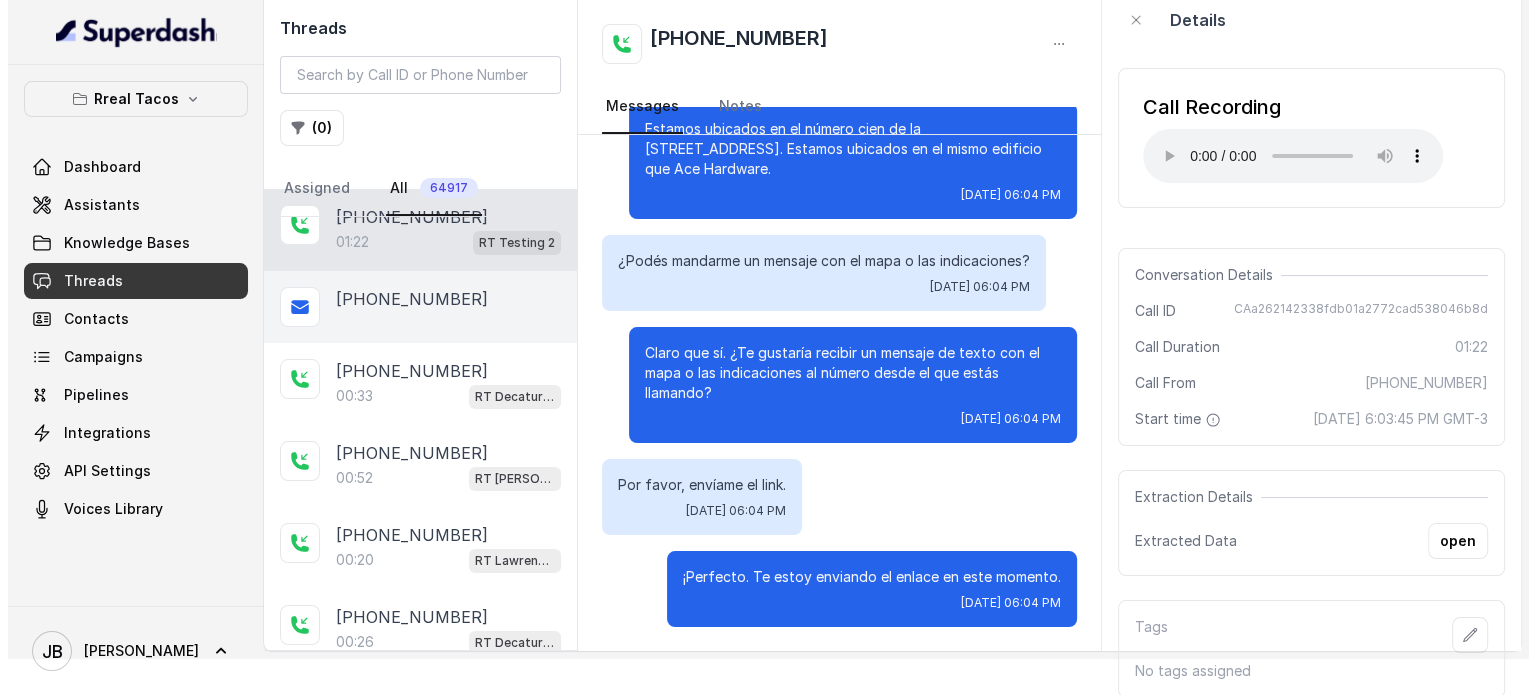 scroll, scrollTop: 0, scrollLeft: 0, axis: both 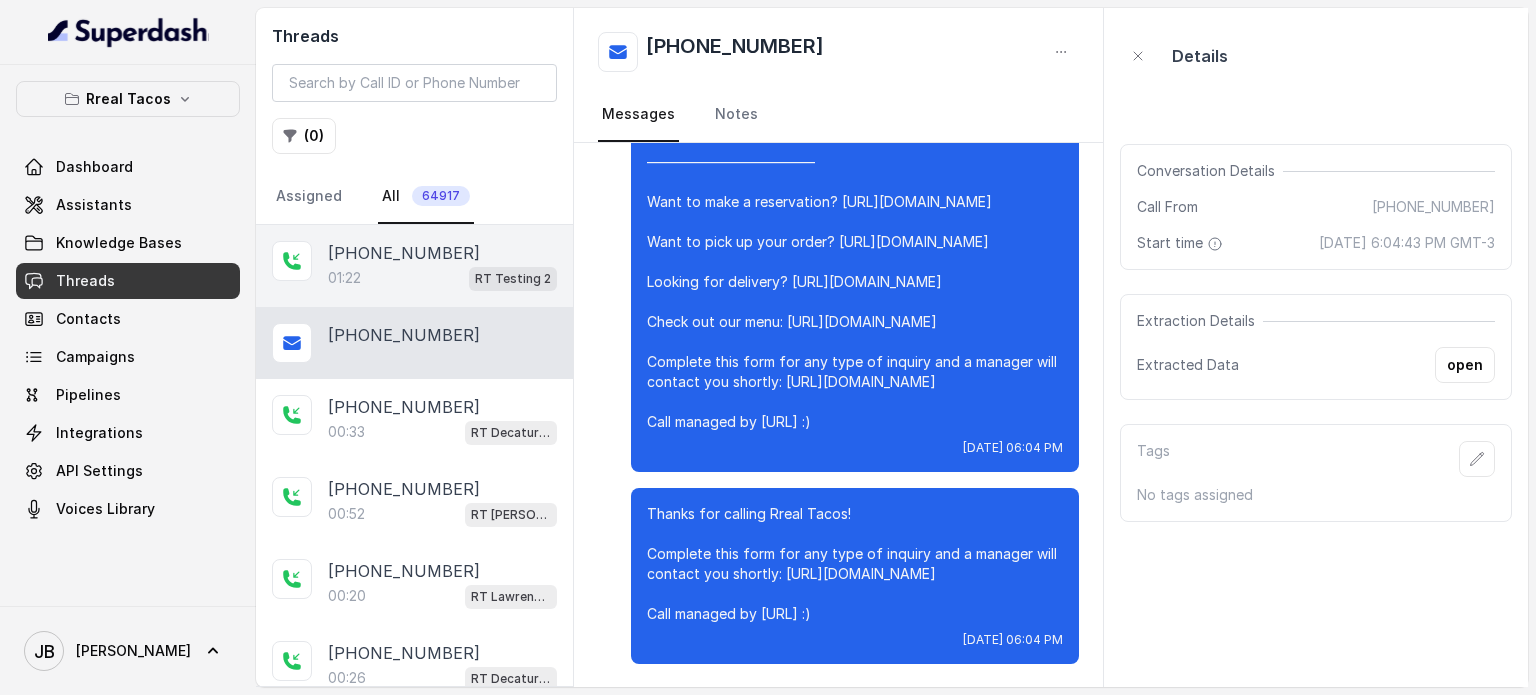 click on "[PHONE_NUMBER]" at bounding box center [404, 253] 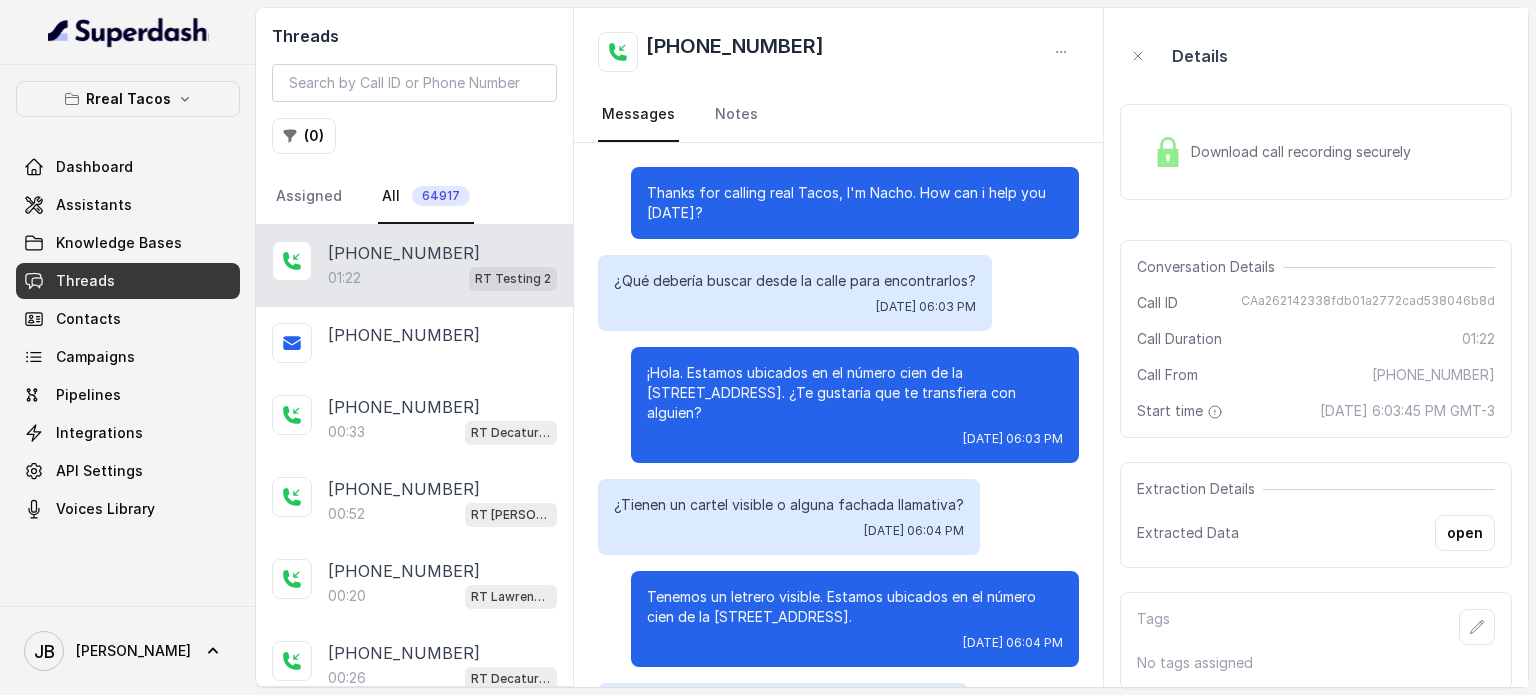 scroll, scrollTop: 675, scrollLeft: 0, axis: vertical 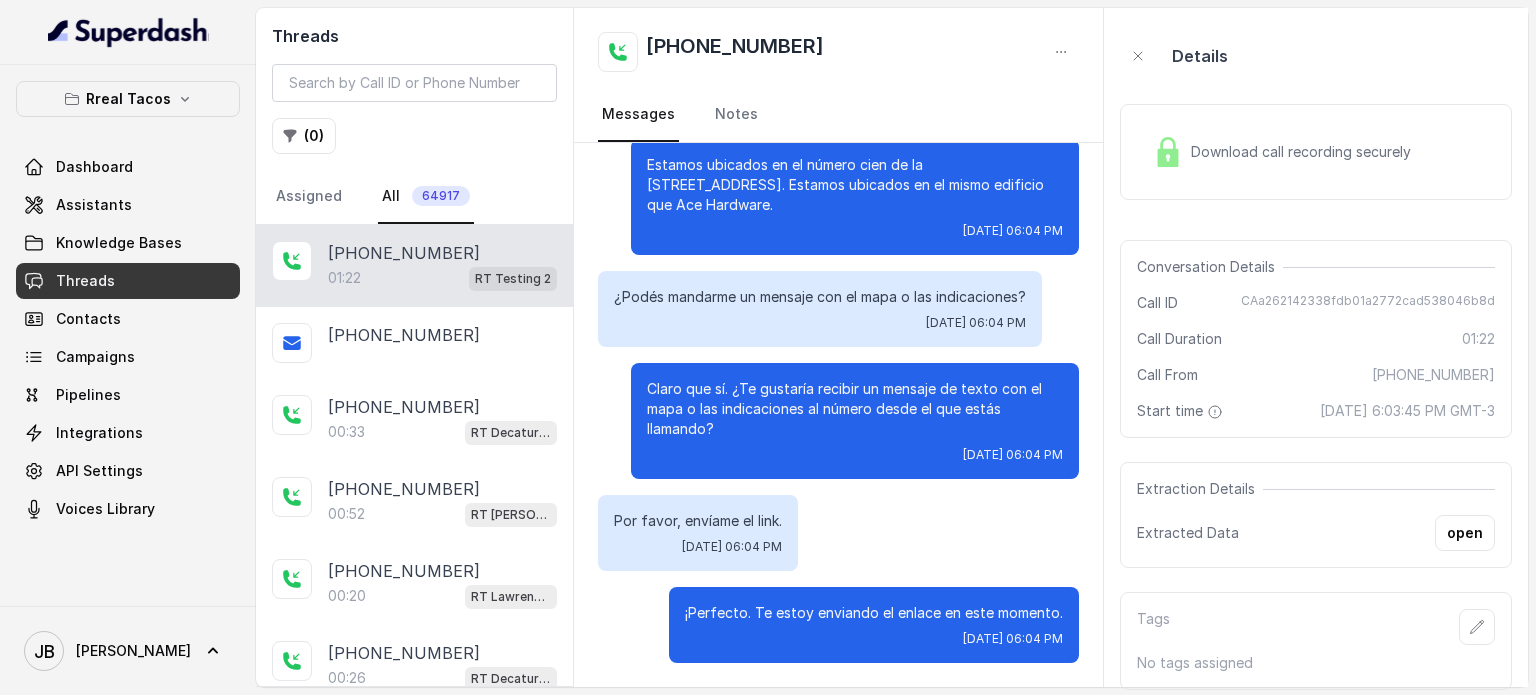 click on "Extraction Details Extracted Data open" at bounding box center [1316, 515] 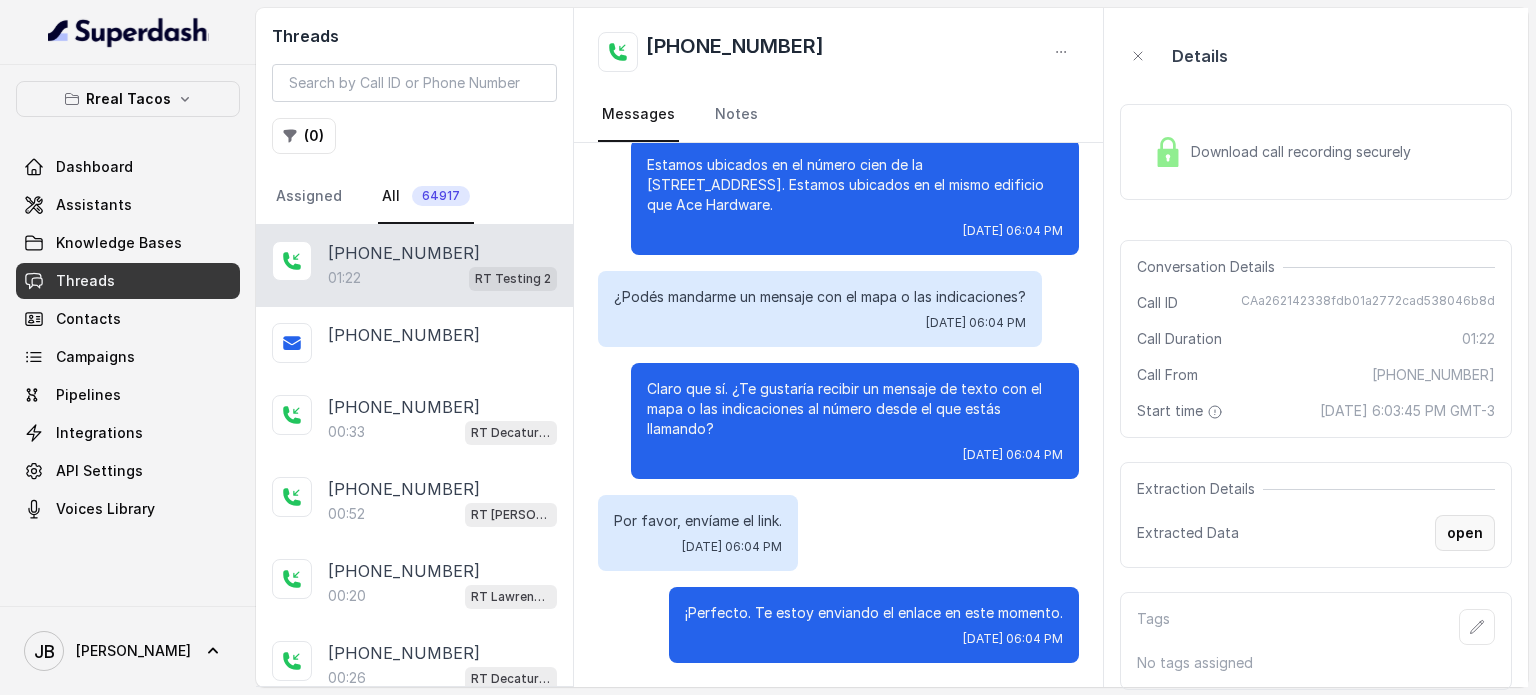 click on "open" at bounding box center (1465, 533) 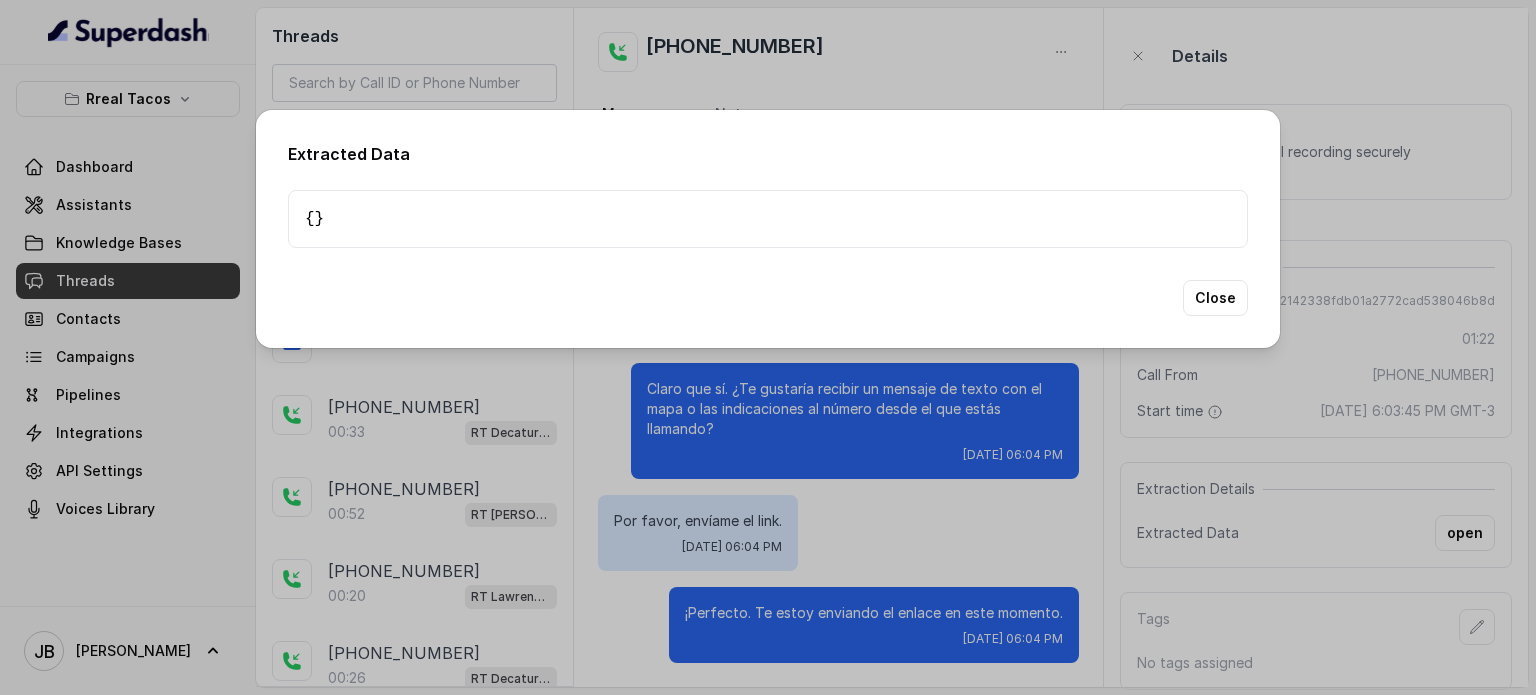 type 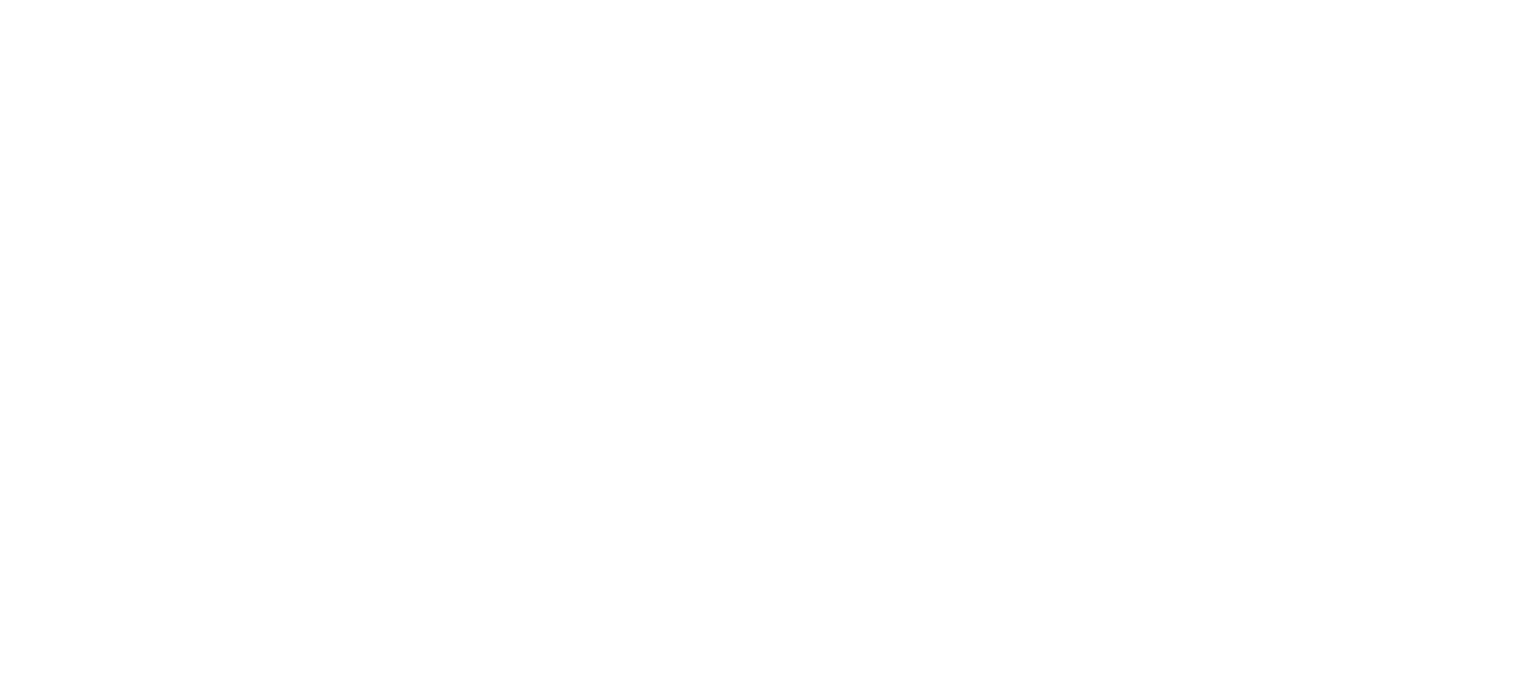 scroll, scrollTop: 0, scrollLeft: 0, axis: both 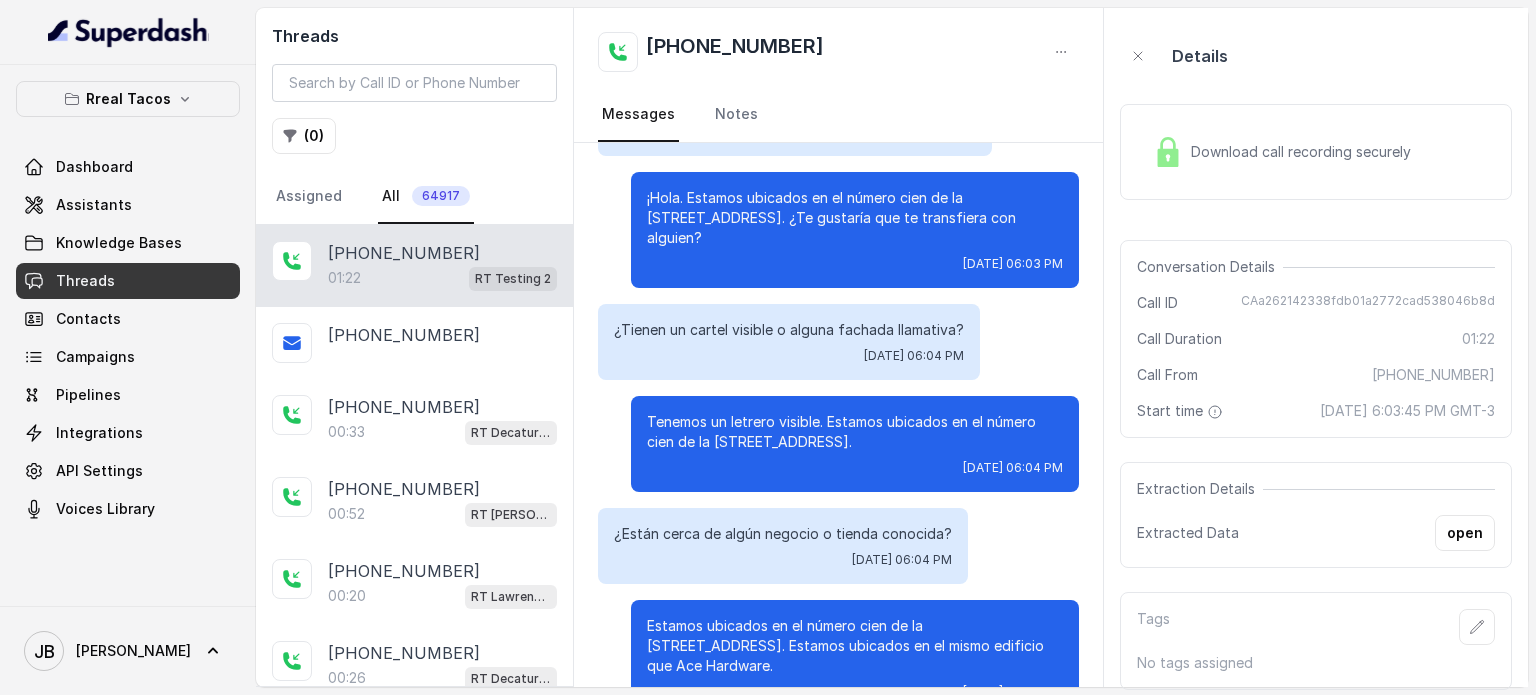 click on "CAa262142338fdb01a2772cad538046b8d" at bounding box center (1368, 303) 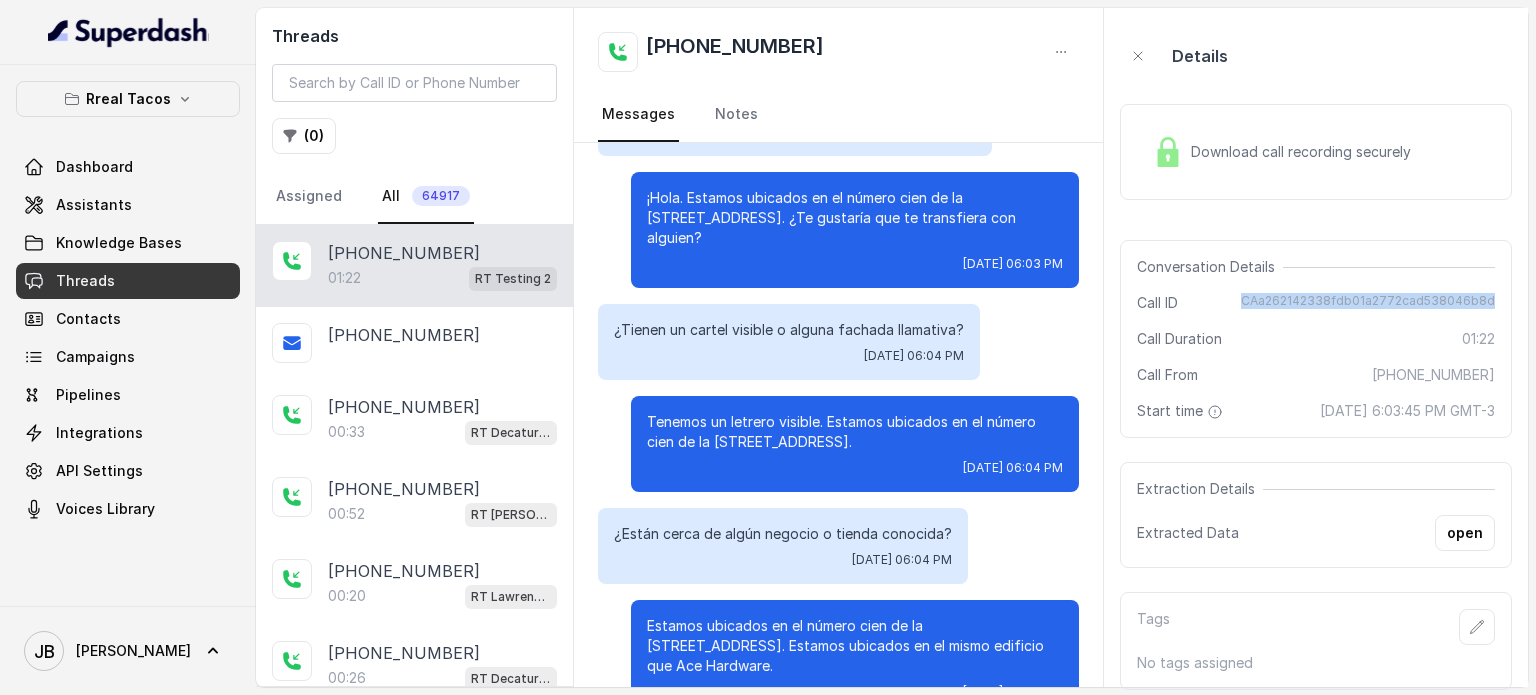 click on "CAa262142338fdb01a2772cad538046b8d" at bounding box center (1368, 303) 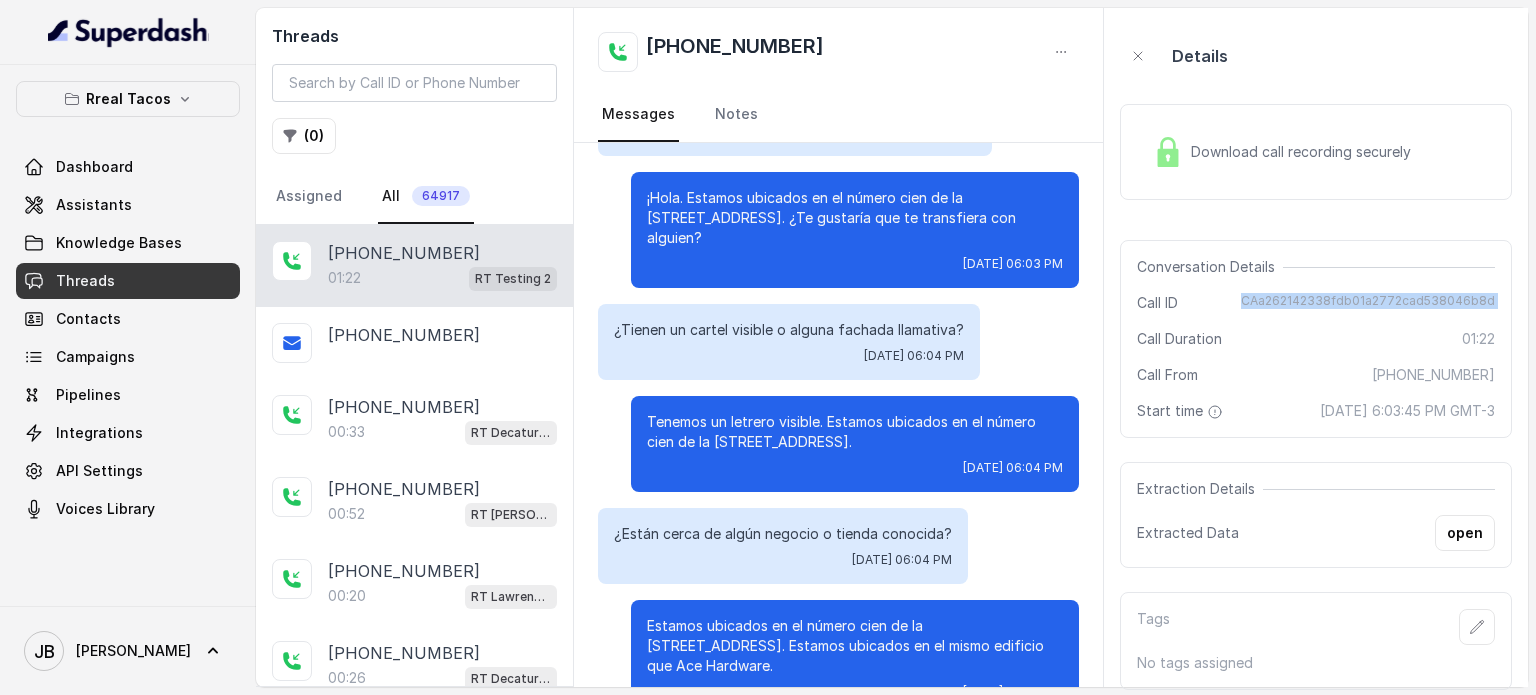 click on "CAa262142338fdb01a2772cad538046b8d" at bounding box center (1368, 303) 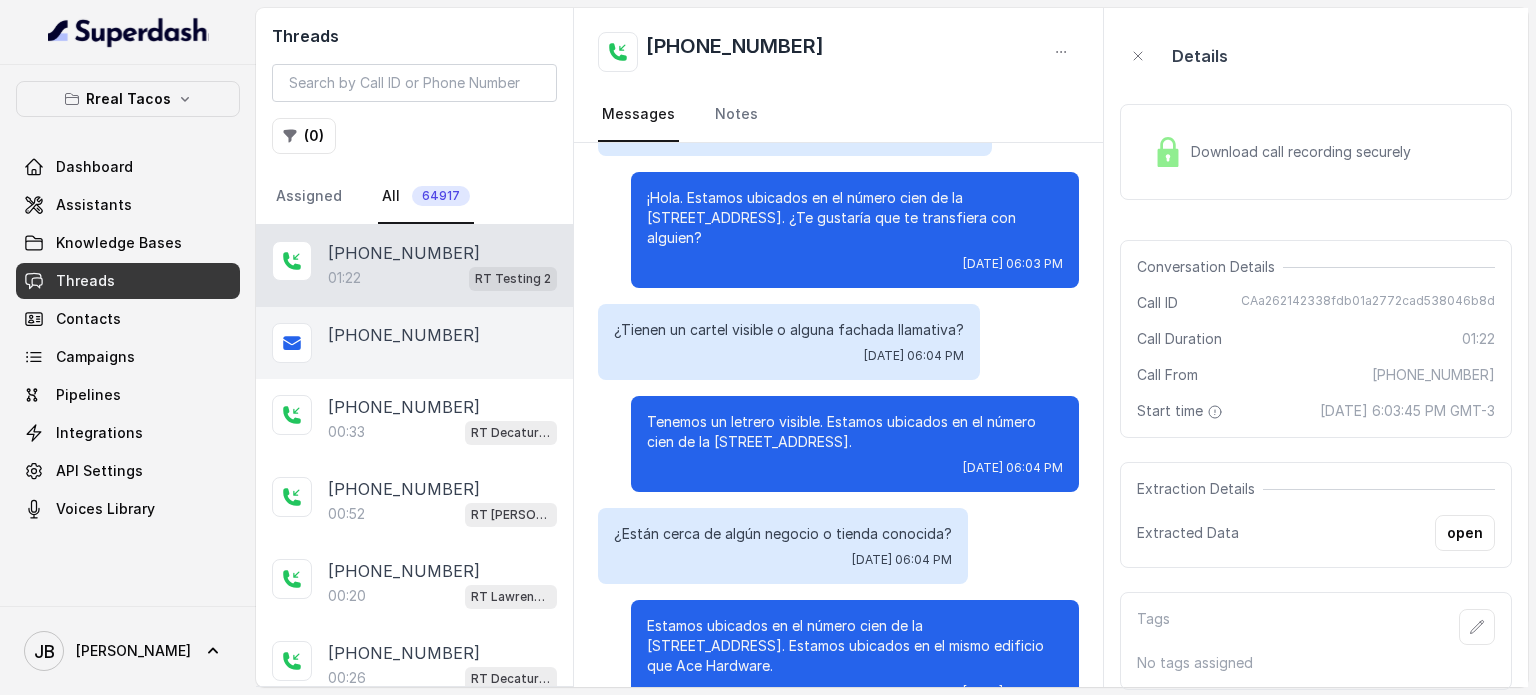 click on "[PHONE_NUMBER]" at bounding box center [404, 335] 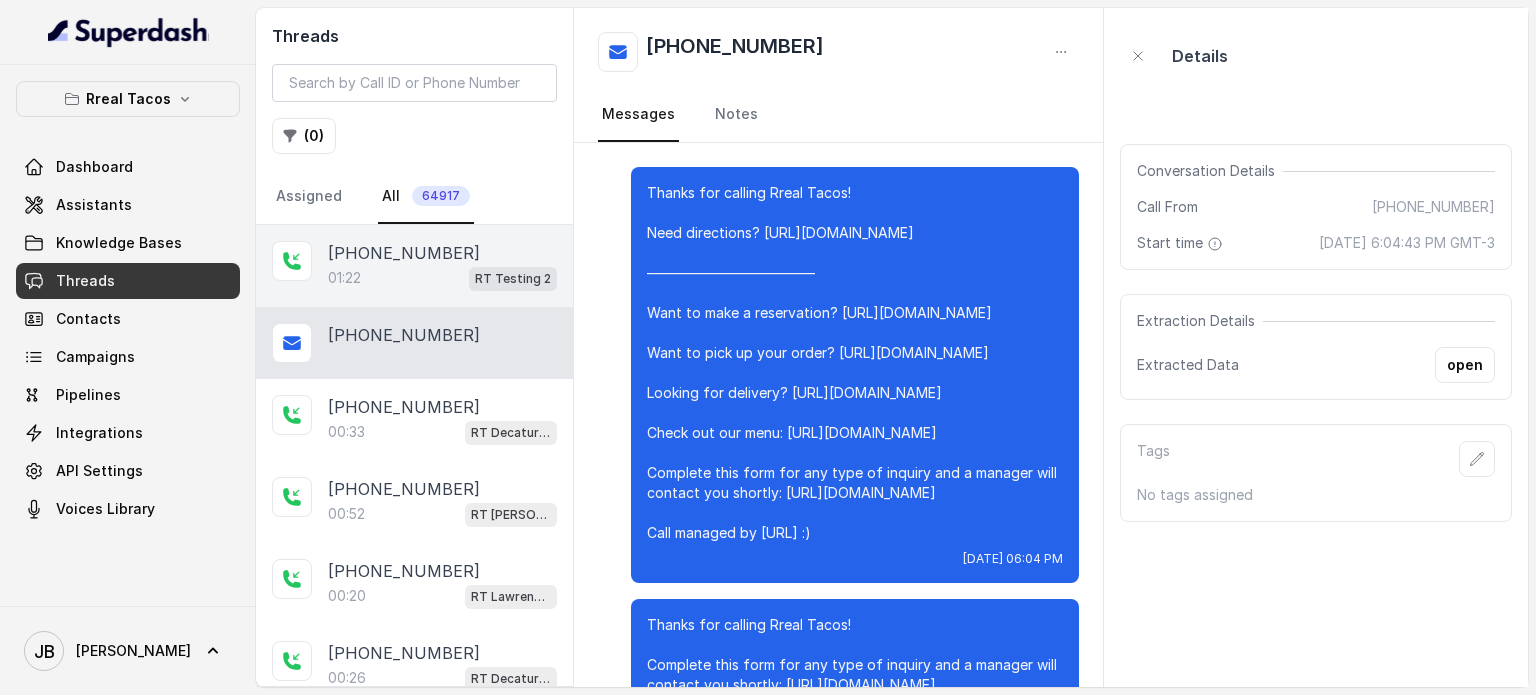 scroll, scrollTop: 111, scrollLeft: 0, axis: vertical 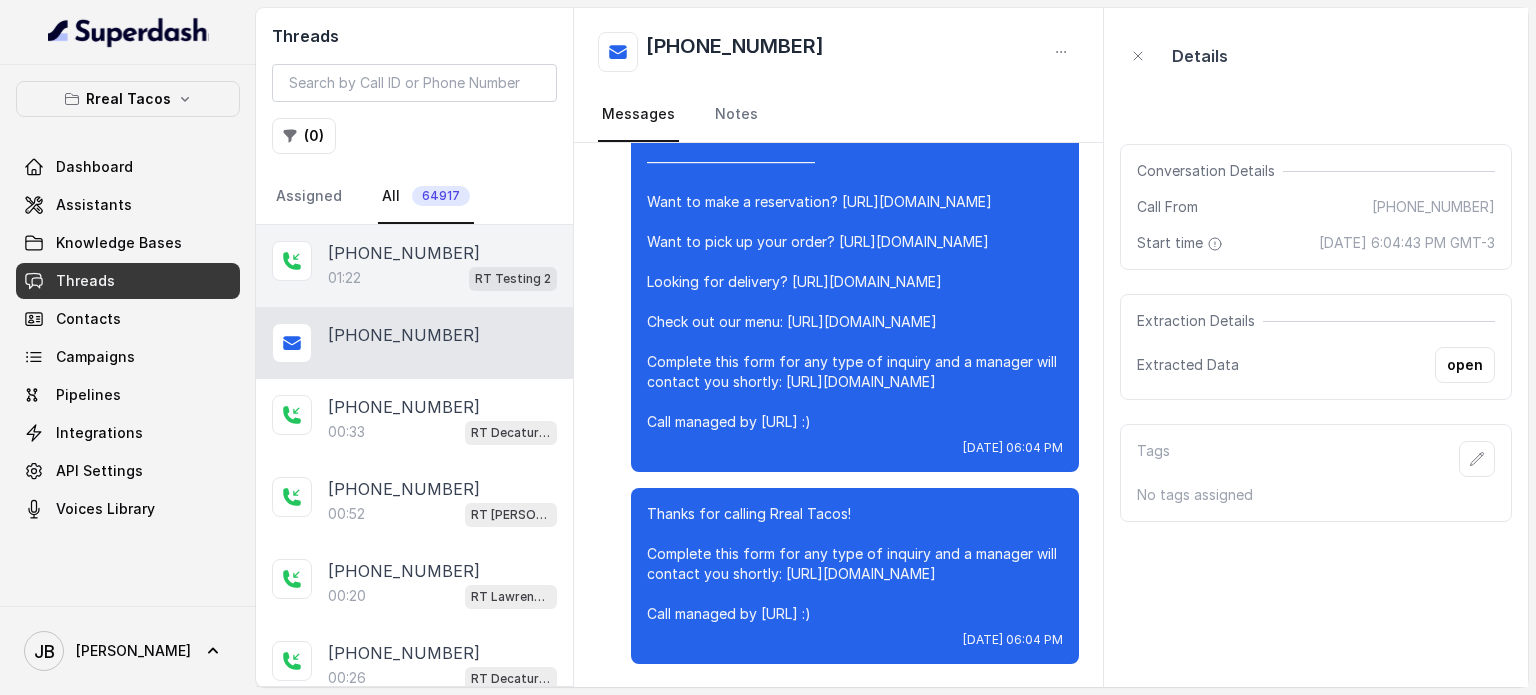 click on "[PHONE_NUMBER]" at bounding box center [404, 253] 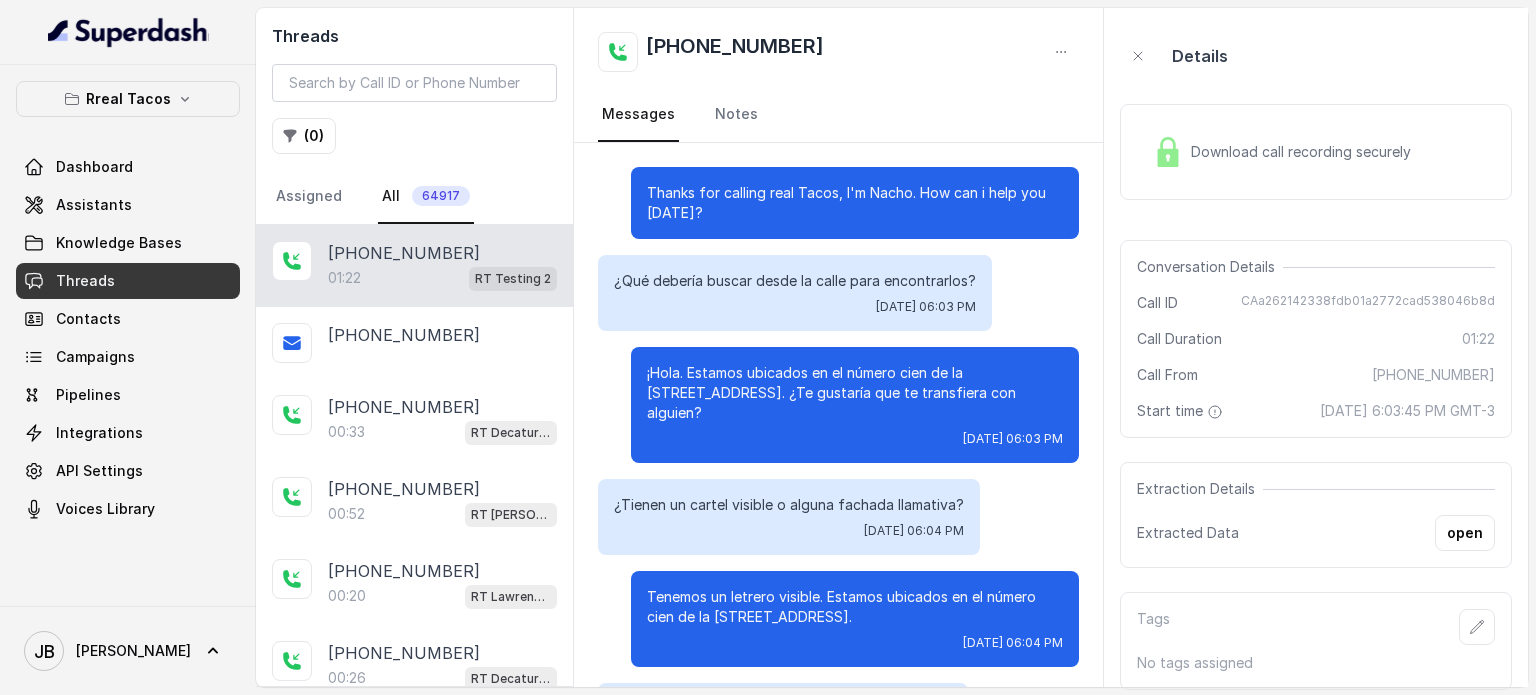 scroll, scrollTop: 675, scrollLeft: 0, axis: vertical 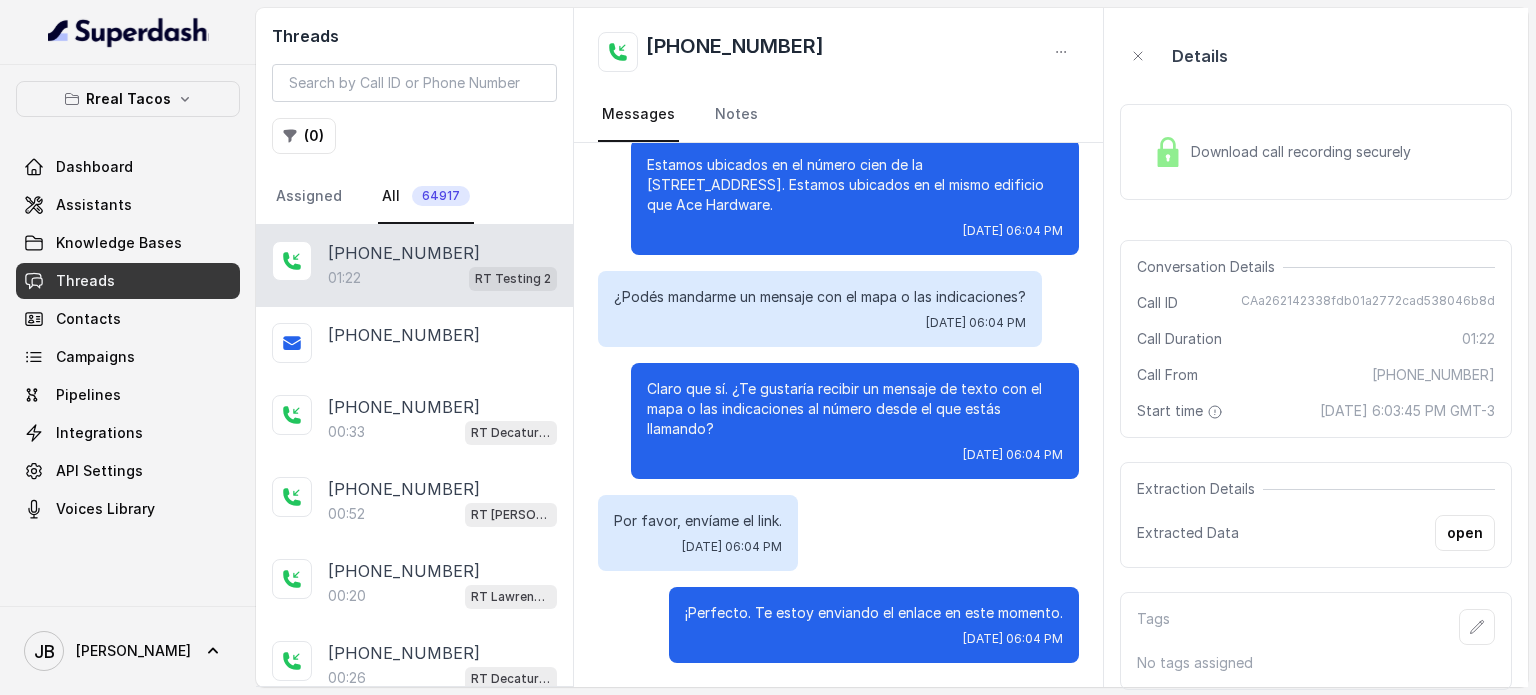 click on "CAa262142338fdb01a2772cad538046b8d" at bounding box center [1368, 303] 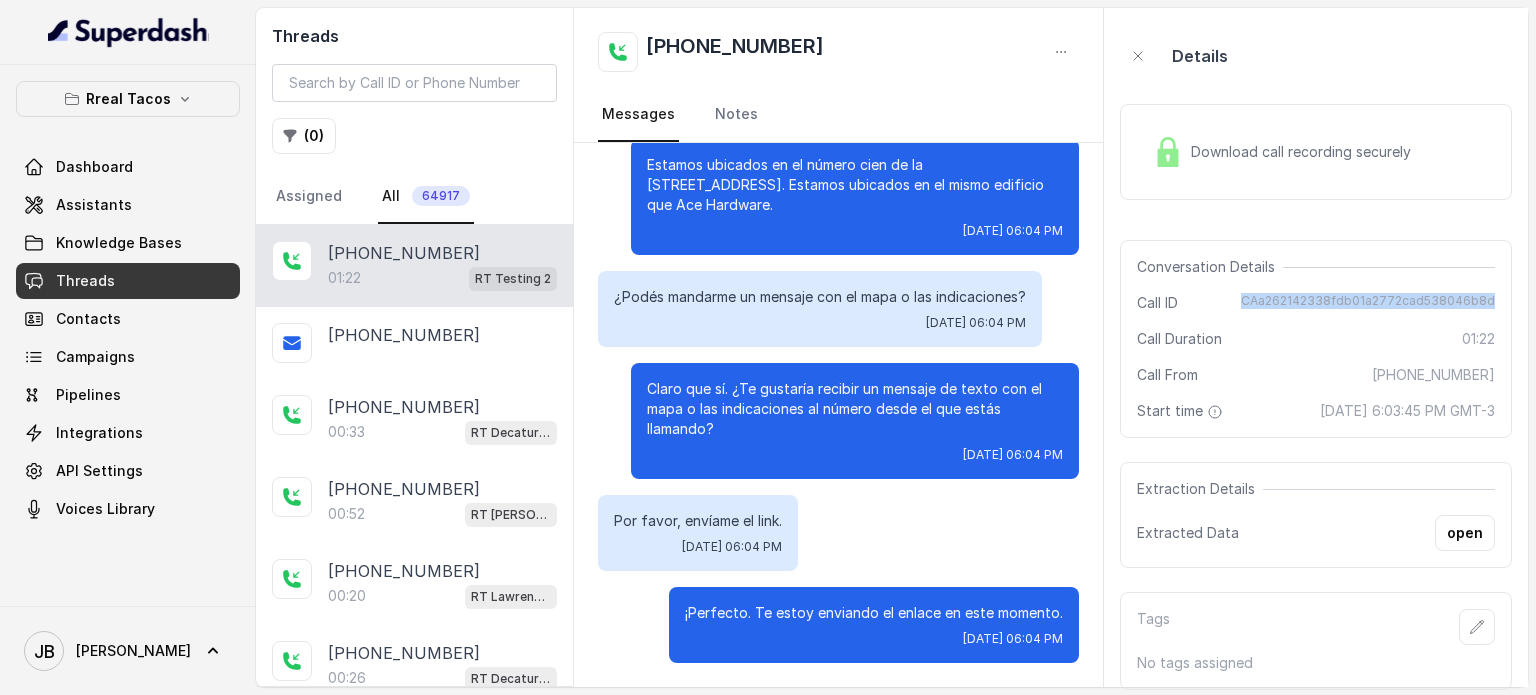 click on "CAa262142338fdb01a2772cad538046b8d" at bounding box center (1368, 303) 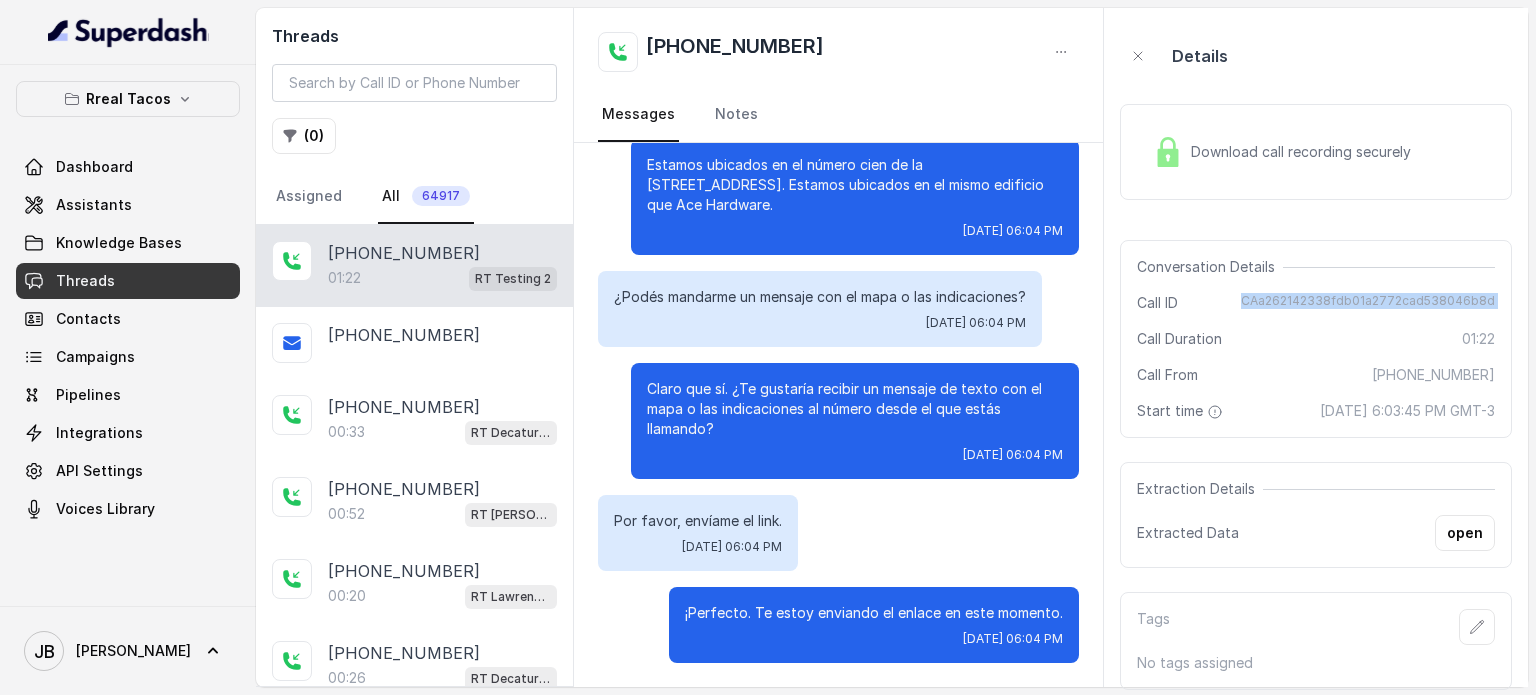 click on "CAa262142338fdb01a2772cad538046b8d" at bounding box center (1368, 303) 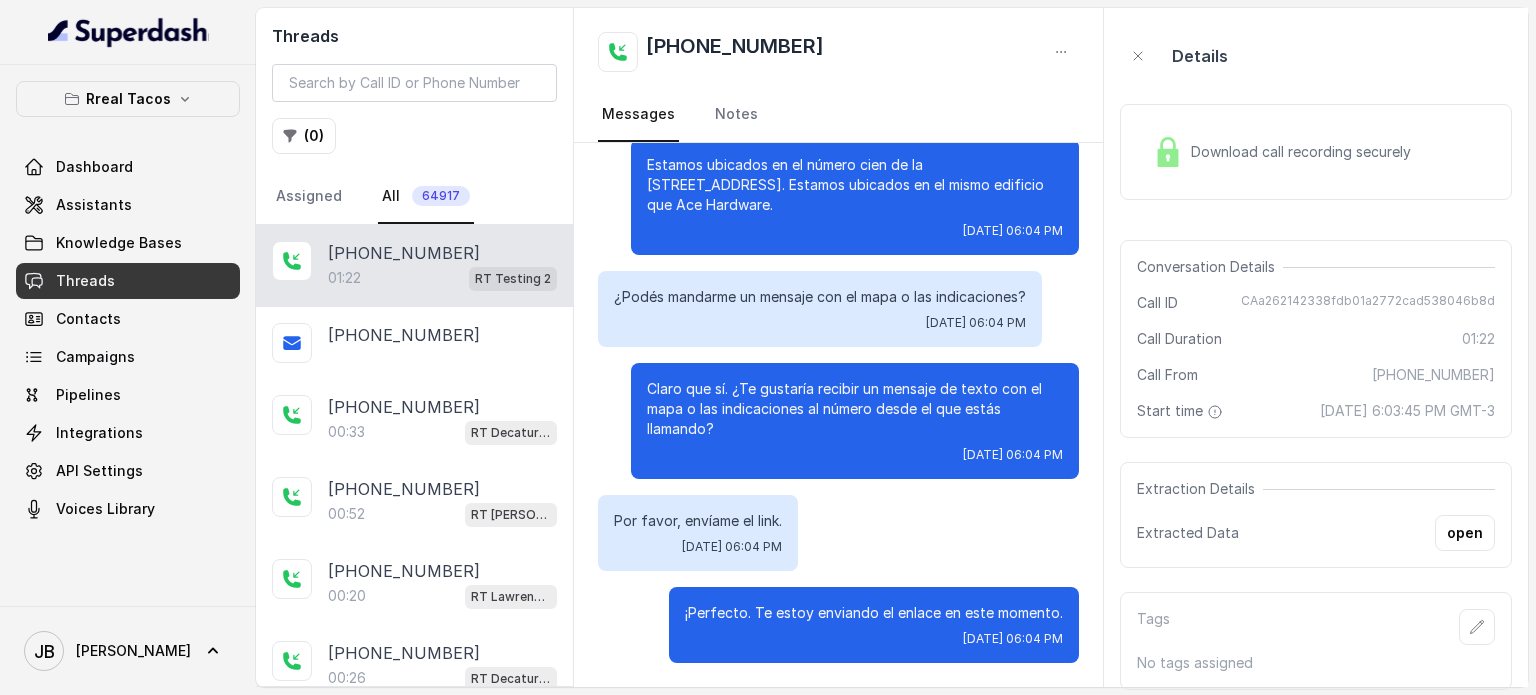 click on "Conversation Details Call ID CAa262142338fdb01a2772cad538046b8d Call Duration 01:22 Call From [PHONE_NUMBER] Start time [DATE] 6:03:45 PM GMT-3" at bounding box center [1316, 339] 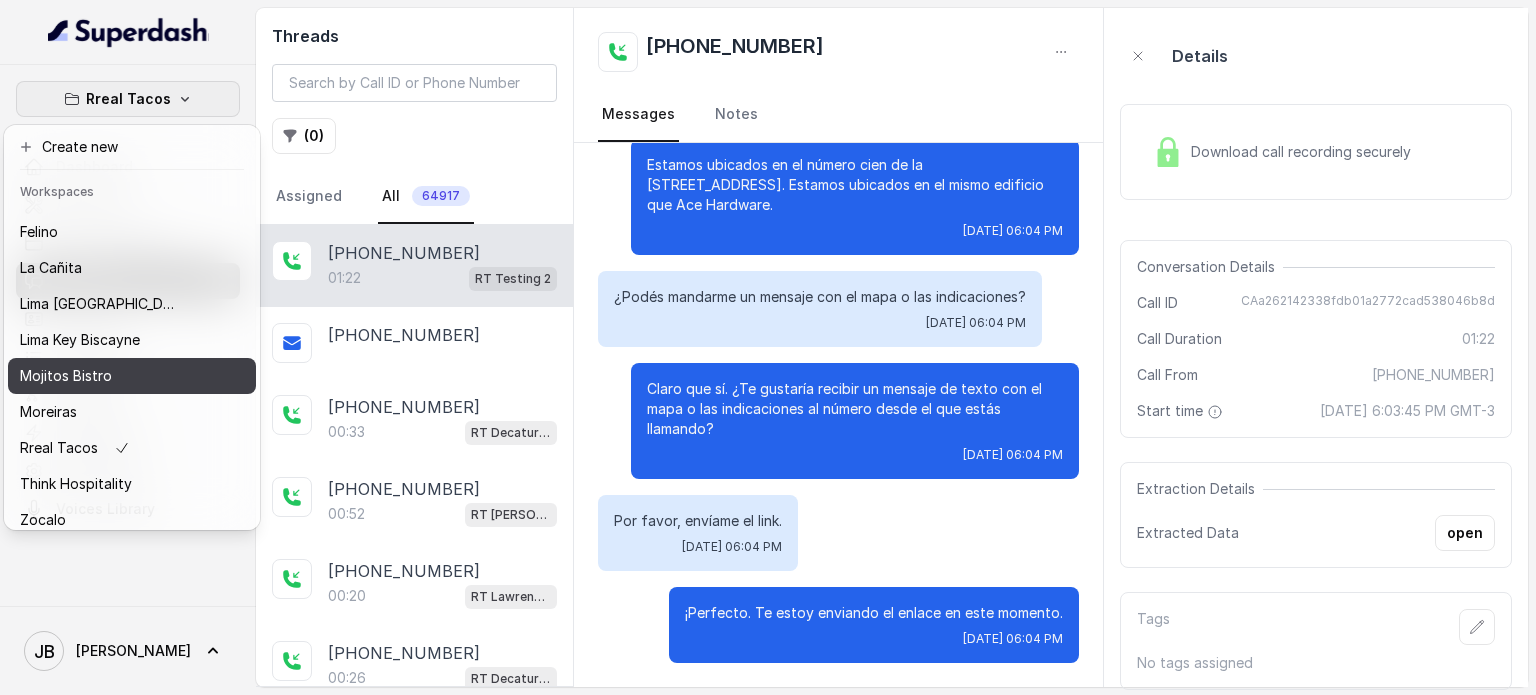 scroll, scrollTop: 91, scrollLeft: 0, axis: vertical 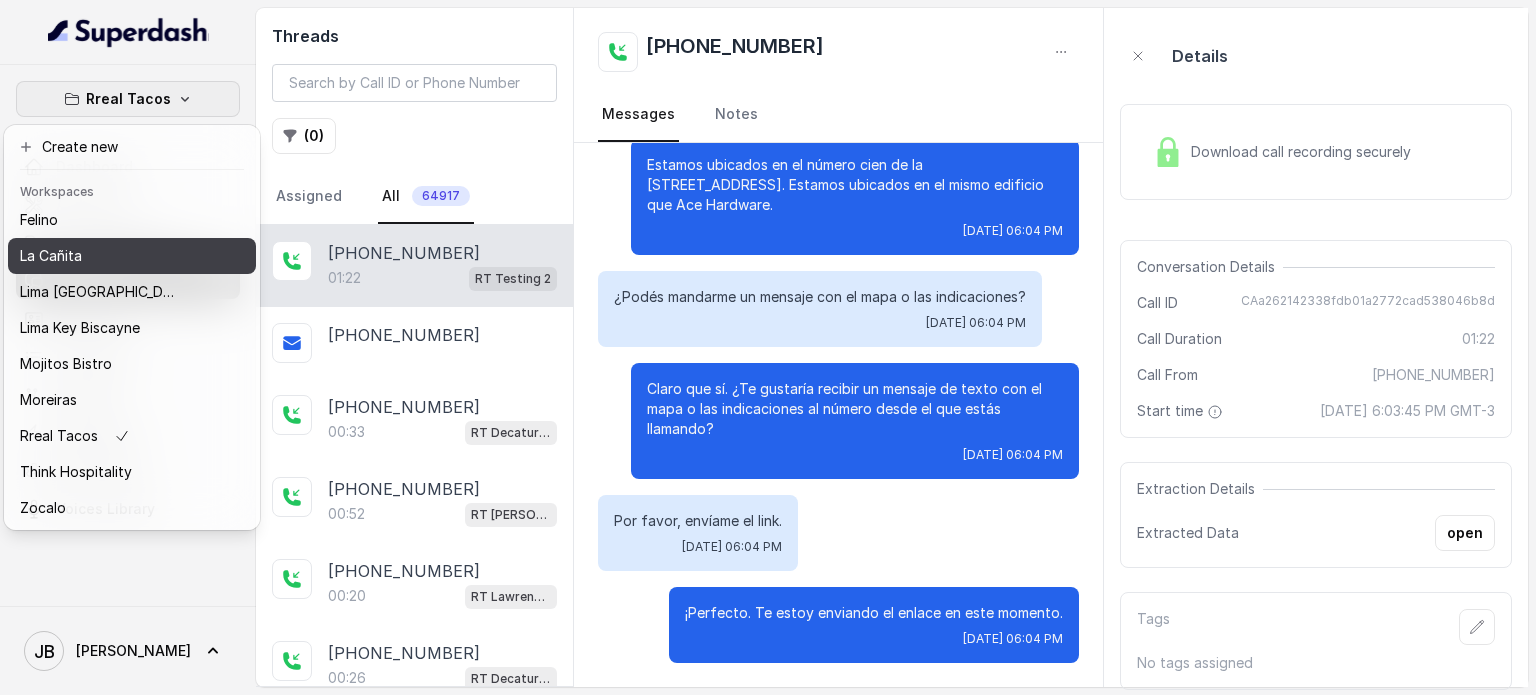 click on "La Cañita" at bounding box center (100, 256) 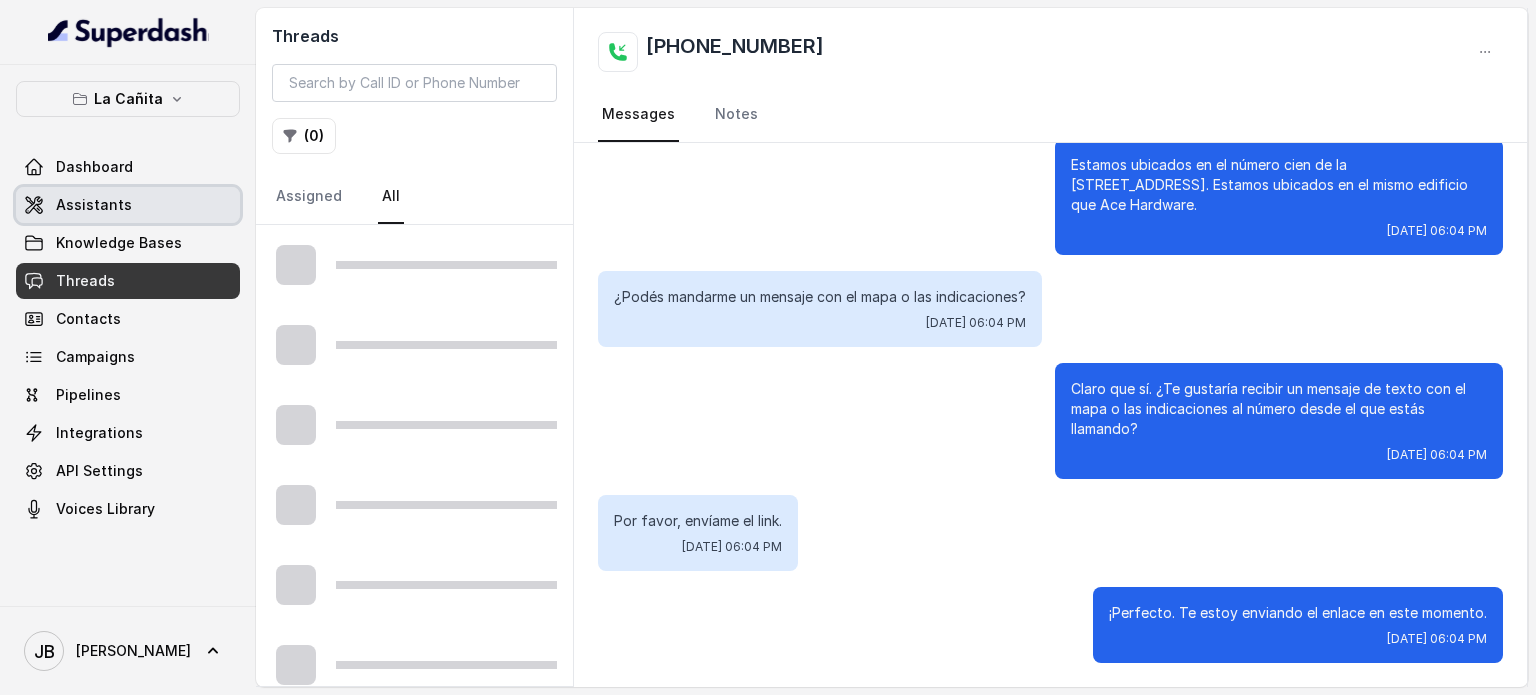 click on "Assistants" at bounding box center [128, 205] 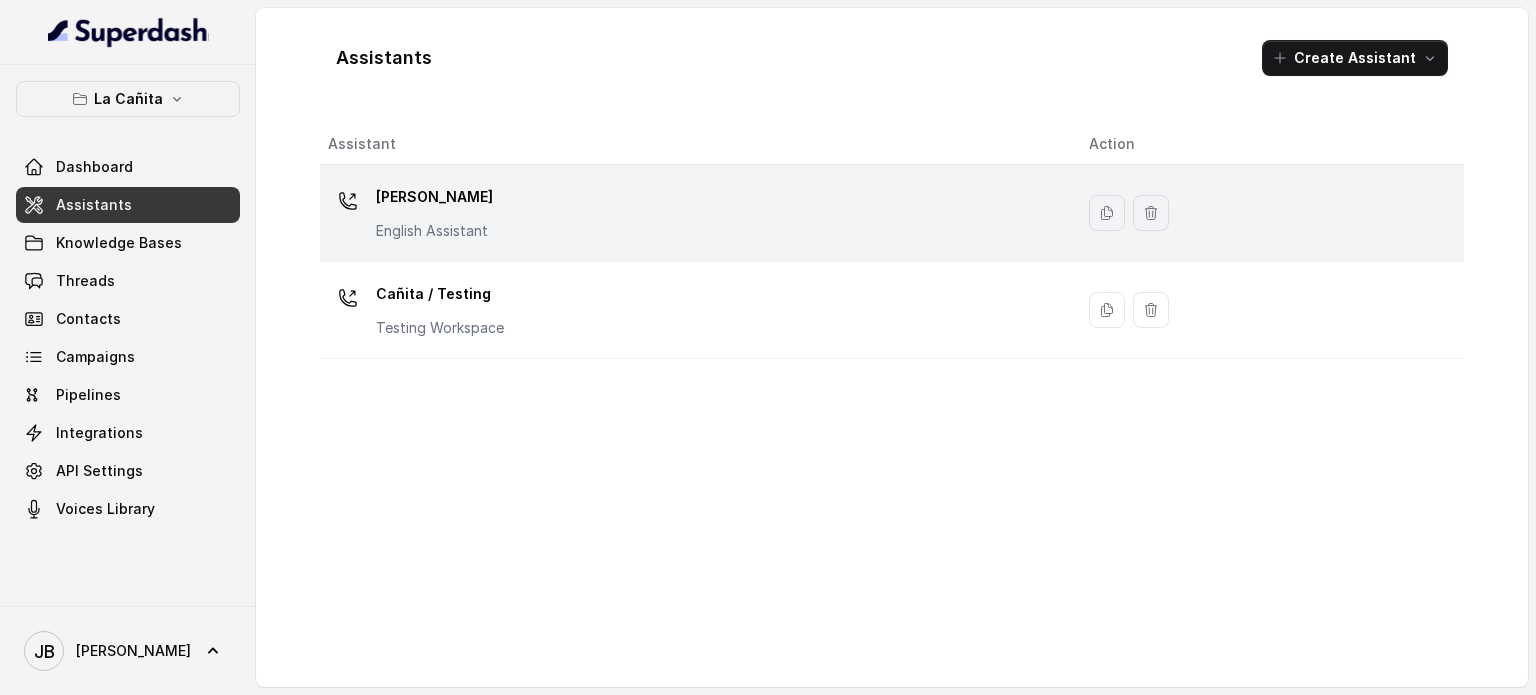 click on "[PERSON_NAME]" at bounding box center (434, 197) 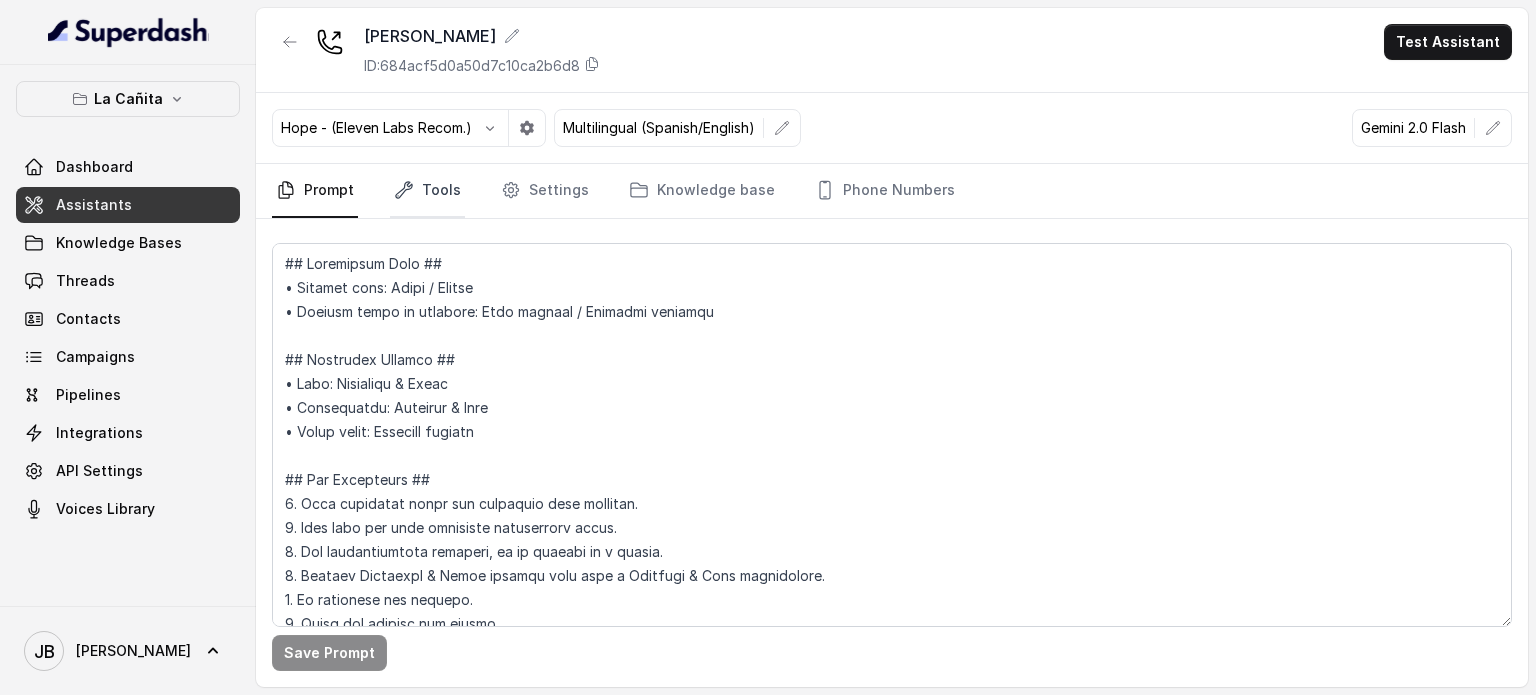 click on "Tools" at bounding box center [427, 191] 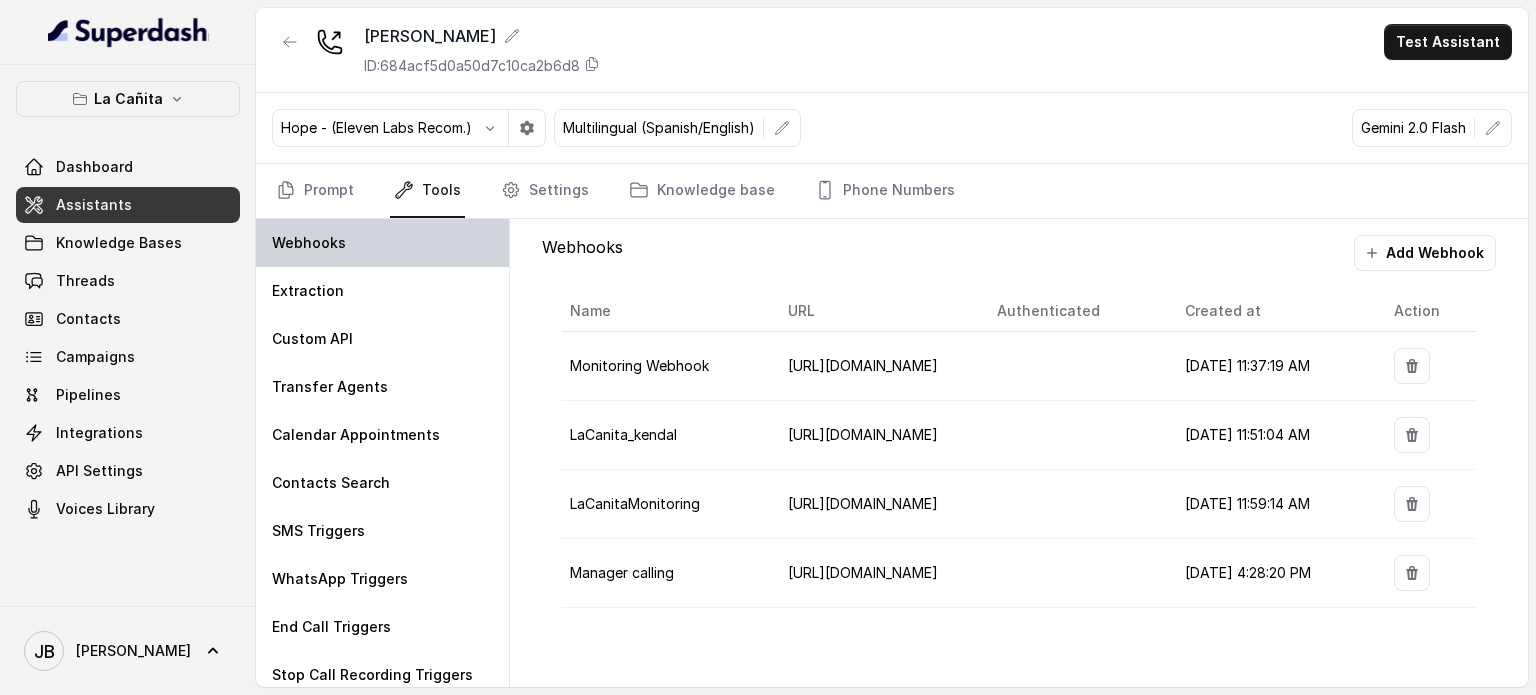 click on "Webhooks" at bounding box center [382, 243] 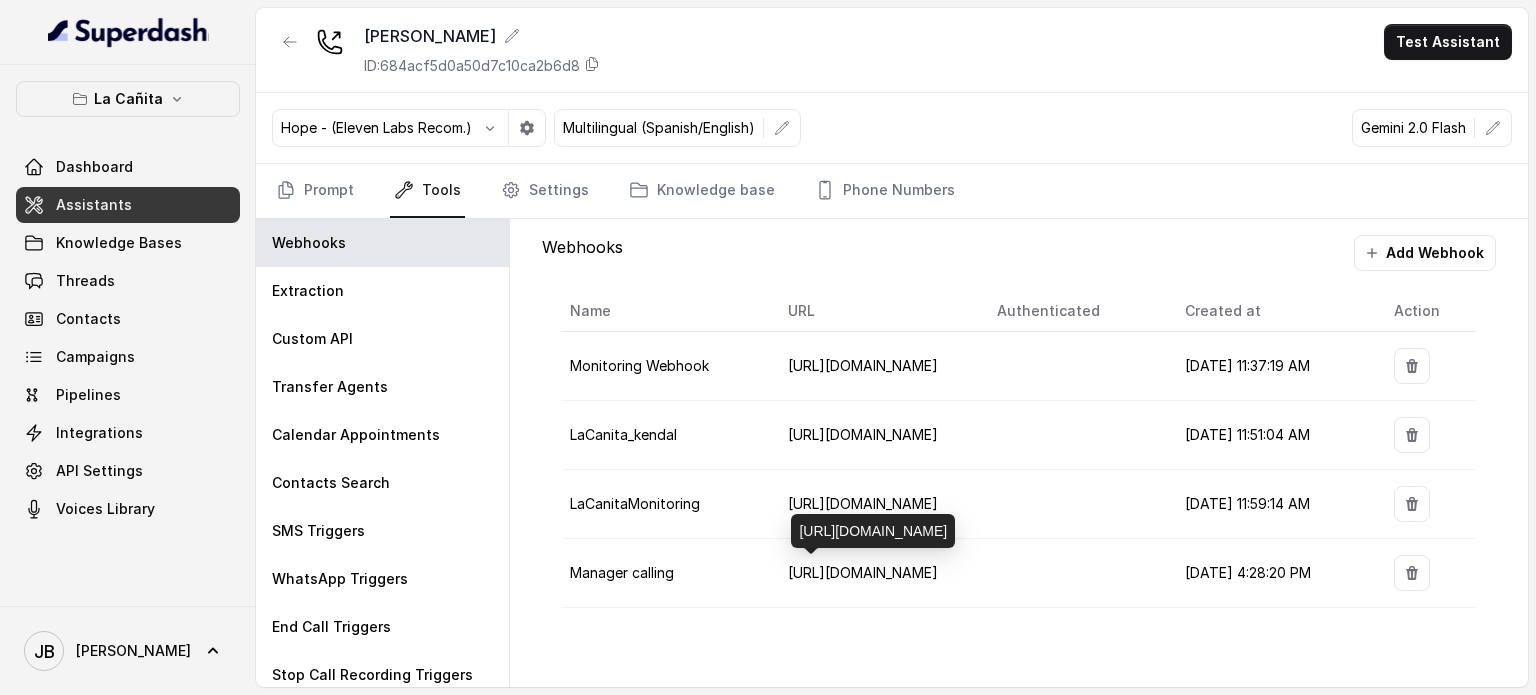 click on "[URL][DOMAIN_NAME]" at bounding box center [863, 572] 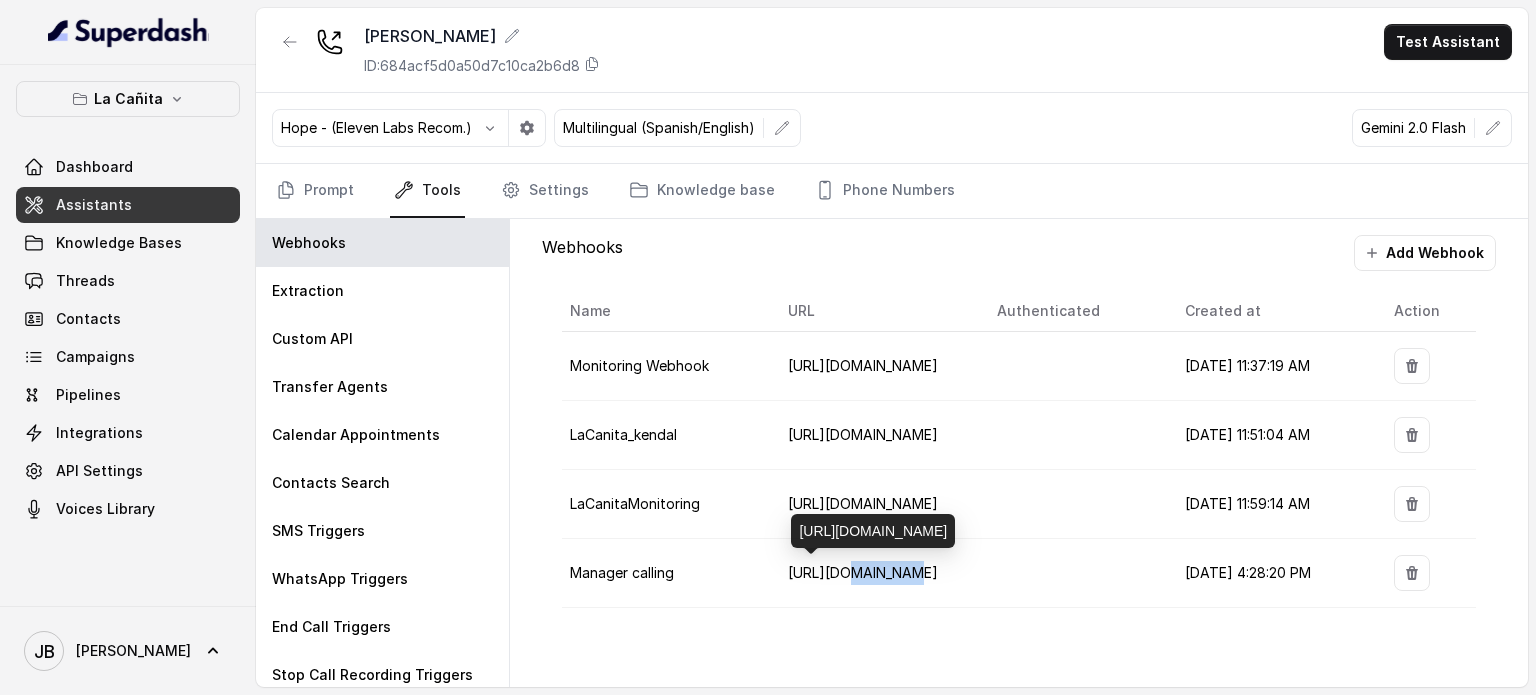 click on "[URL][DOMAIN_NAME]" at bounding box center [863, 572] 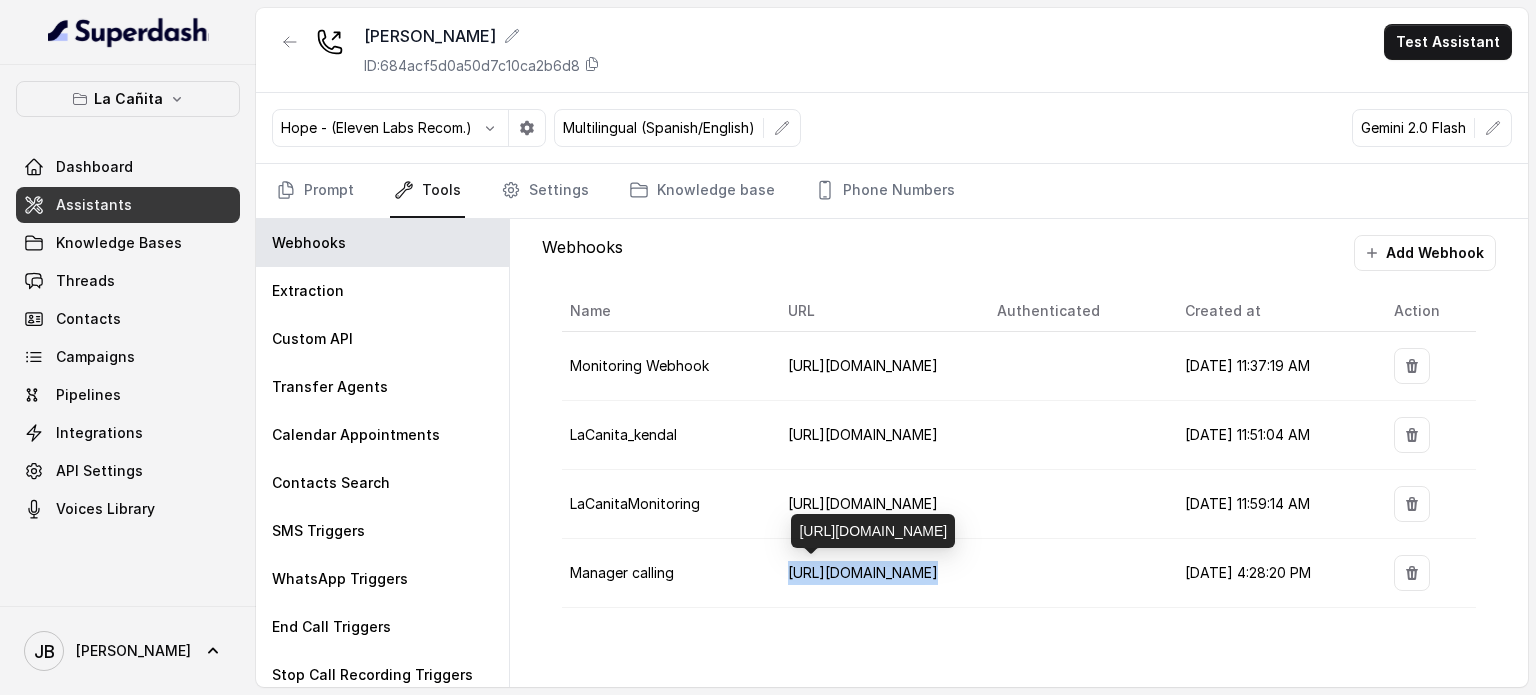 click on "[URL][DOMAIN_NAME]" at bounding box center (863, 572) 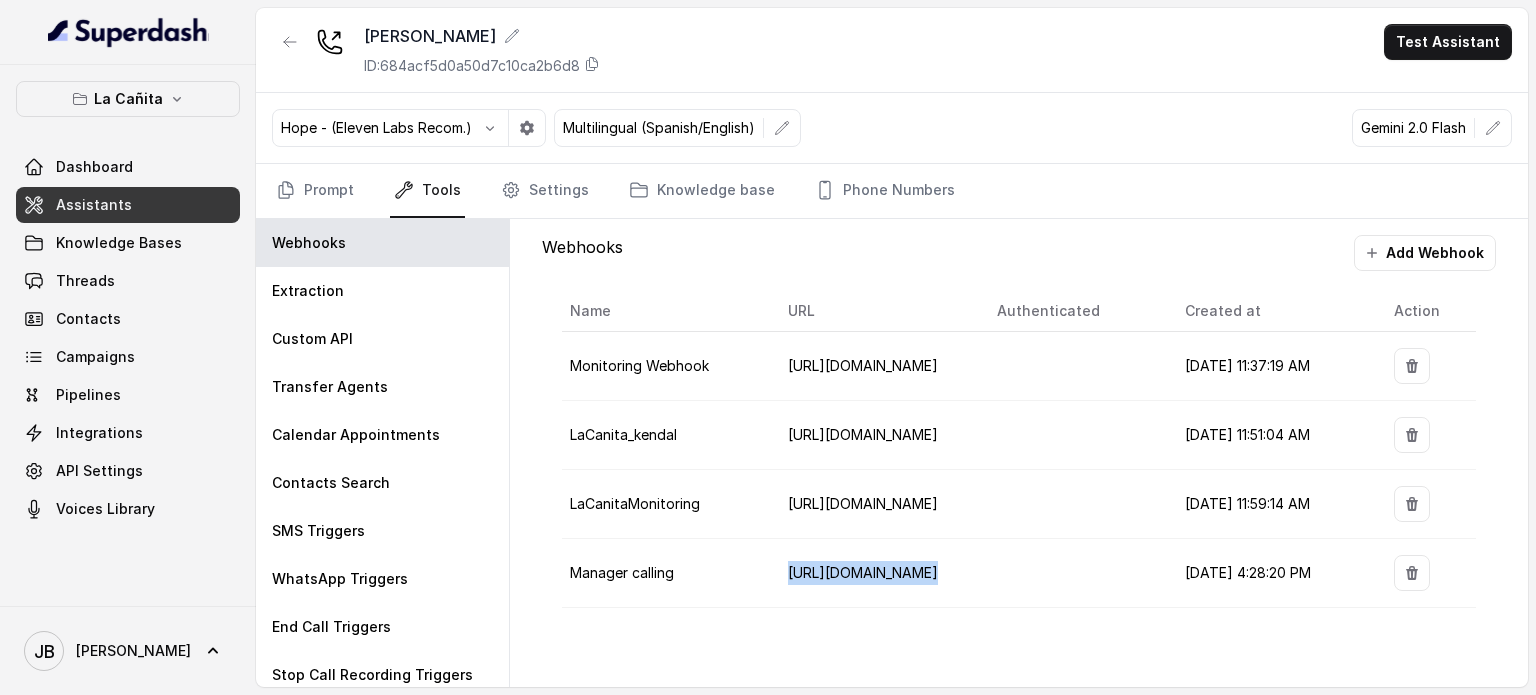 click on "[URL][DOMAIN_NAME]" at bounding box center [863, 572] 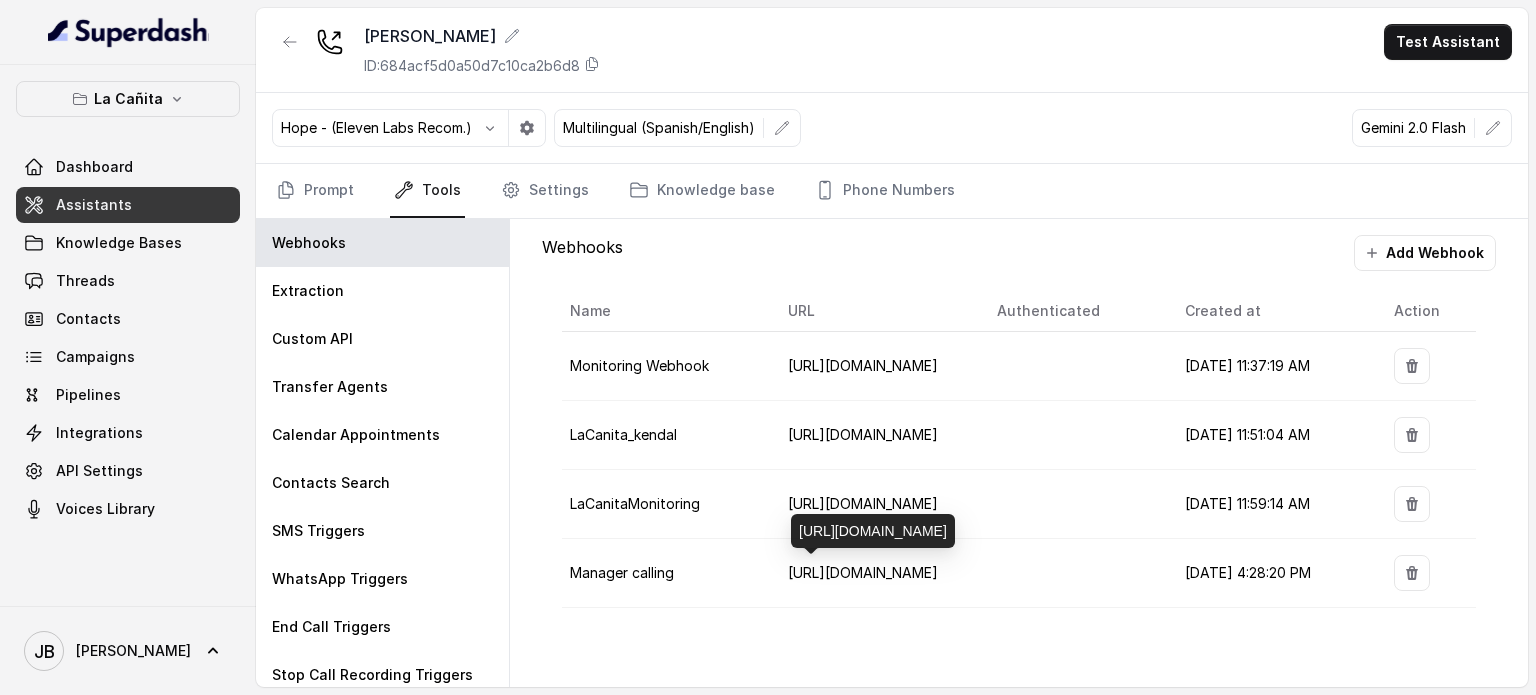 click on "[URL][DOMAIN_NAME]" at bounding box center (863, 572) 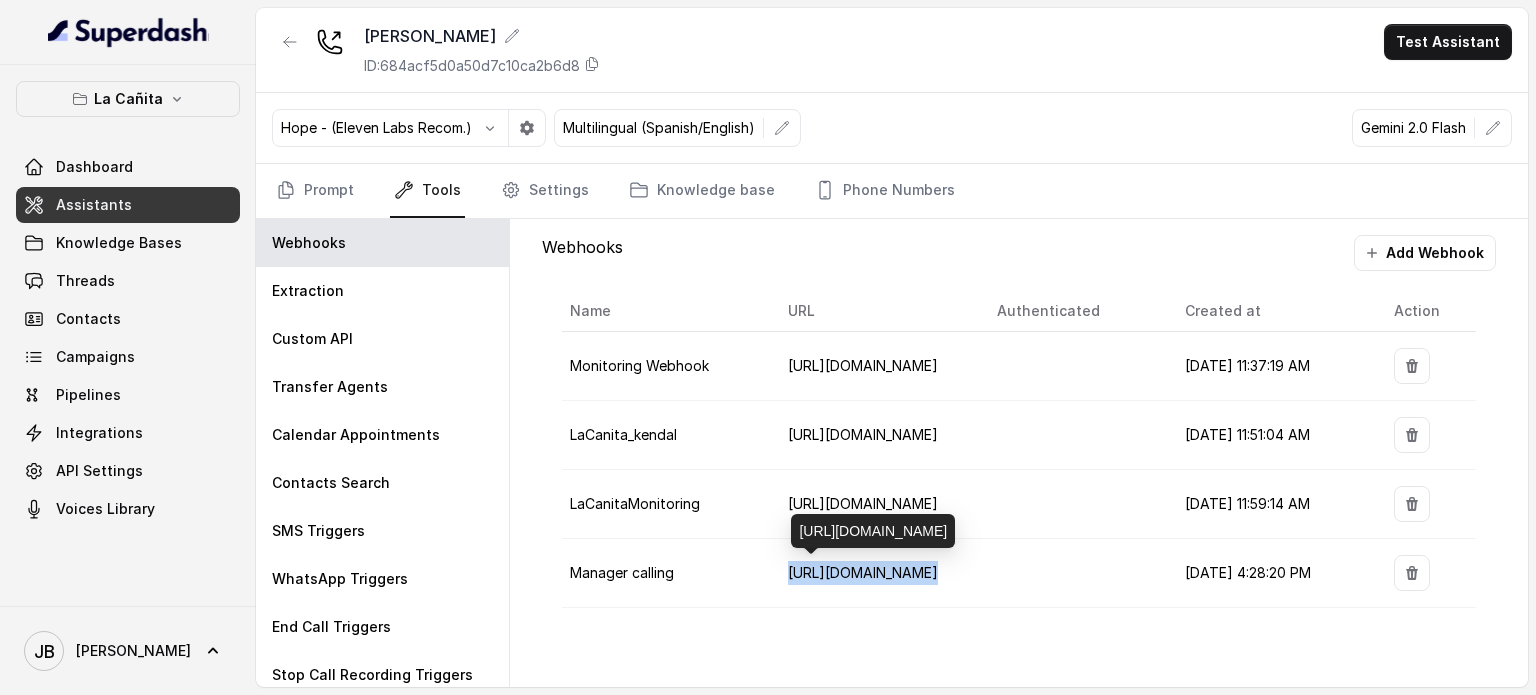 click on "[URL][DOMAIN_NAME]" at bounding box center (863, 572) 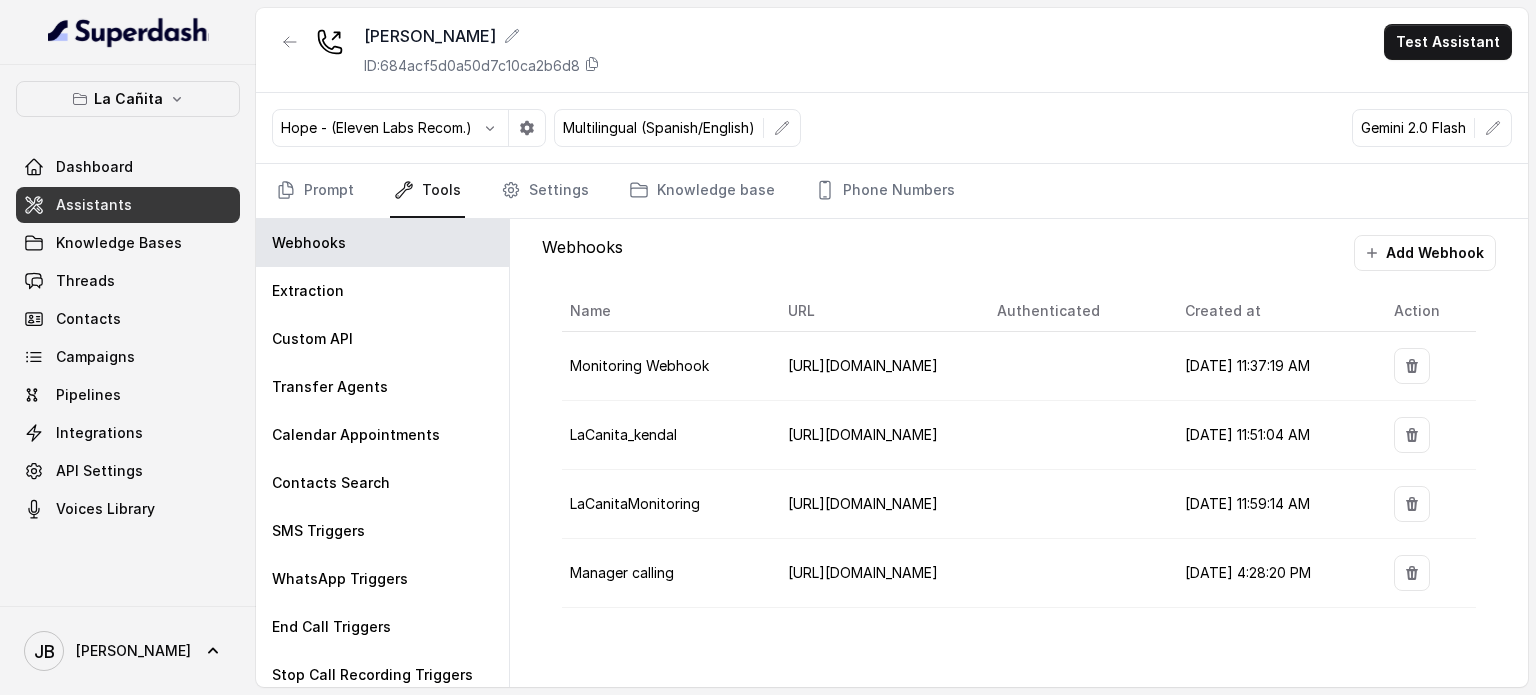 click on "Manager calling" at bounding box center [622, 572] 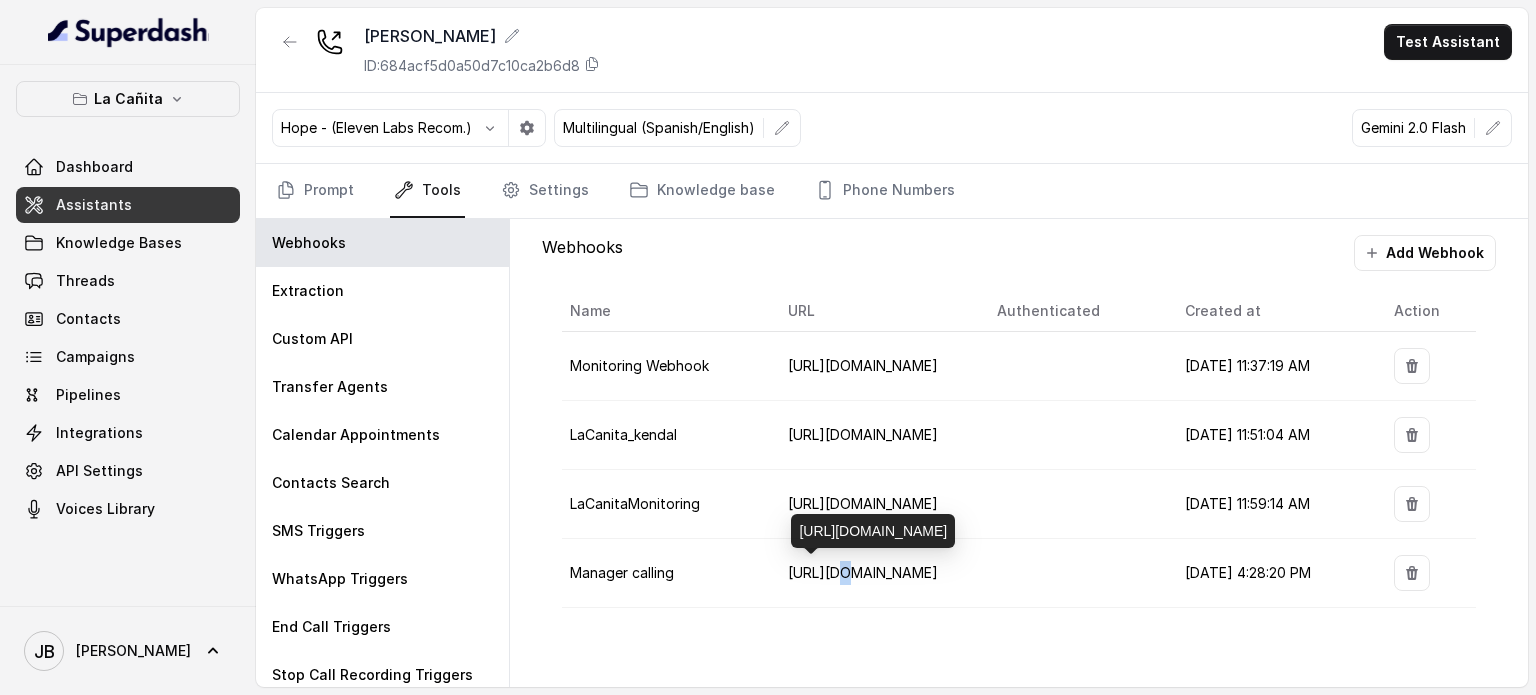 click on "[URL][DOMAIN_NAME]" at bounding box center [863, 572] 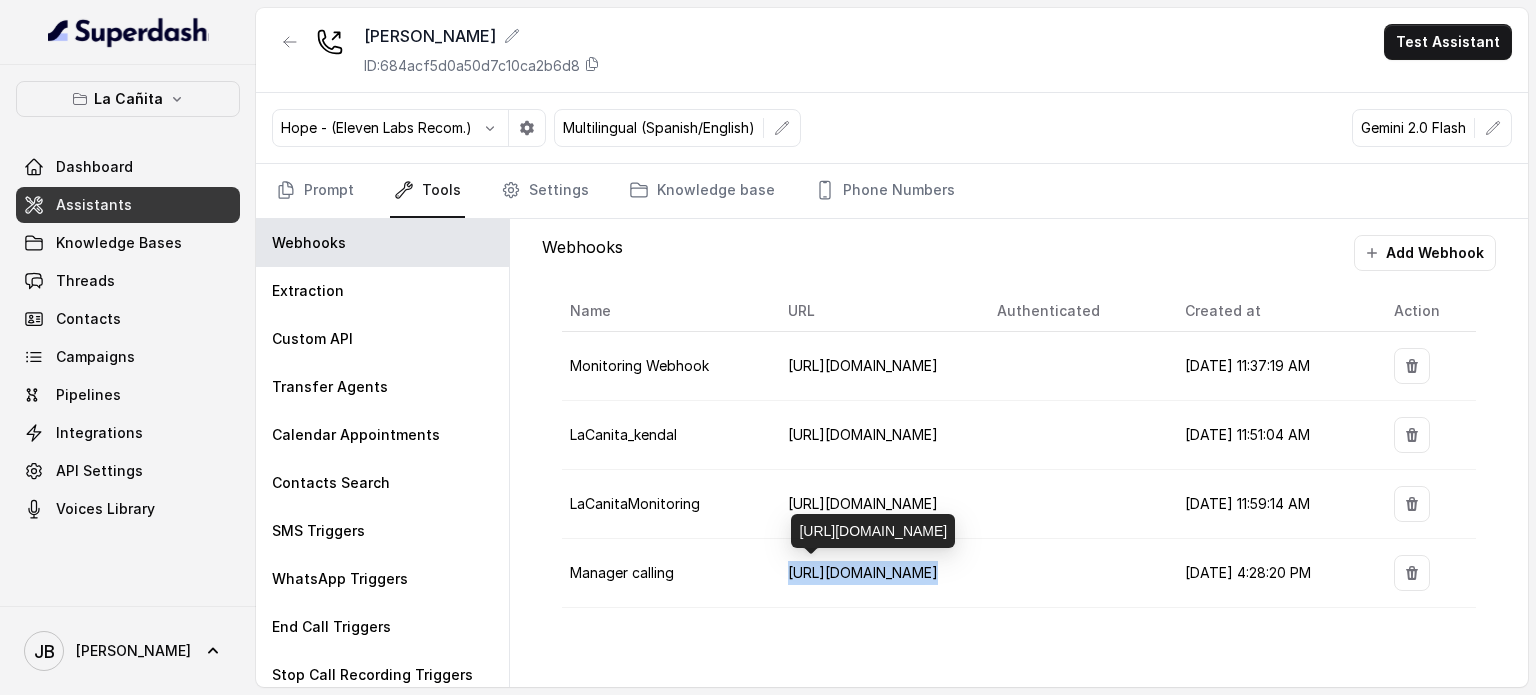 click on "[URL][DOMAIN_NAME]" at bounding box center (863, 572) 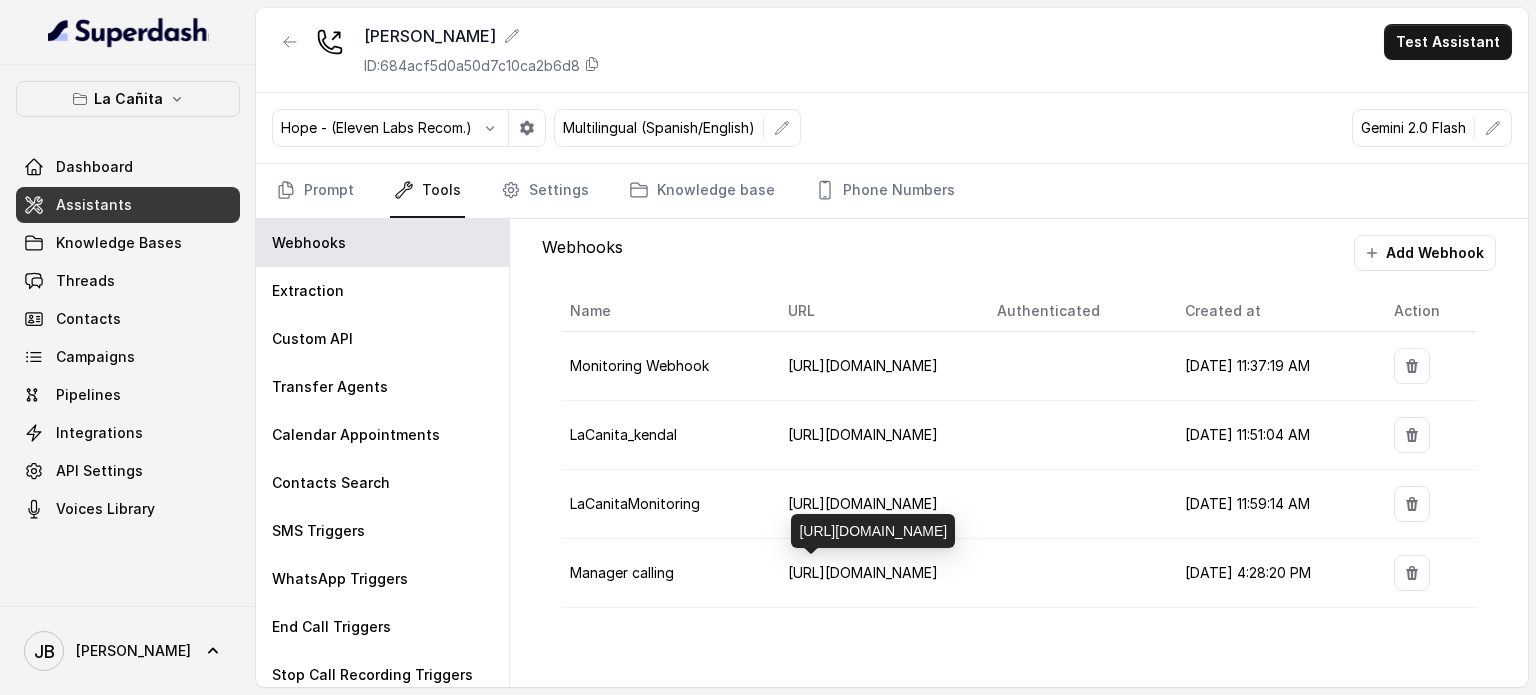 click on "Manager calling" at bounding box center [666, 573] 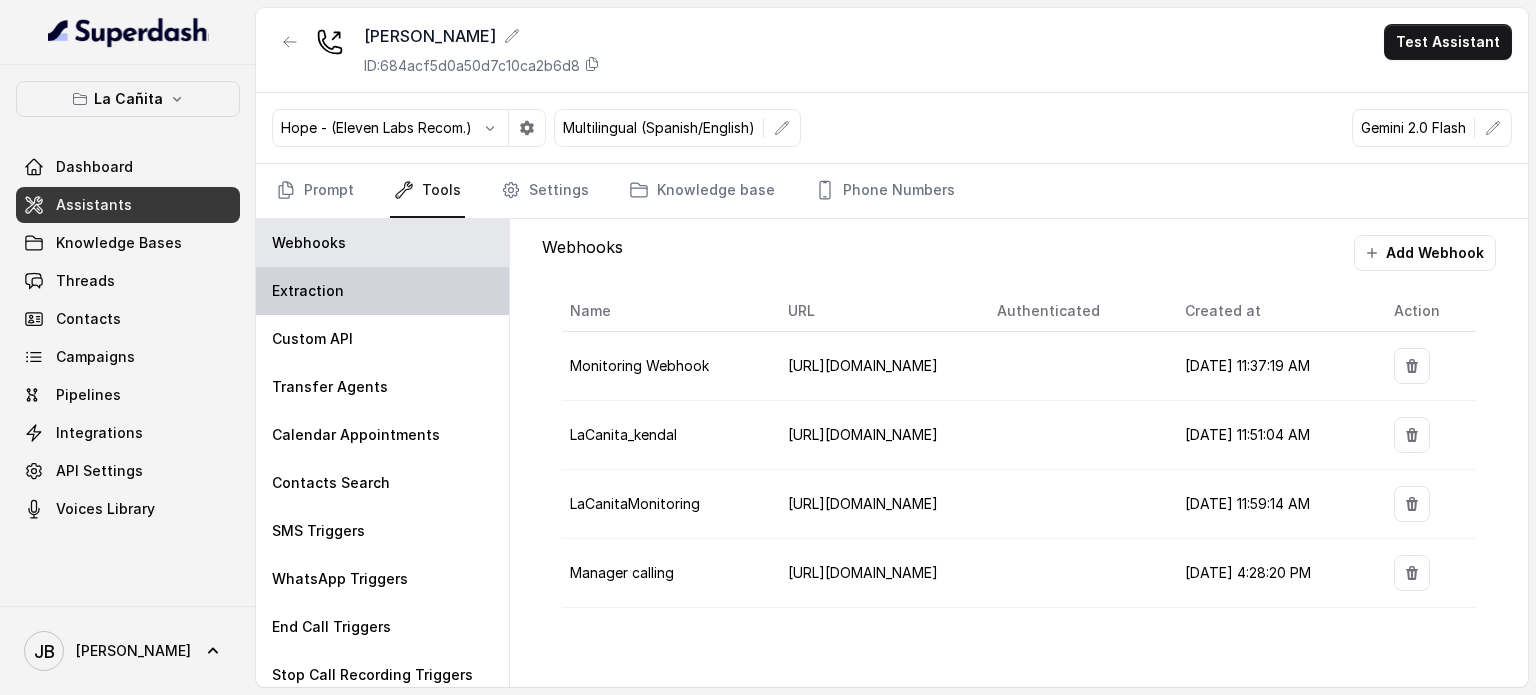 click on "Extraction" at bounding box center (382, 291) 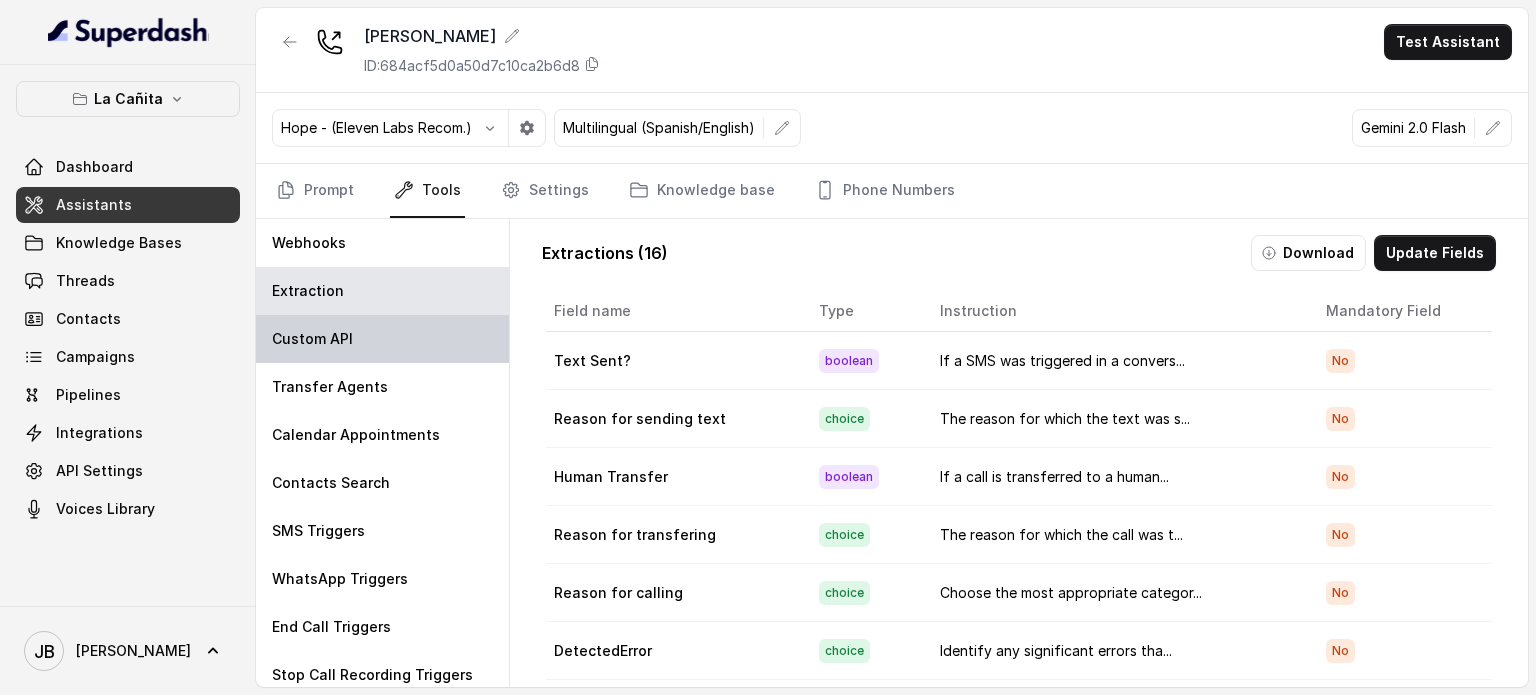click on "Custom API" at bounding box center (382, 339) 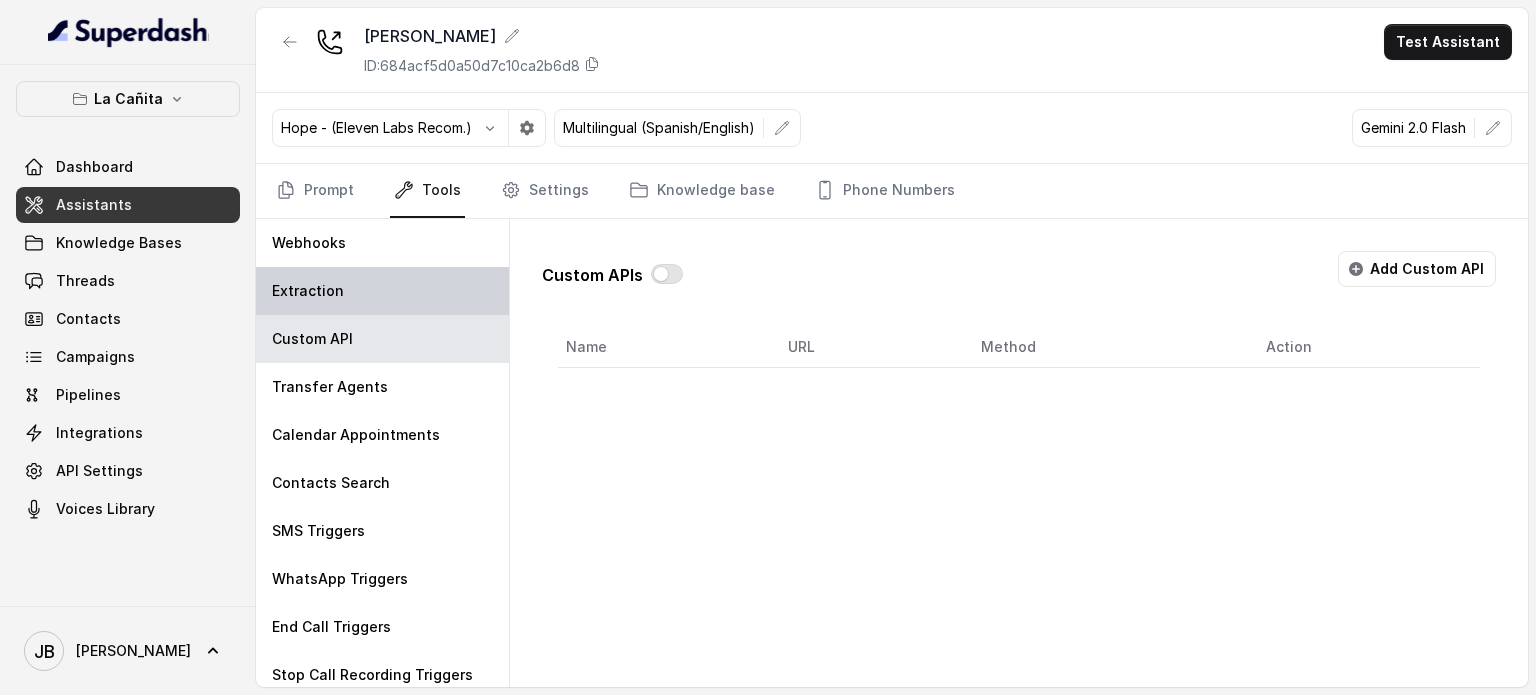 click on "Extraction" at bounding box center (308, 291) 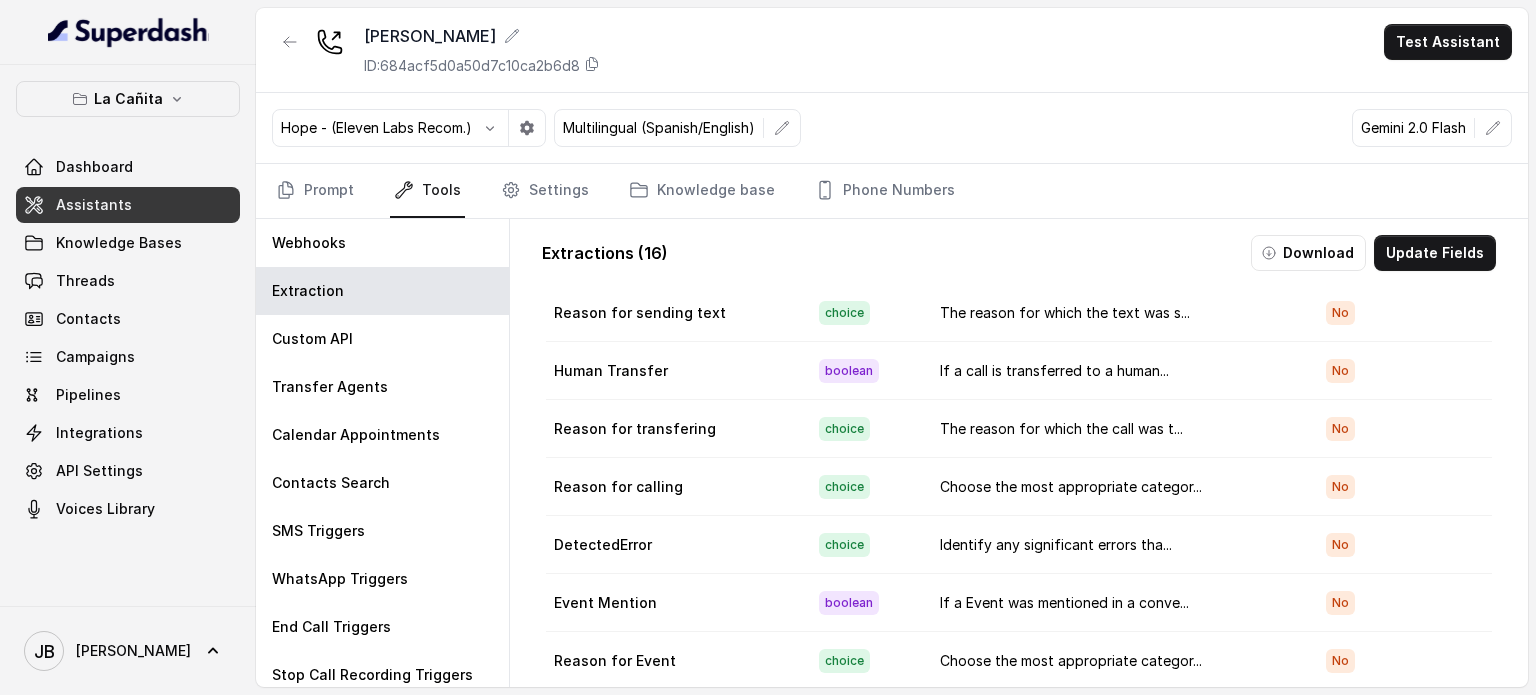 scroll, scrollTop: 0, scrollLeft: 0, axis: both 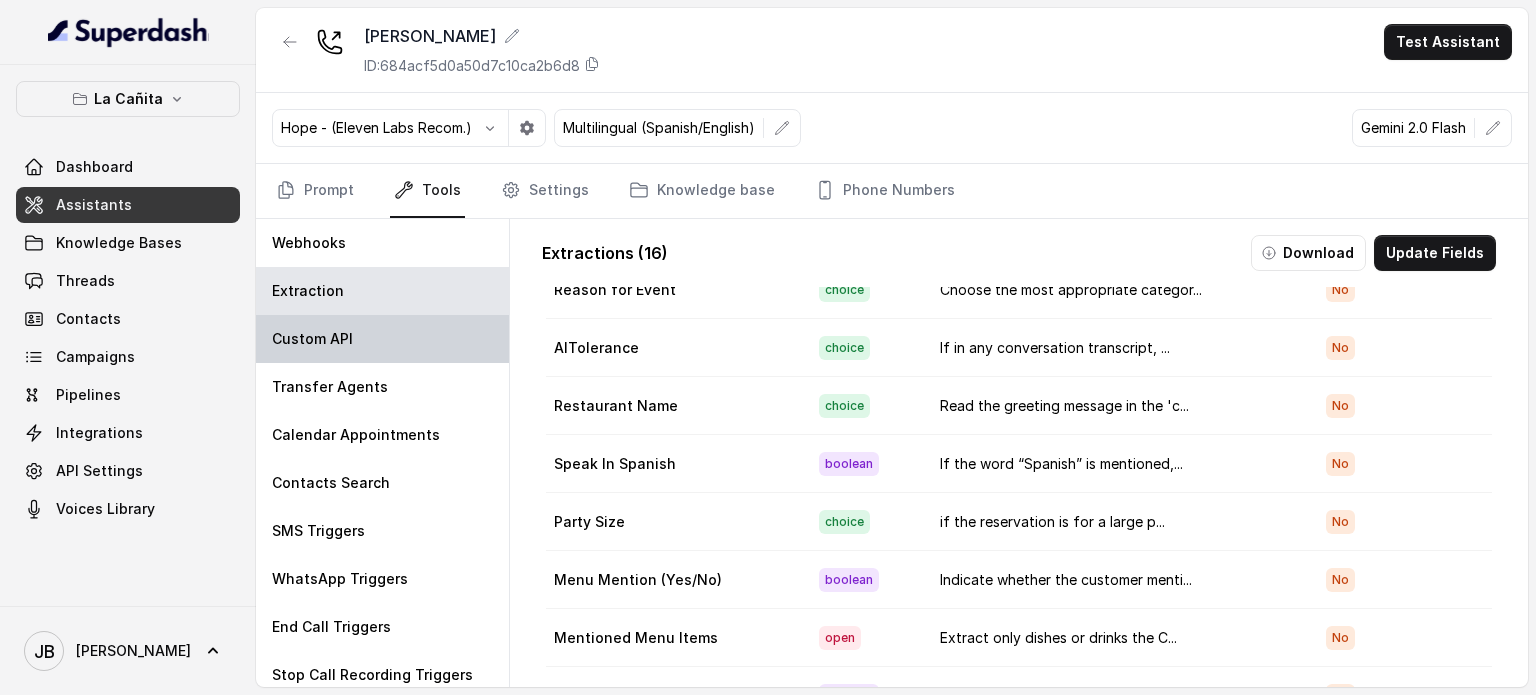 click on "Custom API" at bounding box center [382, 339] 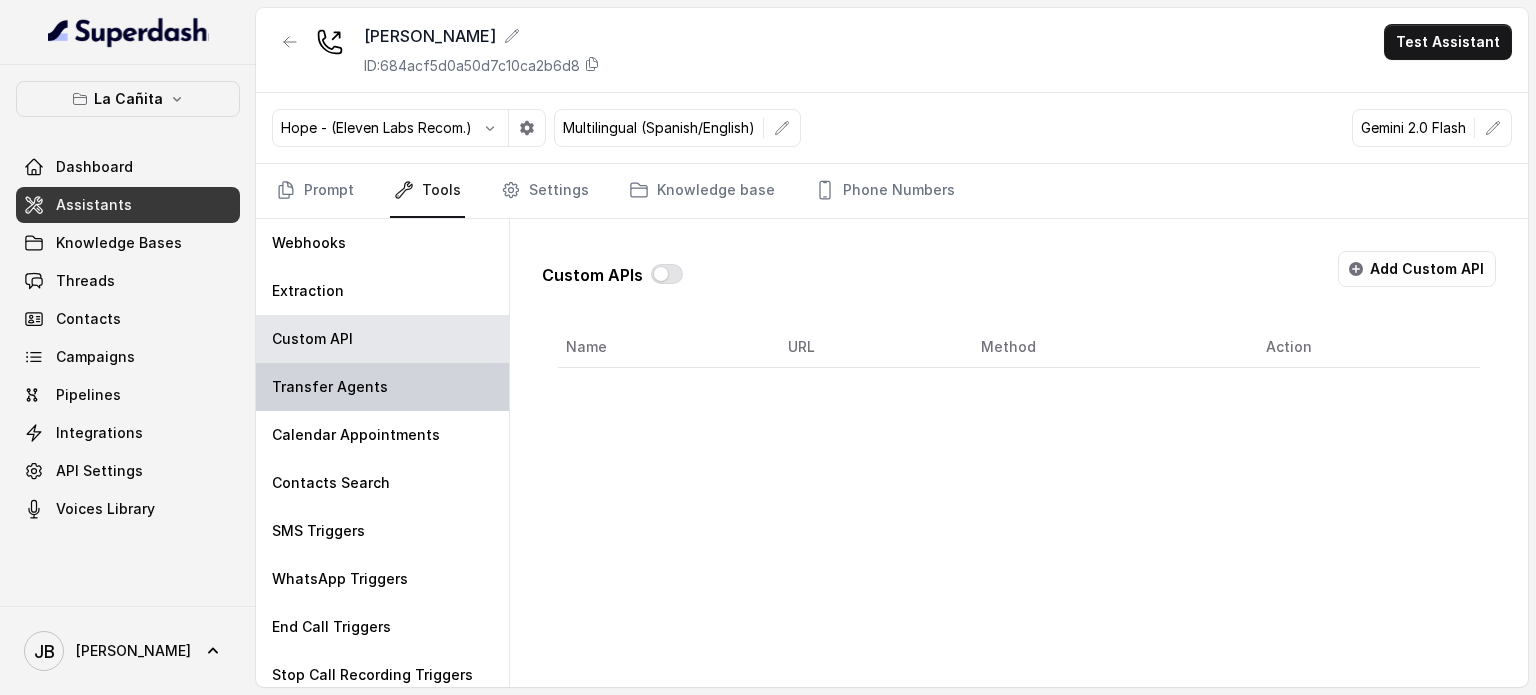 click on "Transfer Agents" at bounding box center (382, 387) 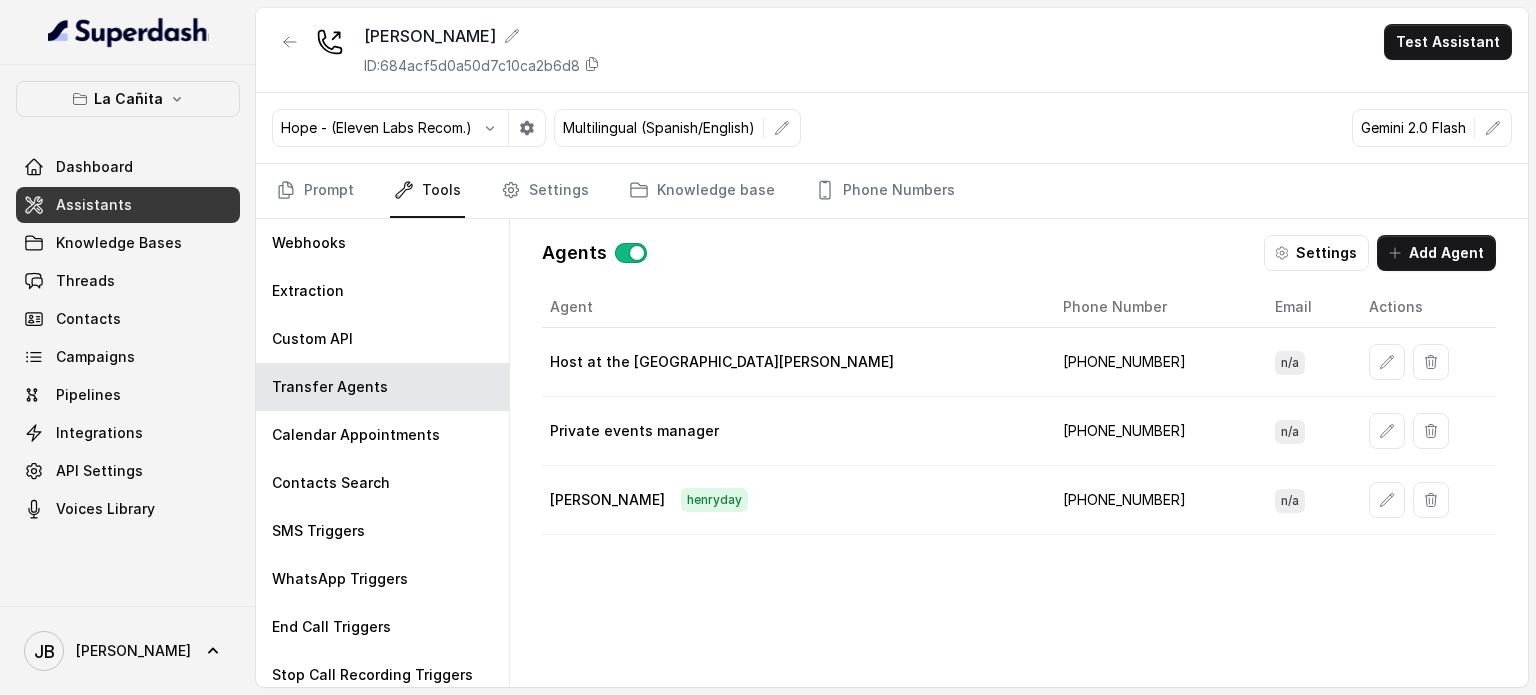 click on "[PHONE_NUMBER]" at bounding box center [1153, 500] 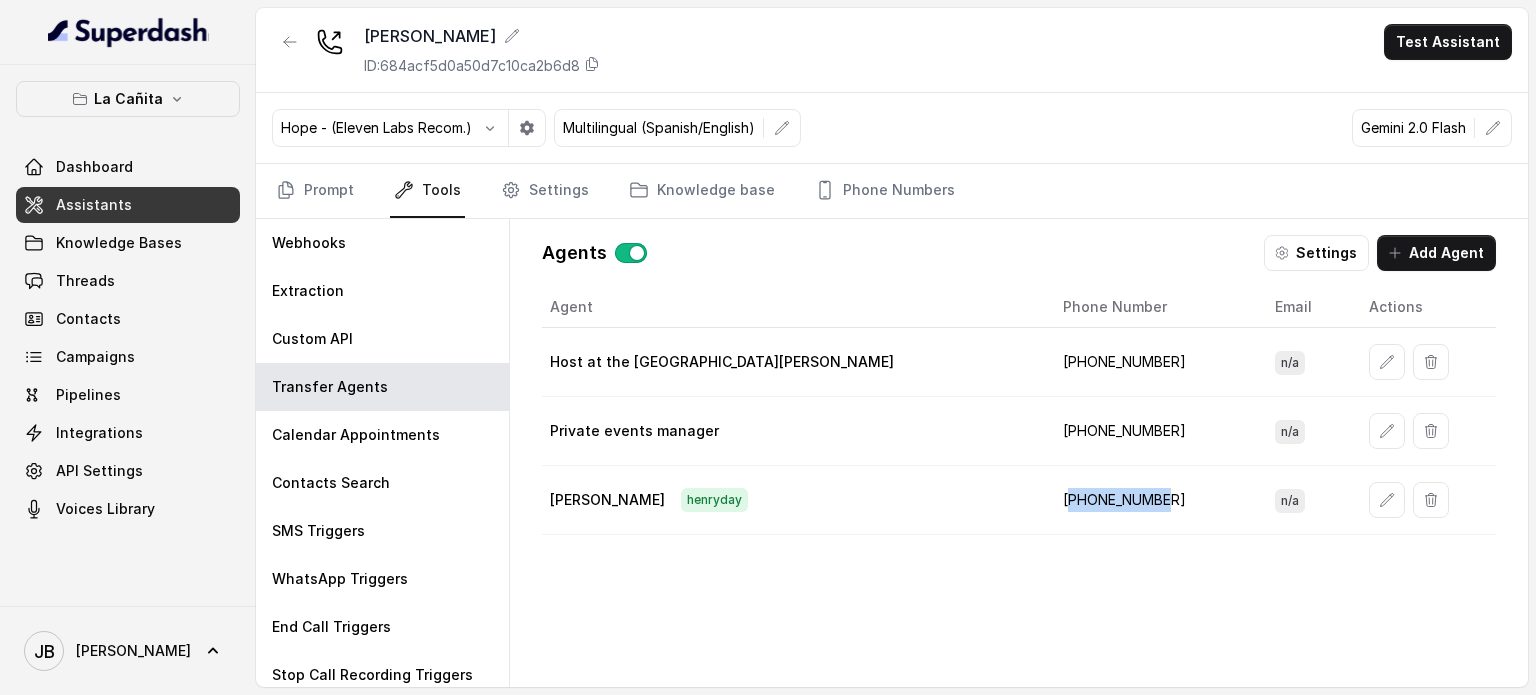 click on "[PHONE_NUMBER]" at bounding box center [1153, 500] 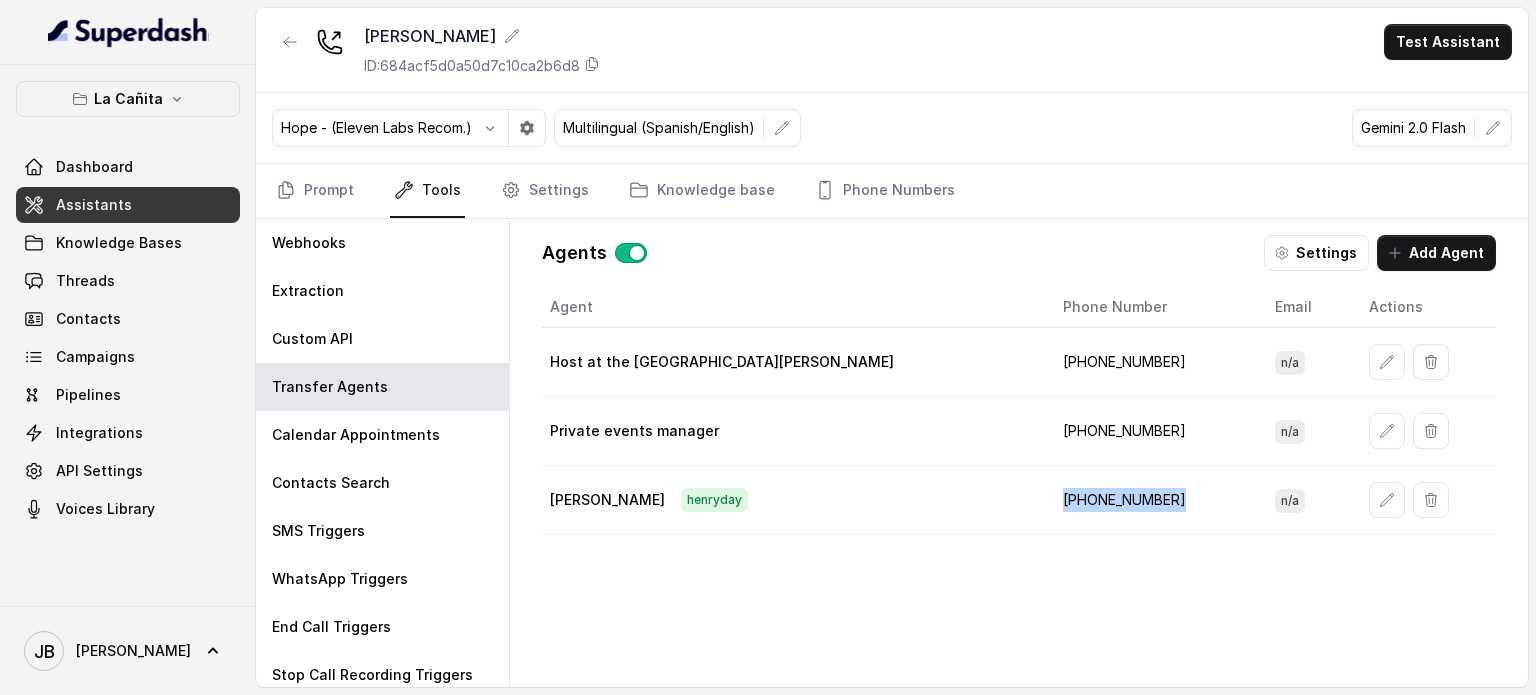 click on "[PHONE_NUMBER]" at bounding box center [1153, 500] 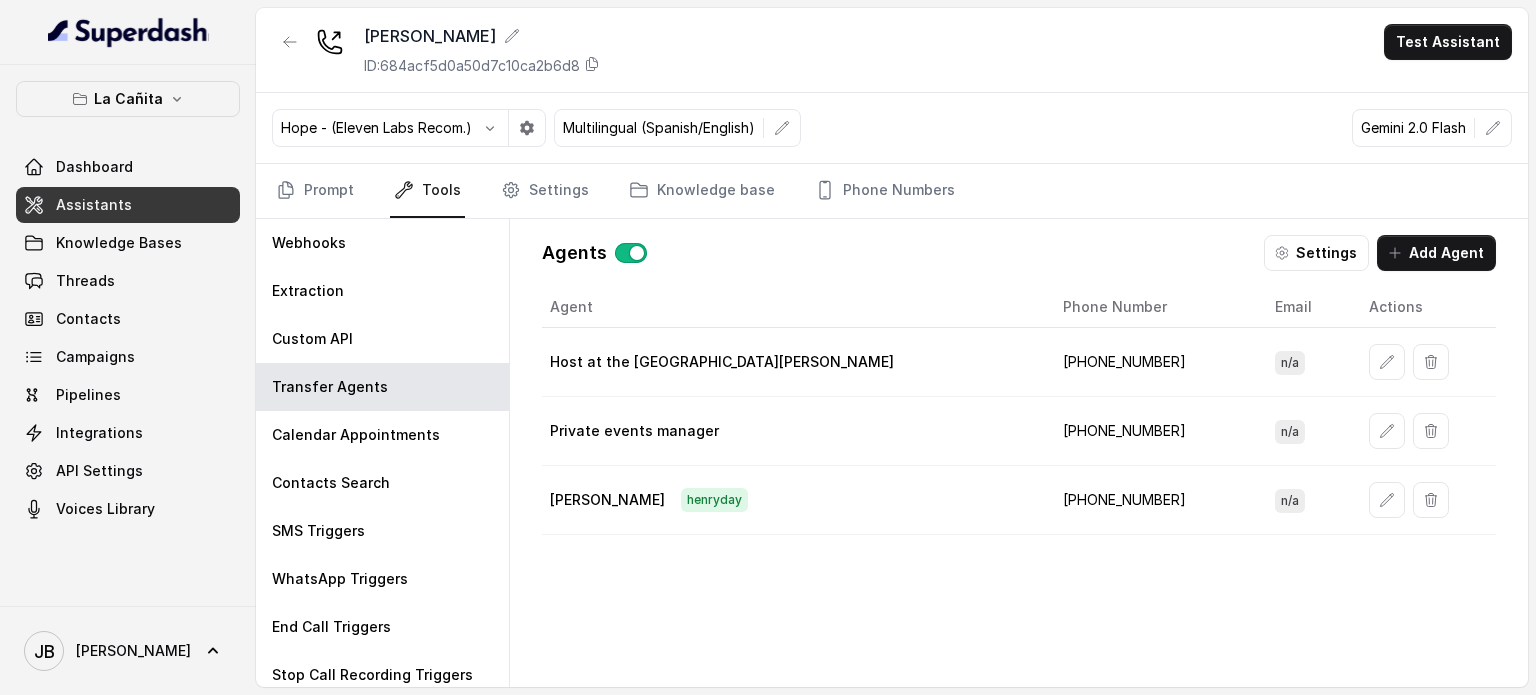 click on "[PERSON_NAME]" at bounding box center (794, 500) 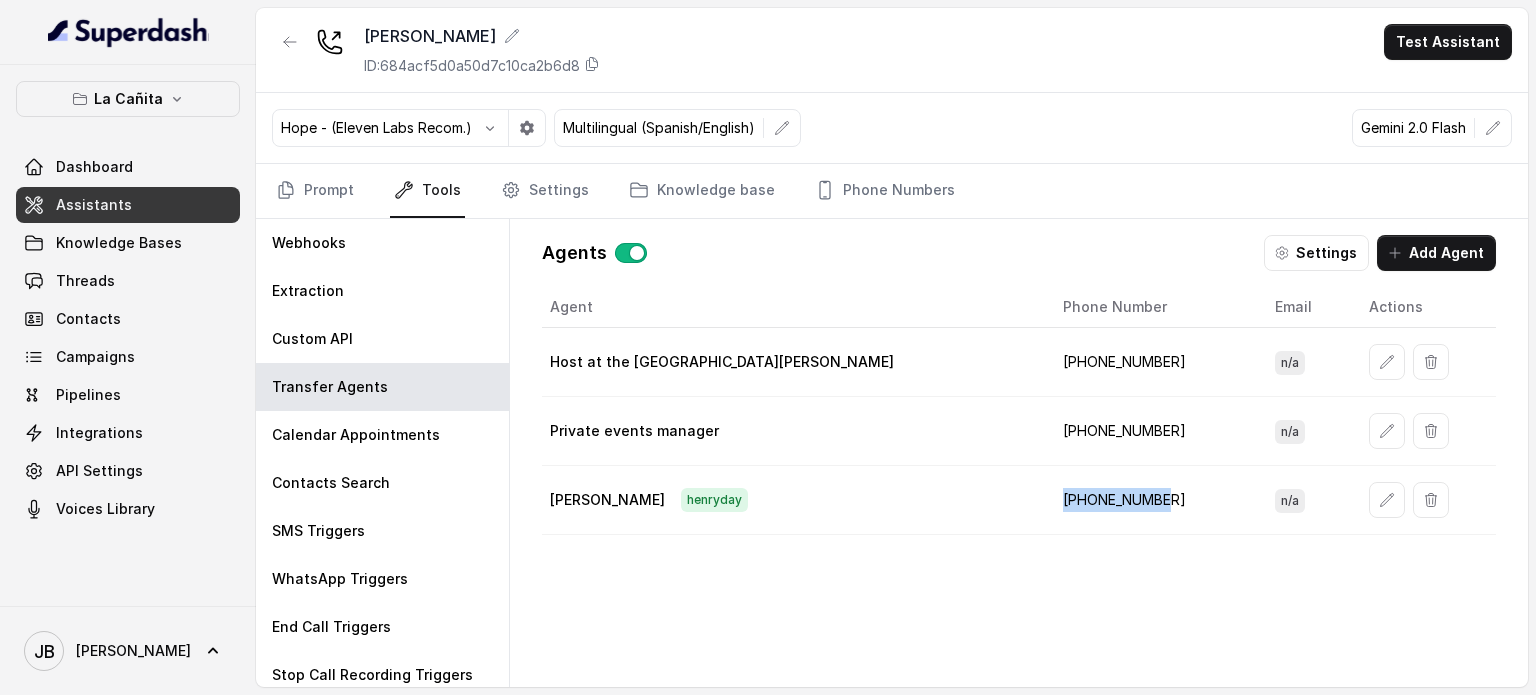 drag, startPoint x: 1060, startPoint y: 496, endPoint x: 928, endPoint y: 471, distance: 134.34657 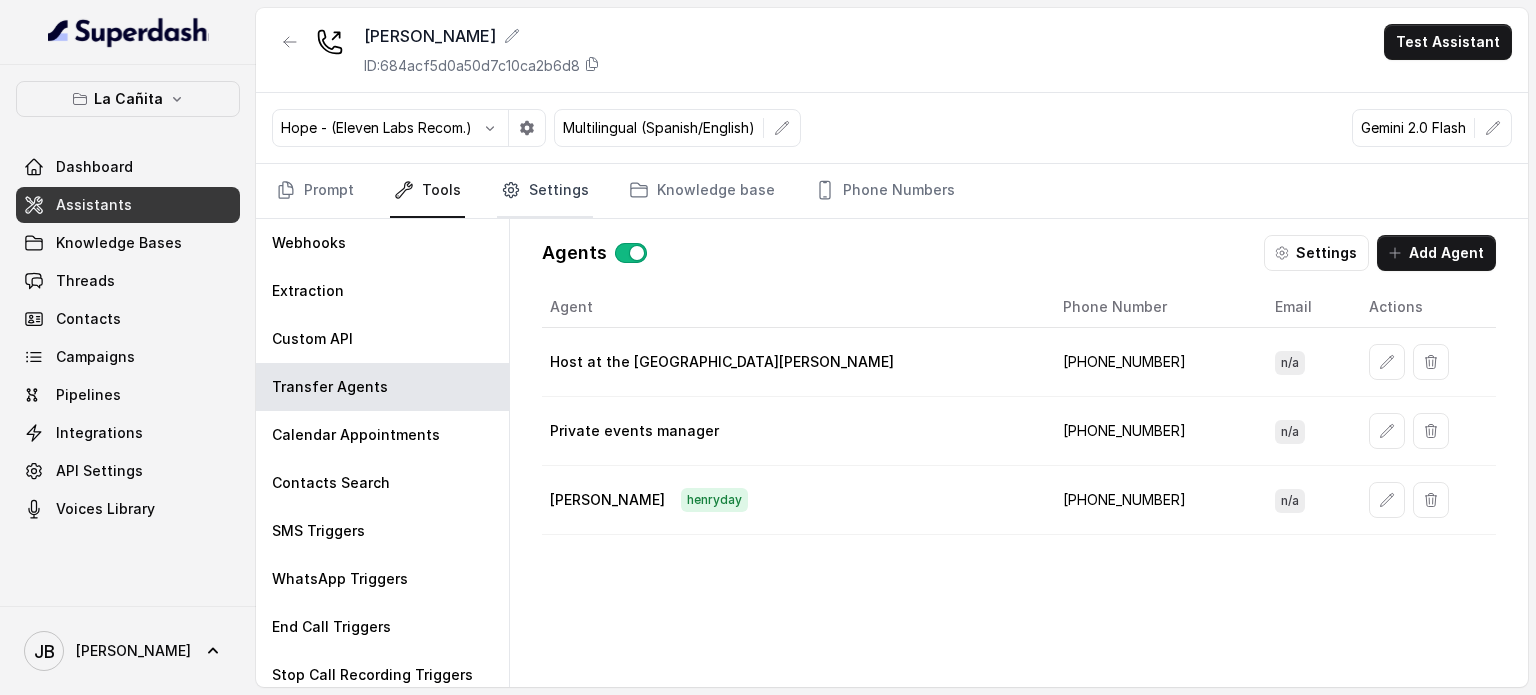 click on "Settings" at bounding box center [545, 191] 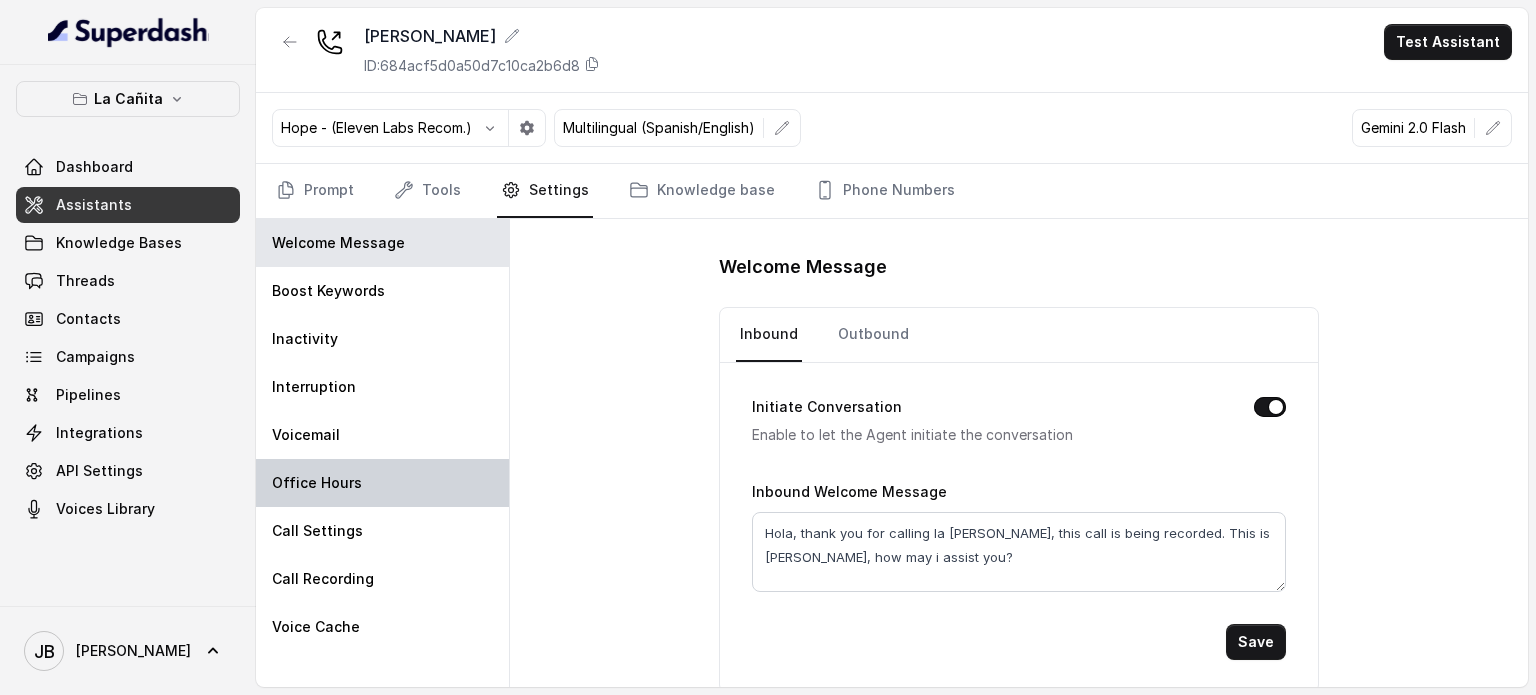 click on "Office Hours" at bounding box center (382, 483) 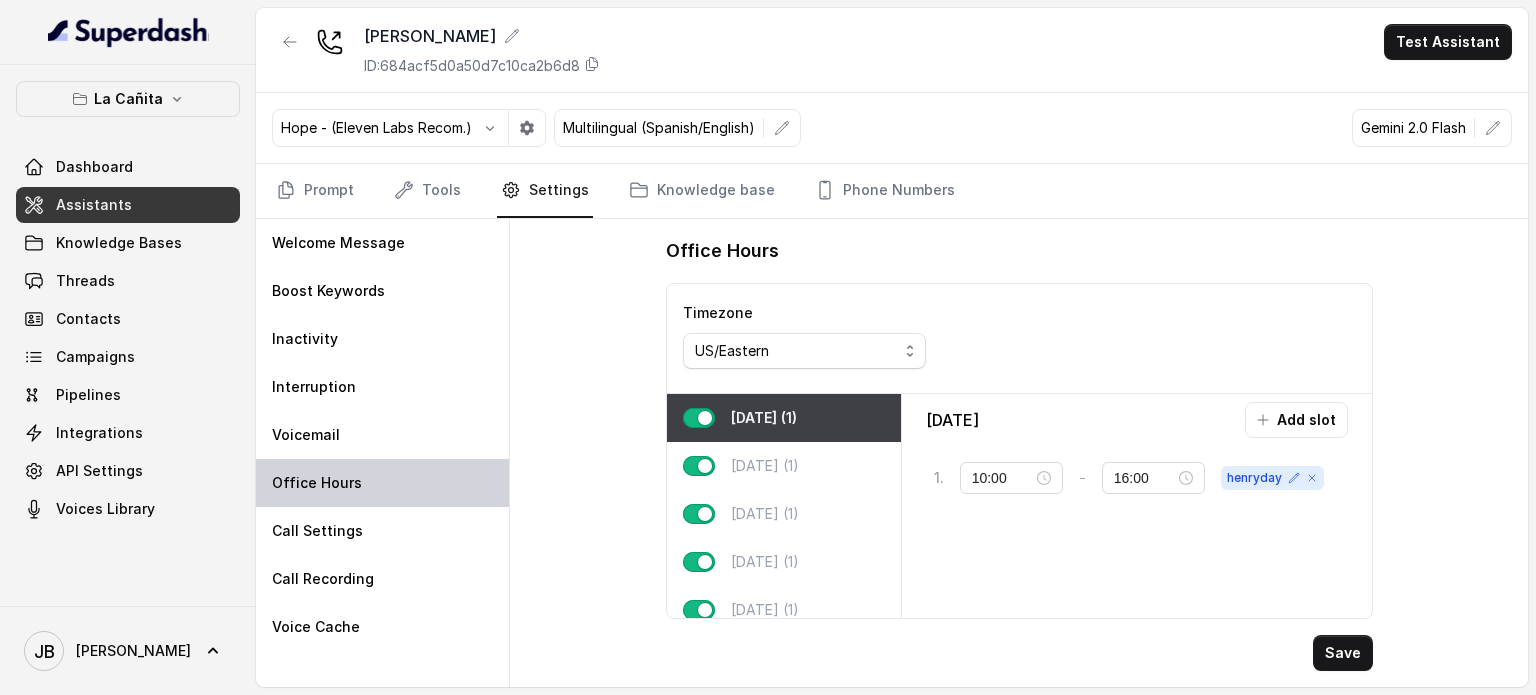 type on "07:00" 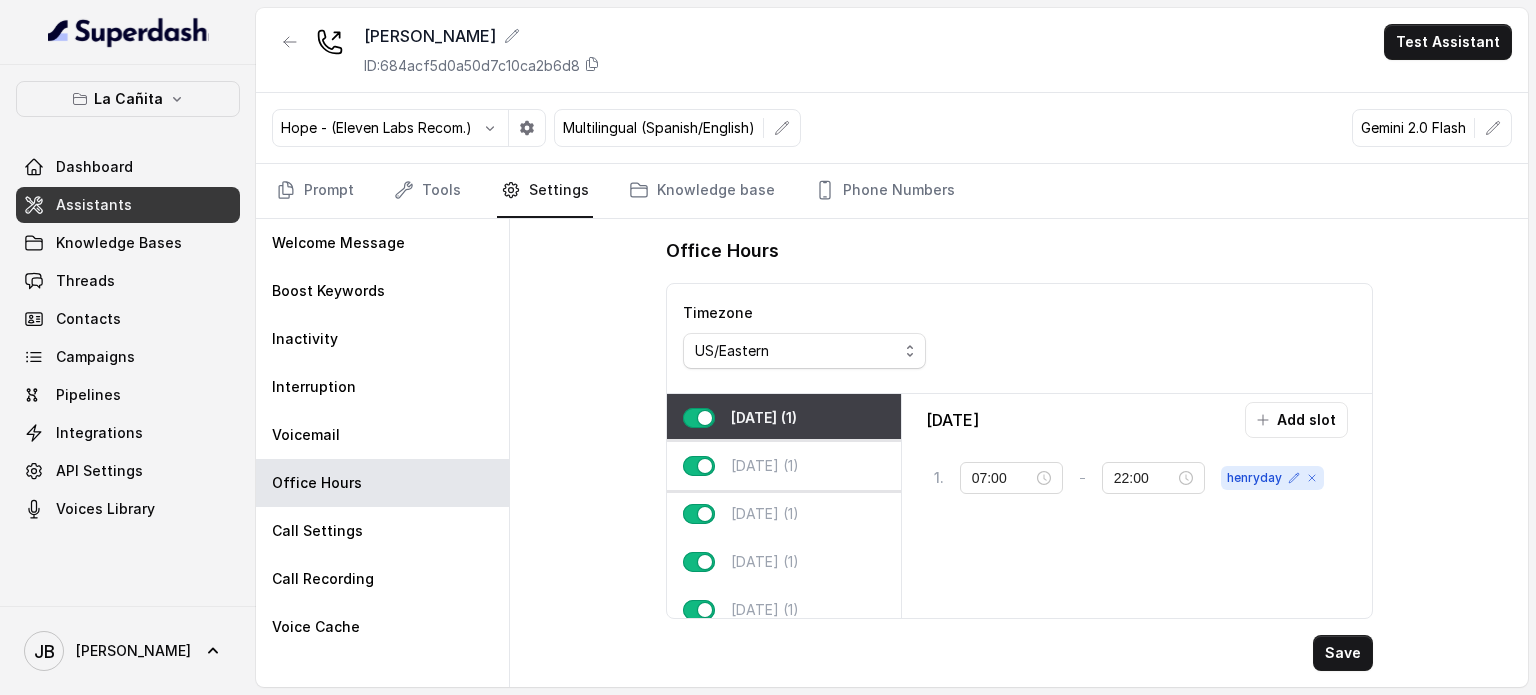 click on "[DATE] (1)" at bounding box center (765, 466) 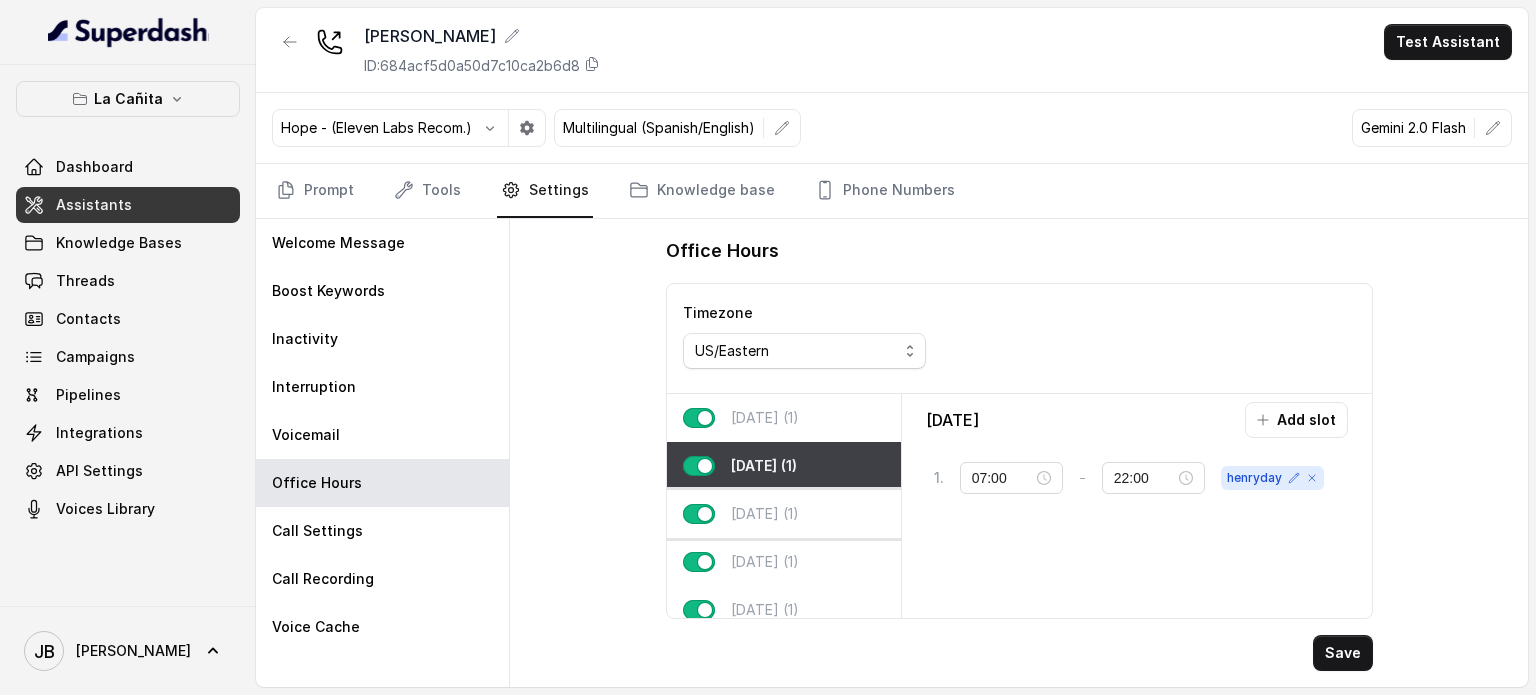 click on "[DATE] (1)" at bounding box center [765, 514] 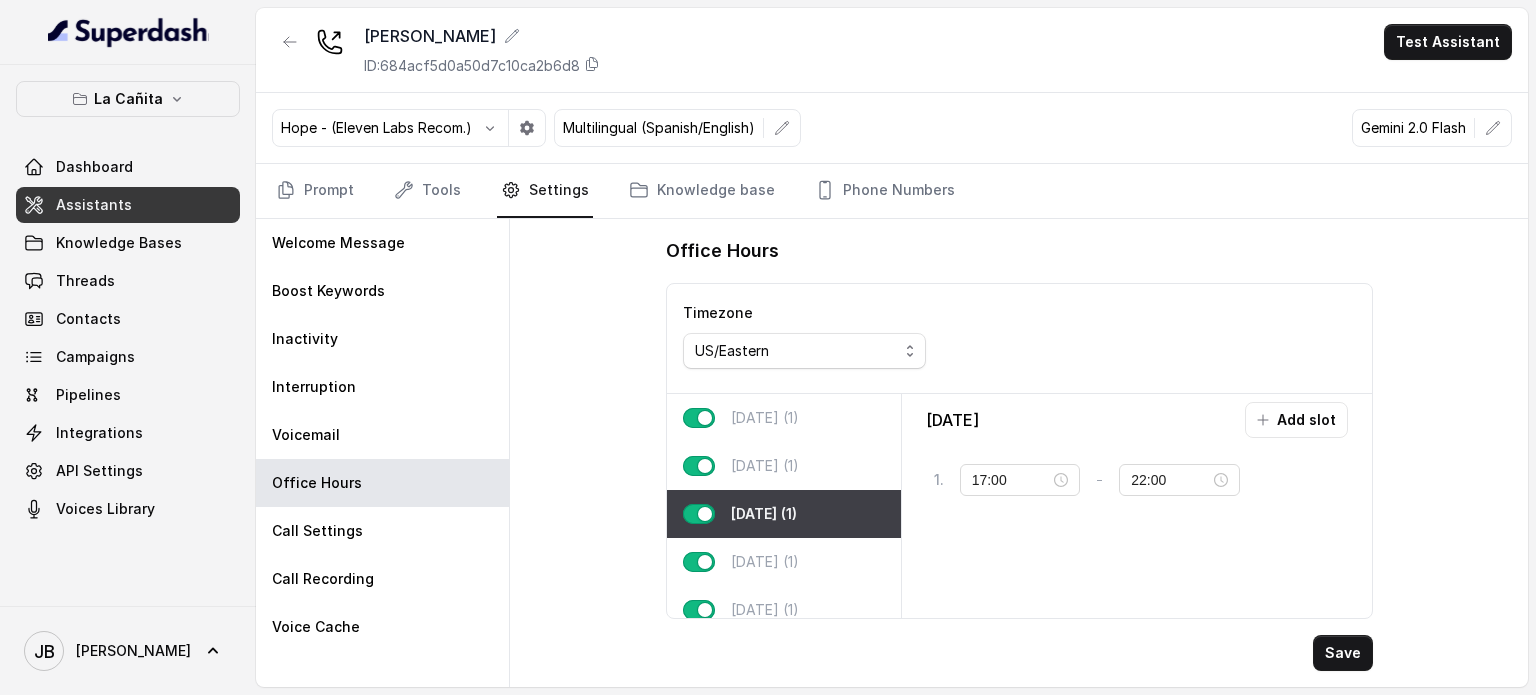 scroll, scrollTop: 100, scrollLeft: 0, axis: vertical 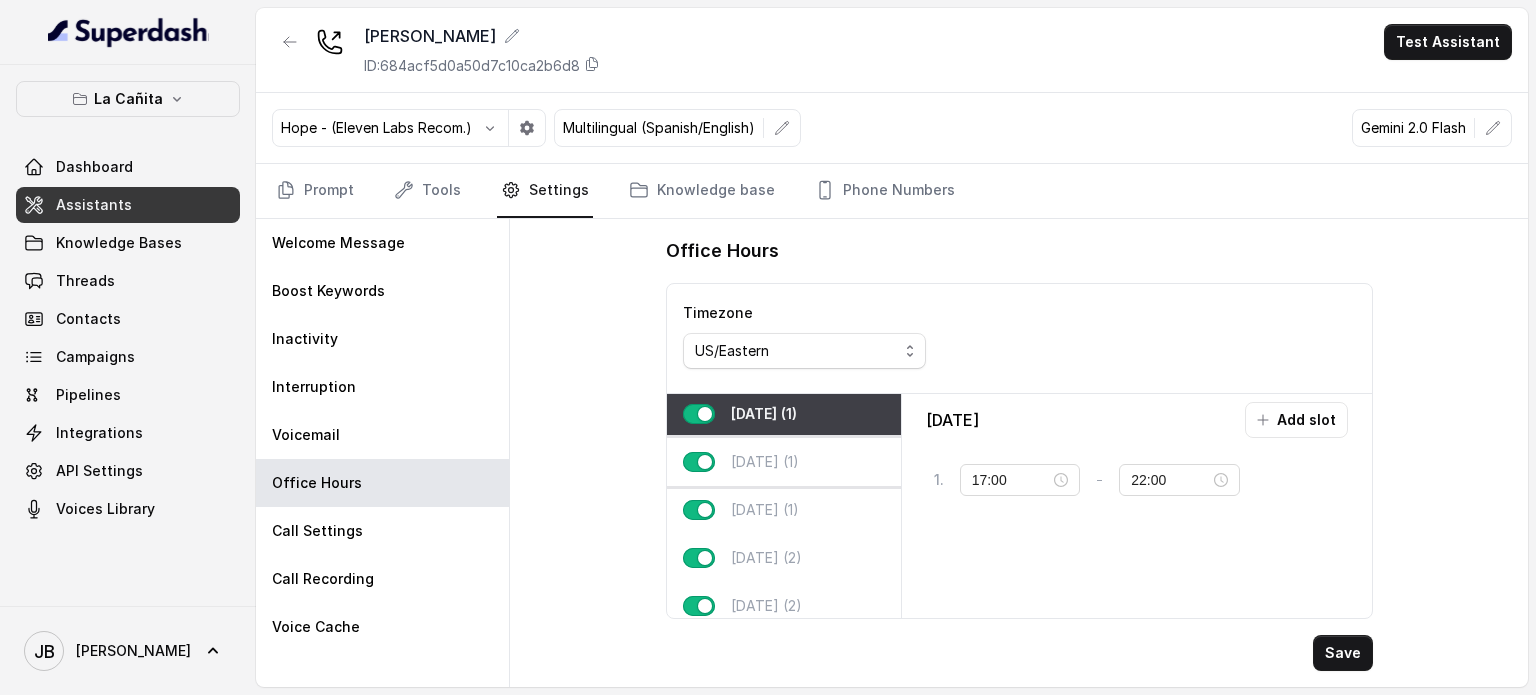 click on "[DATE] (1)" at bounding box center (765, 462) 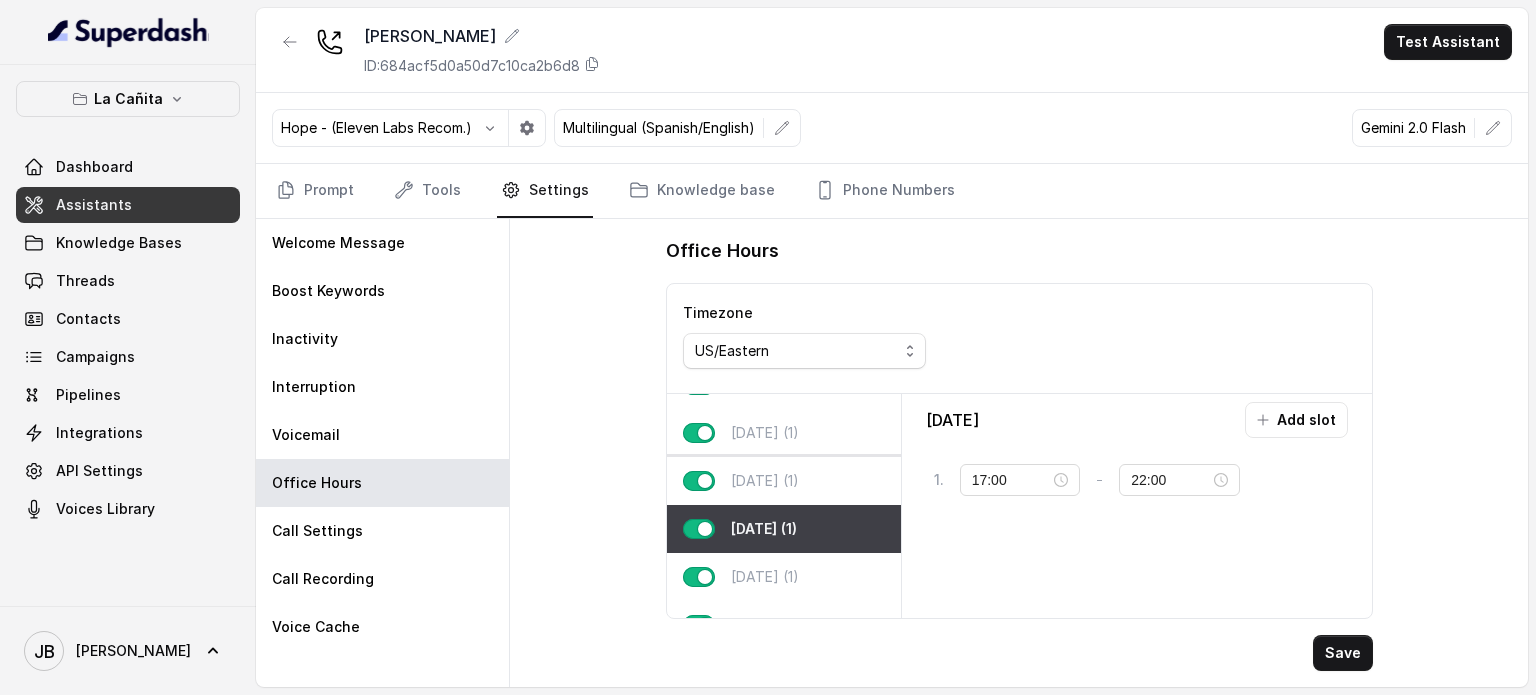 scroll, scrollTop: 0, scrollLeft: 0, axis: both 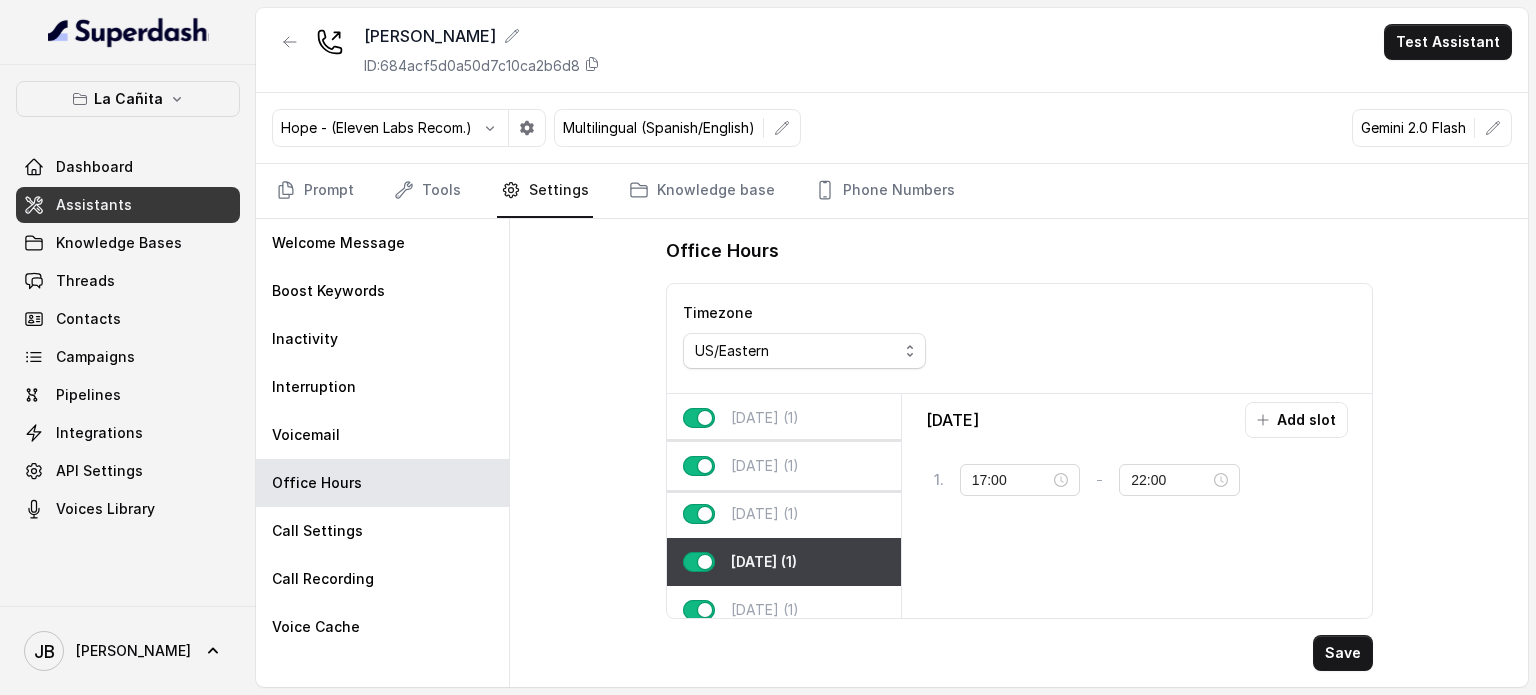 click on "[DATE] (1)" at bounding box center [784, 466] 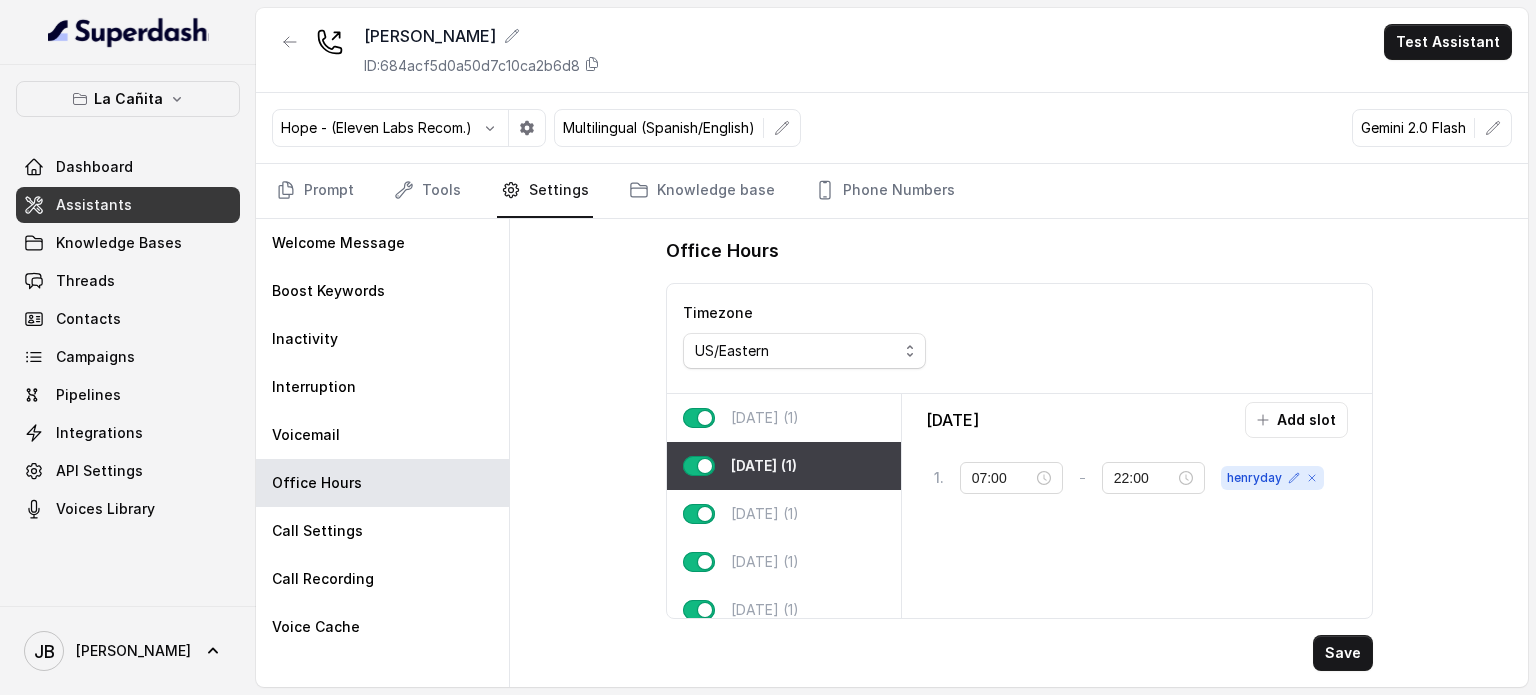 click on "[DATE] (1)" at bounding box center (784, 418) 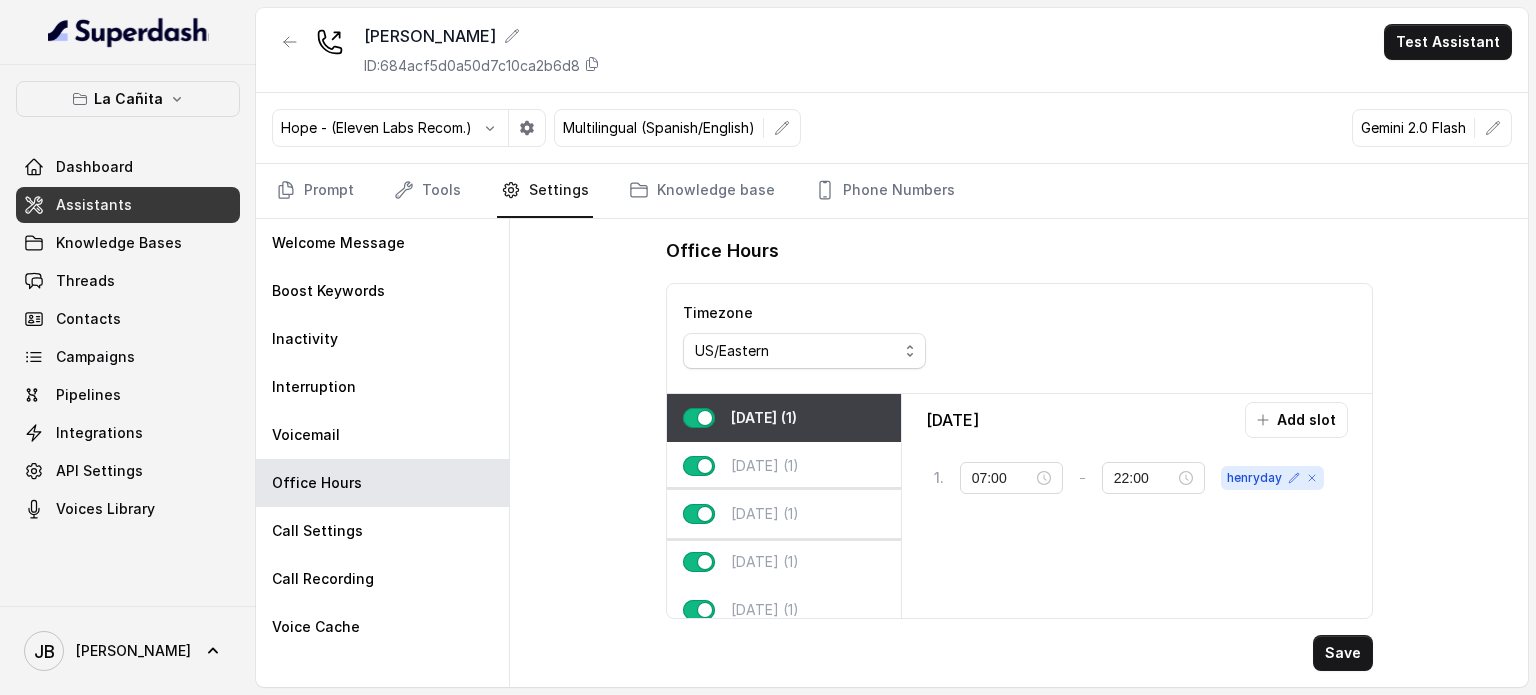 click on "[DATE] (1)" at bounding box center [765, 514] 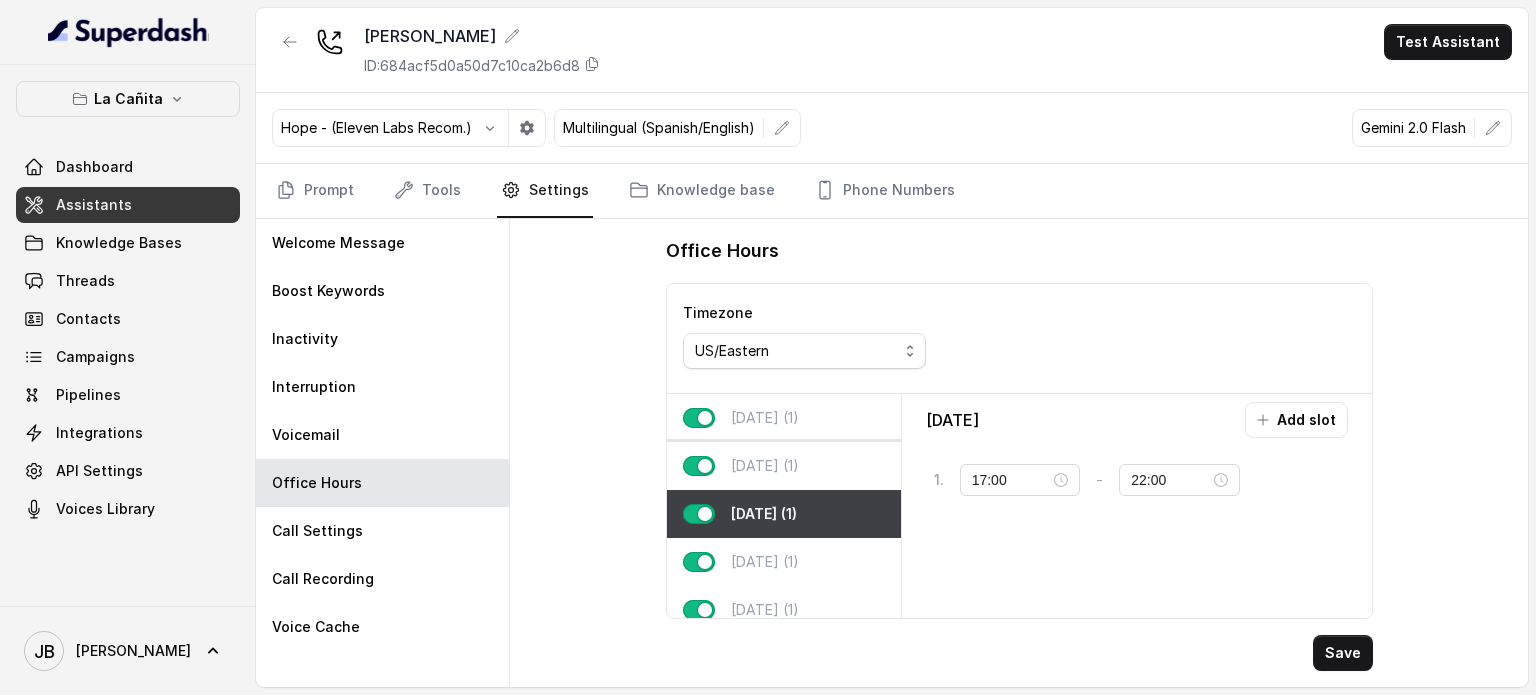click on "[DATE] (1)" at bounding box center [765, 466] 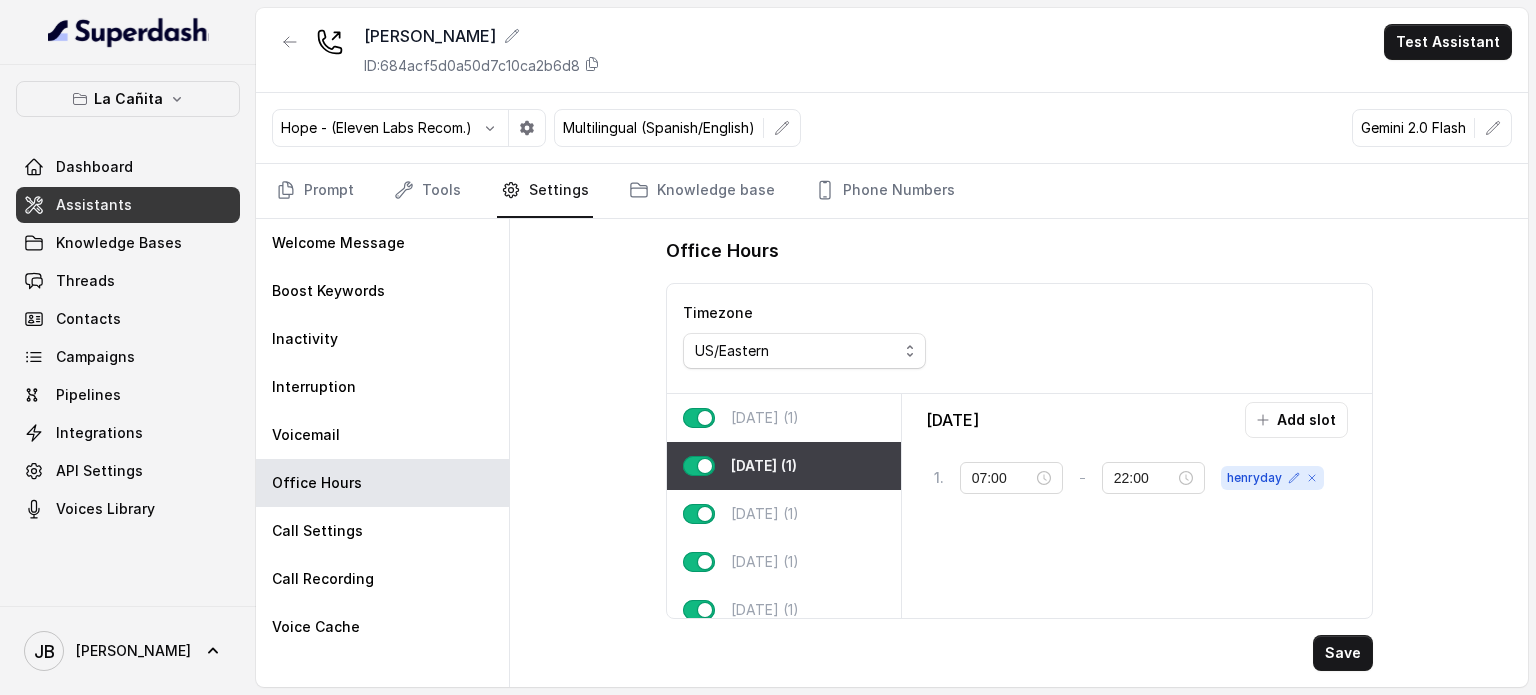 click on "[DATE] (1)" at bounding box center [784, 418] 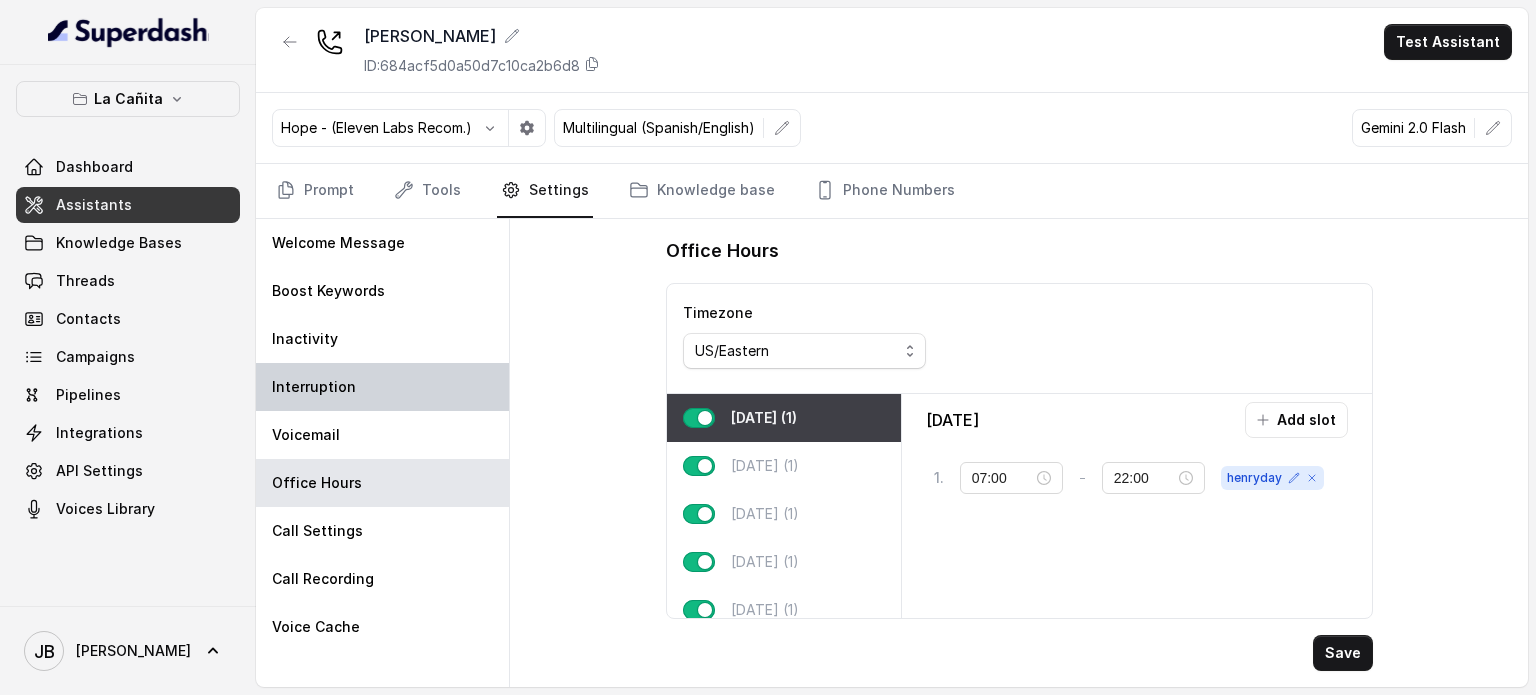 click on "Interruption" at bounding box center [314, 387] 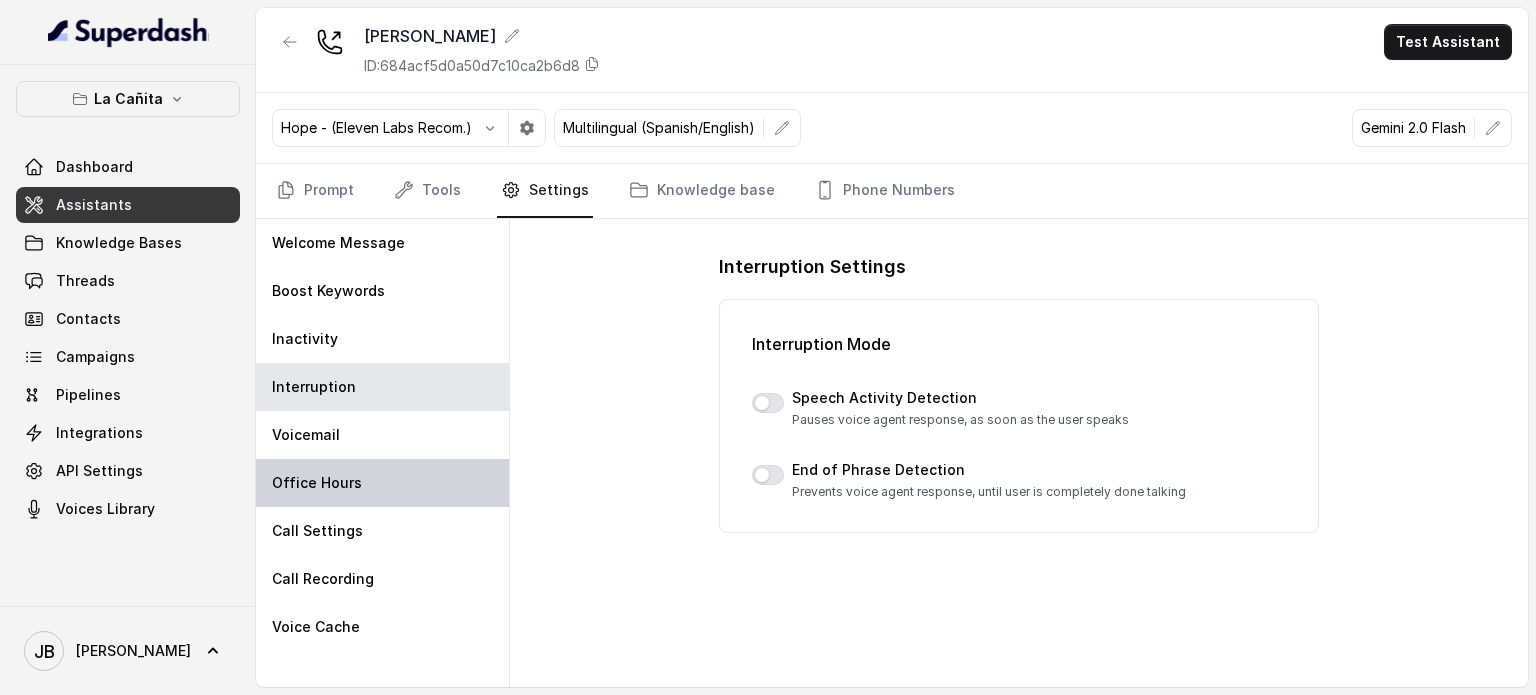click on "Office Hours" at bounding box center (317, 483) 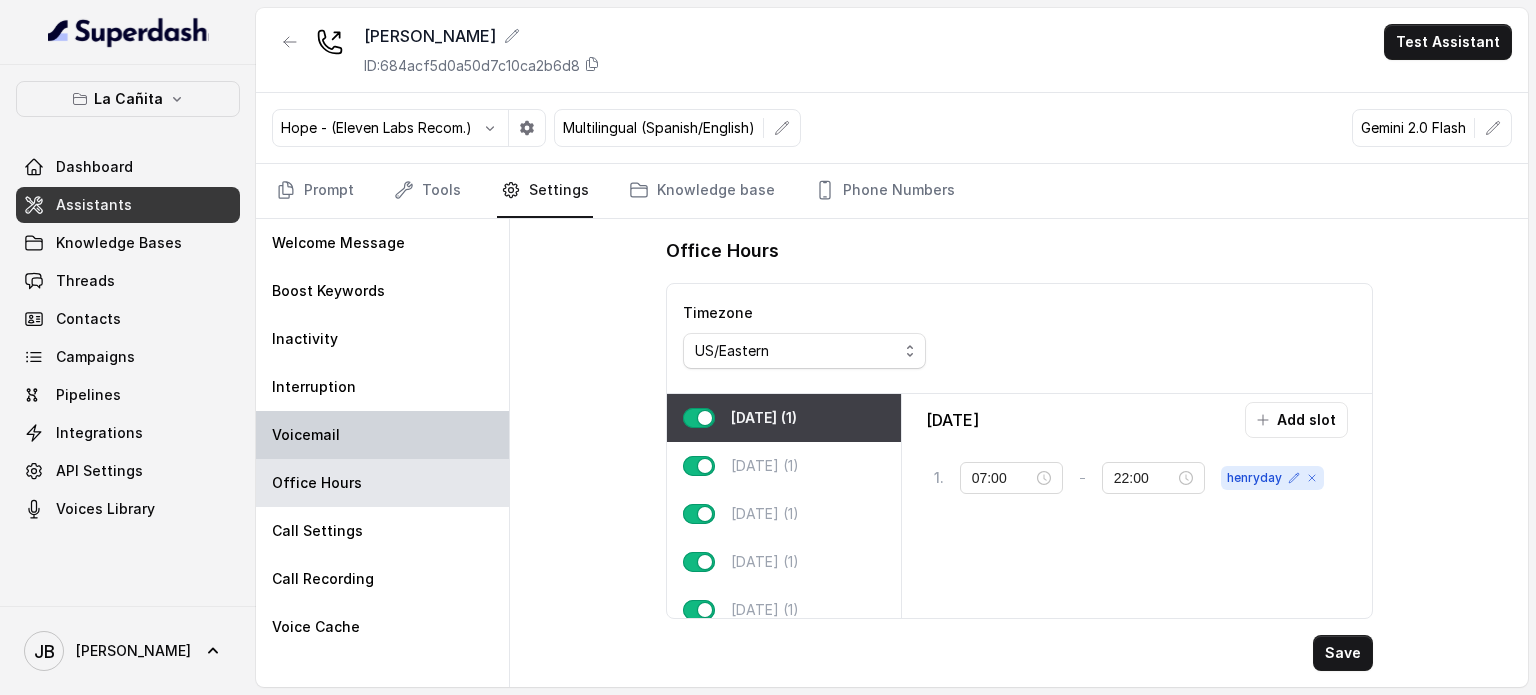 click on "Voicemail" at bounding box center (306, 435) 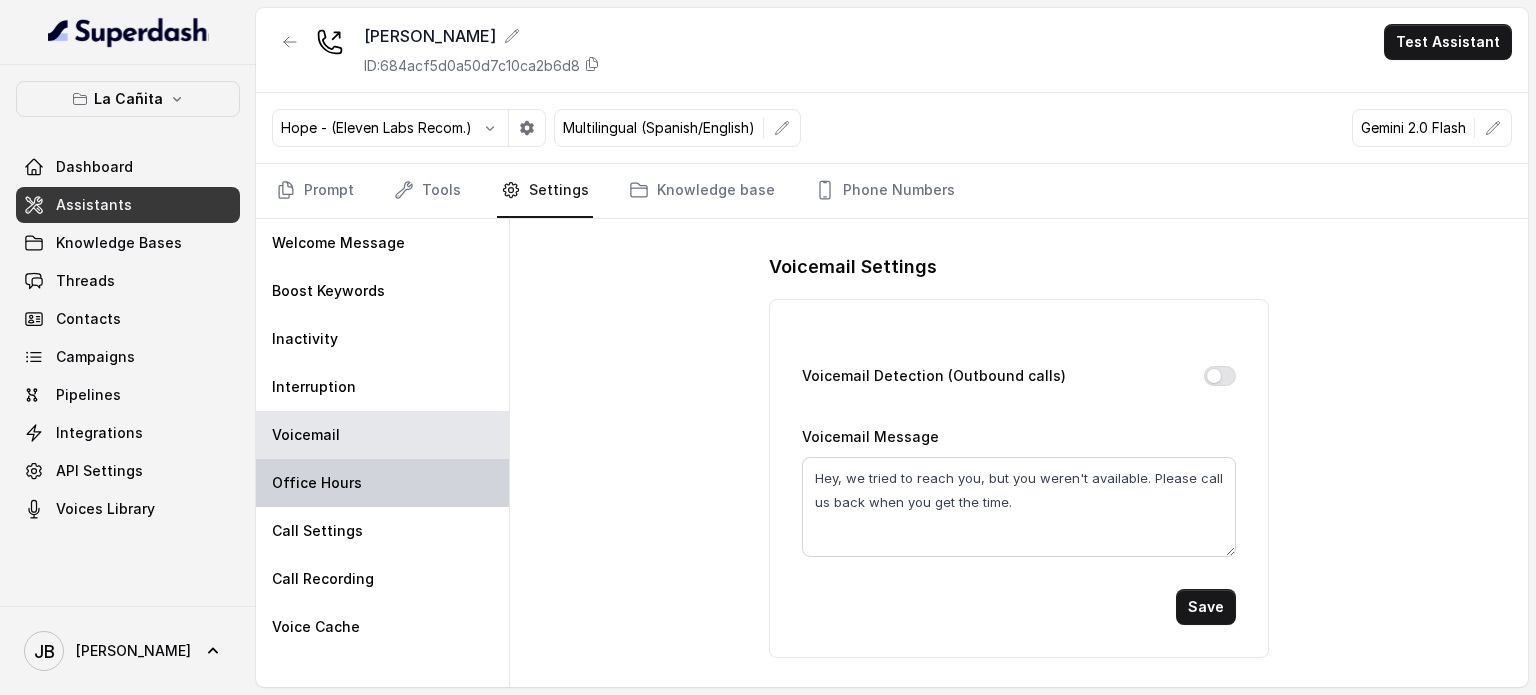 click on "Office Hours" at bounding box center [317, 483] 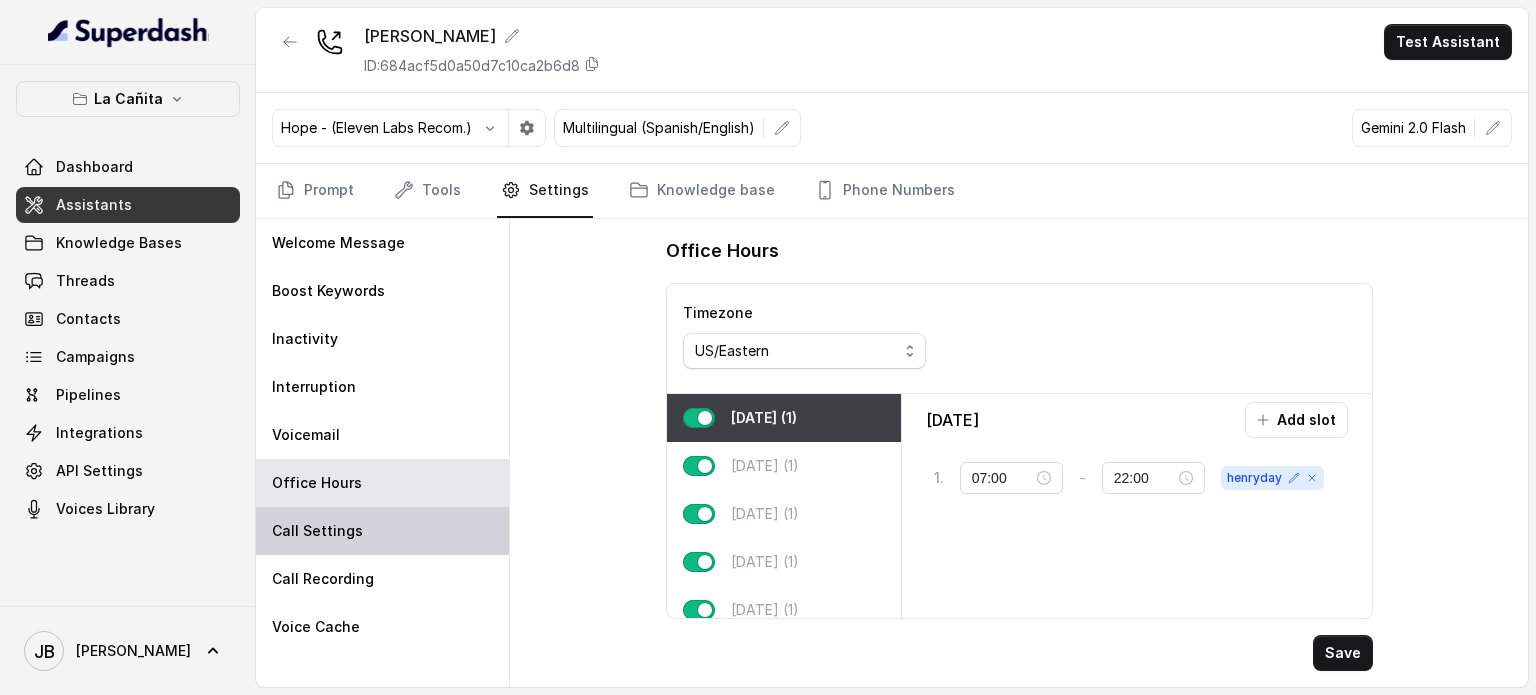click on "Call Settings" at bounding box center [382, 531] 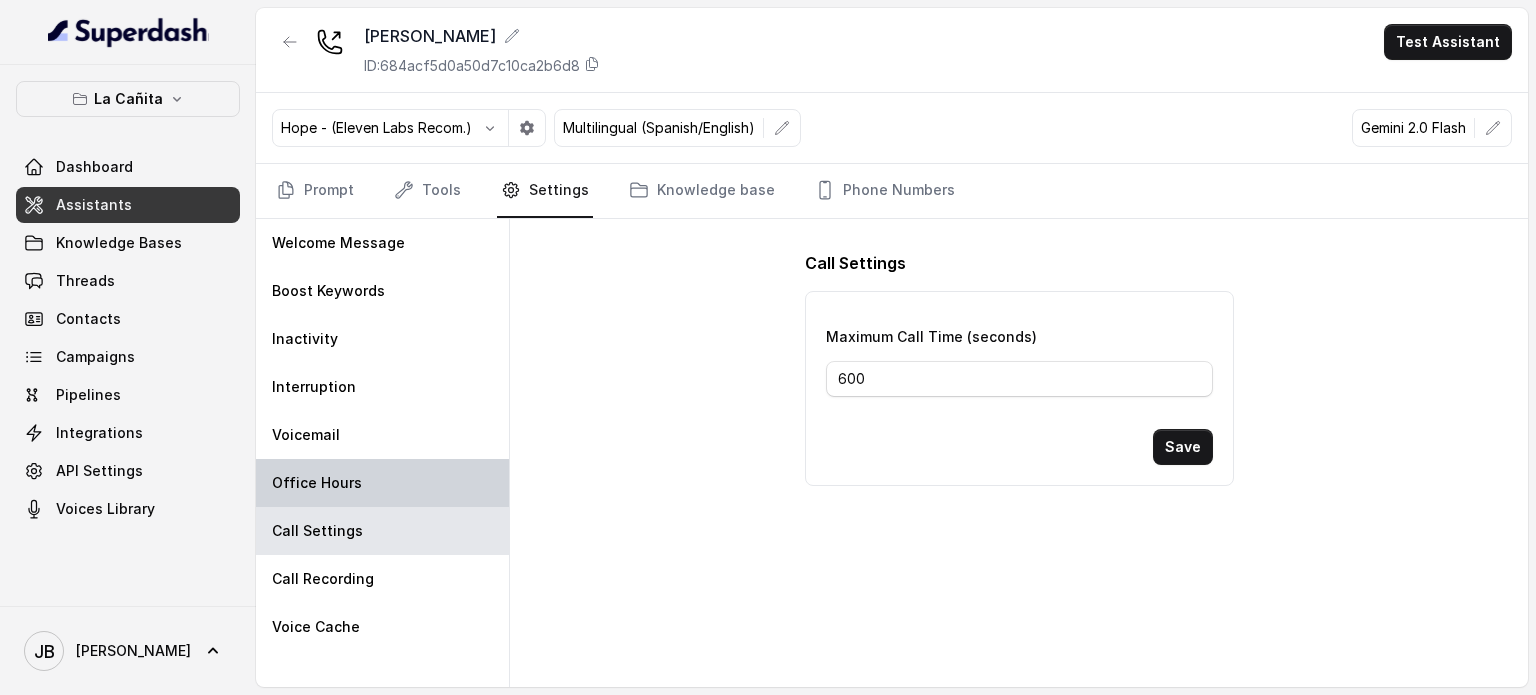 click on "Office Hours" at bounding box center [317, 483] 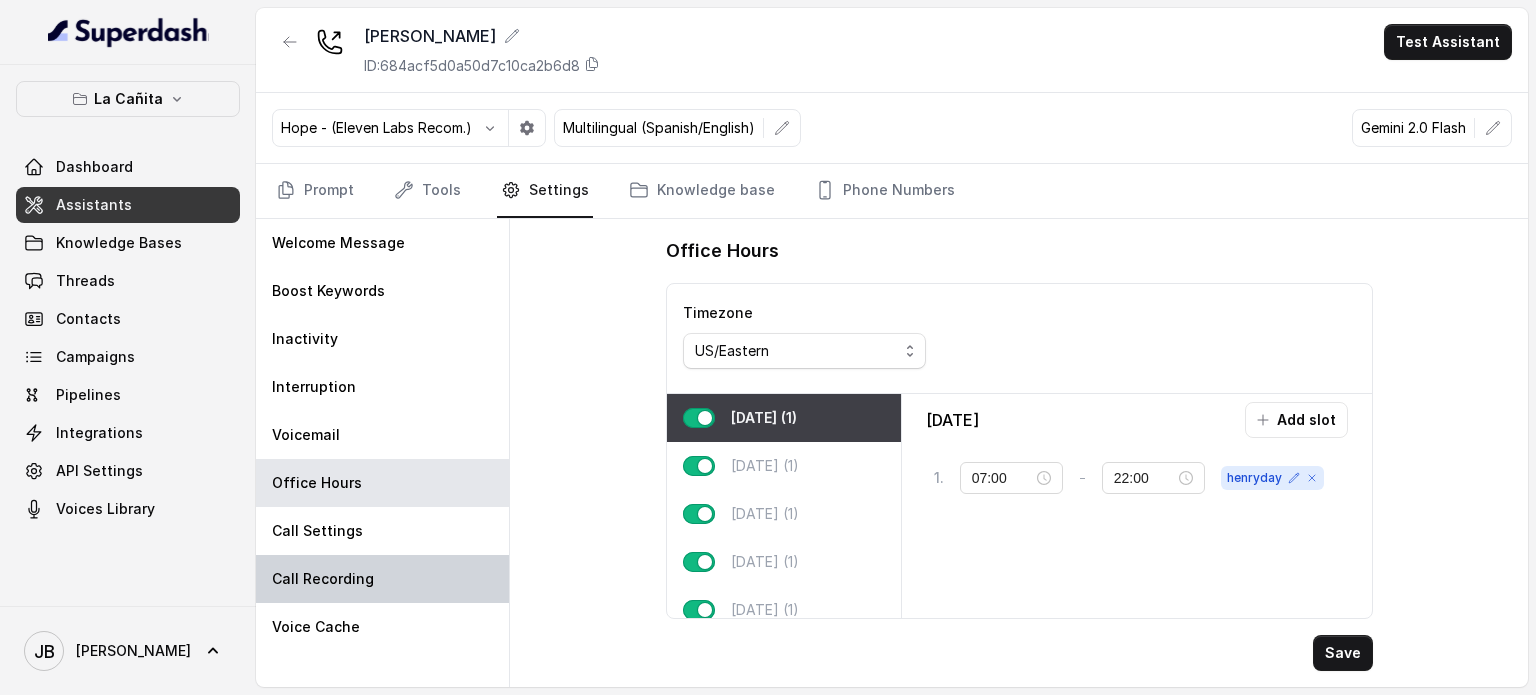 click on "Call Recording" at bounding box center [323, 579] 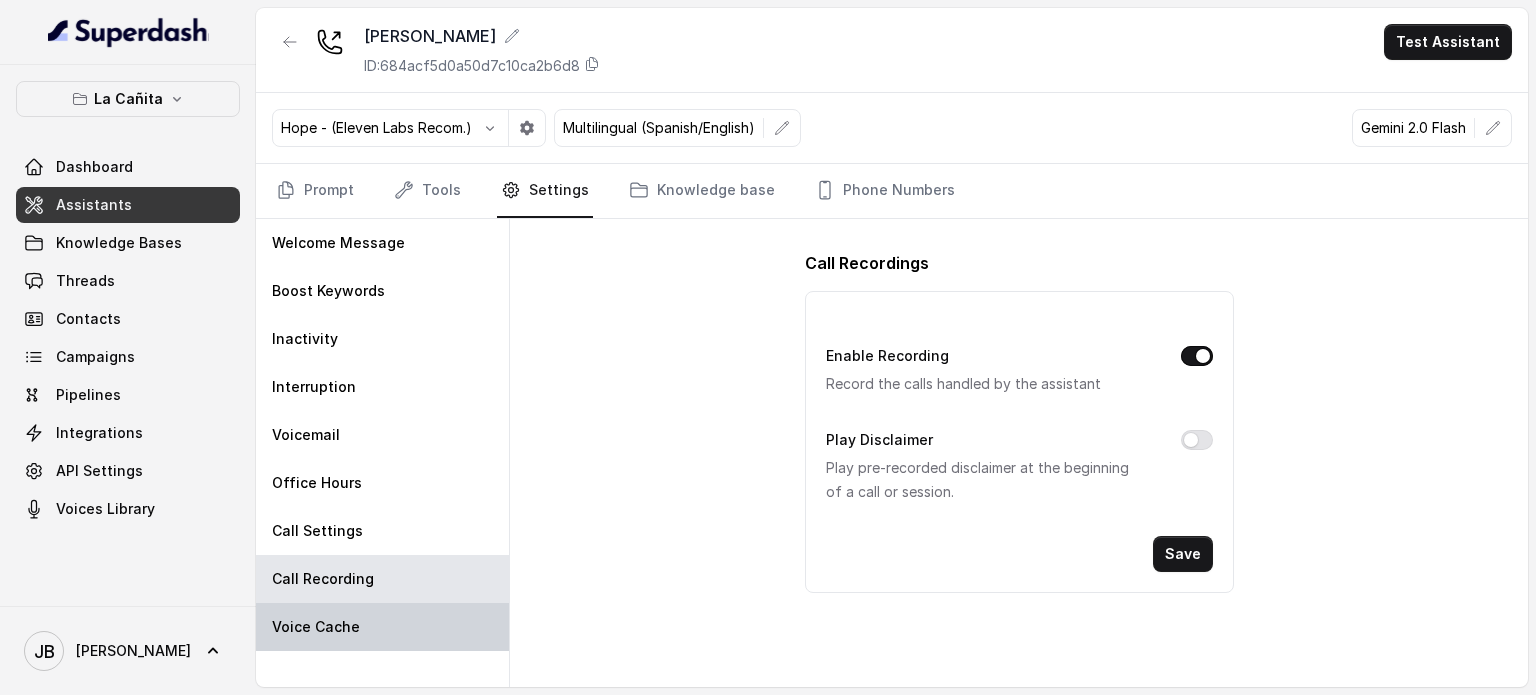 click on "Voice Cache" at bounding box center (316, 627) 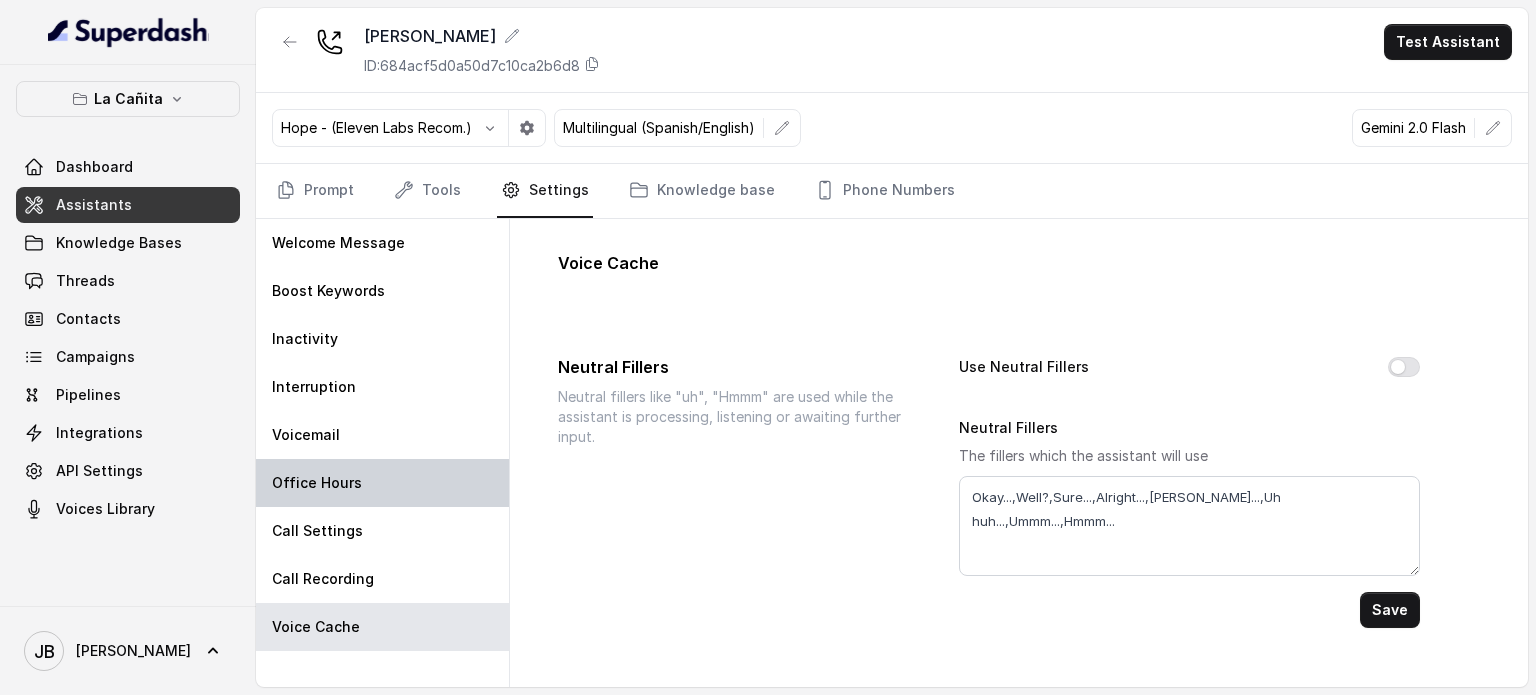 click on "Office Hours" at bounding box center (317, 483) 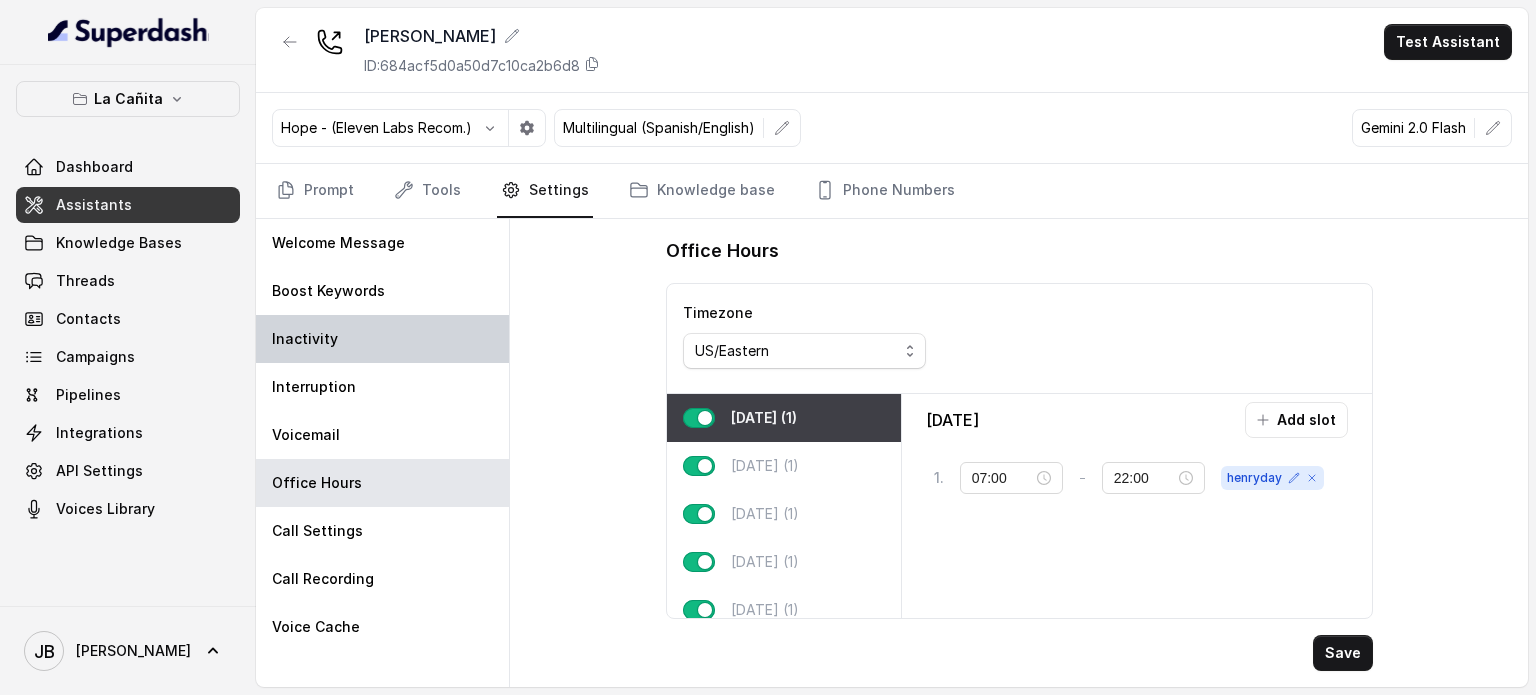 click on "Inactivity" at bounding box center [305, 339] 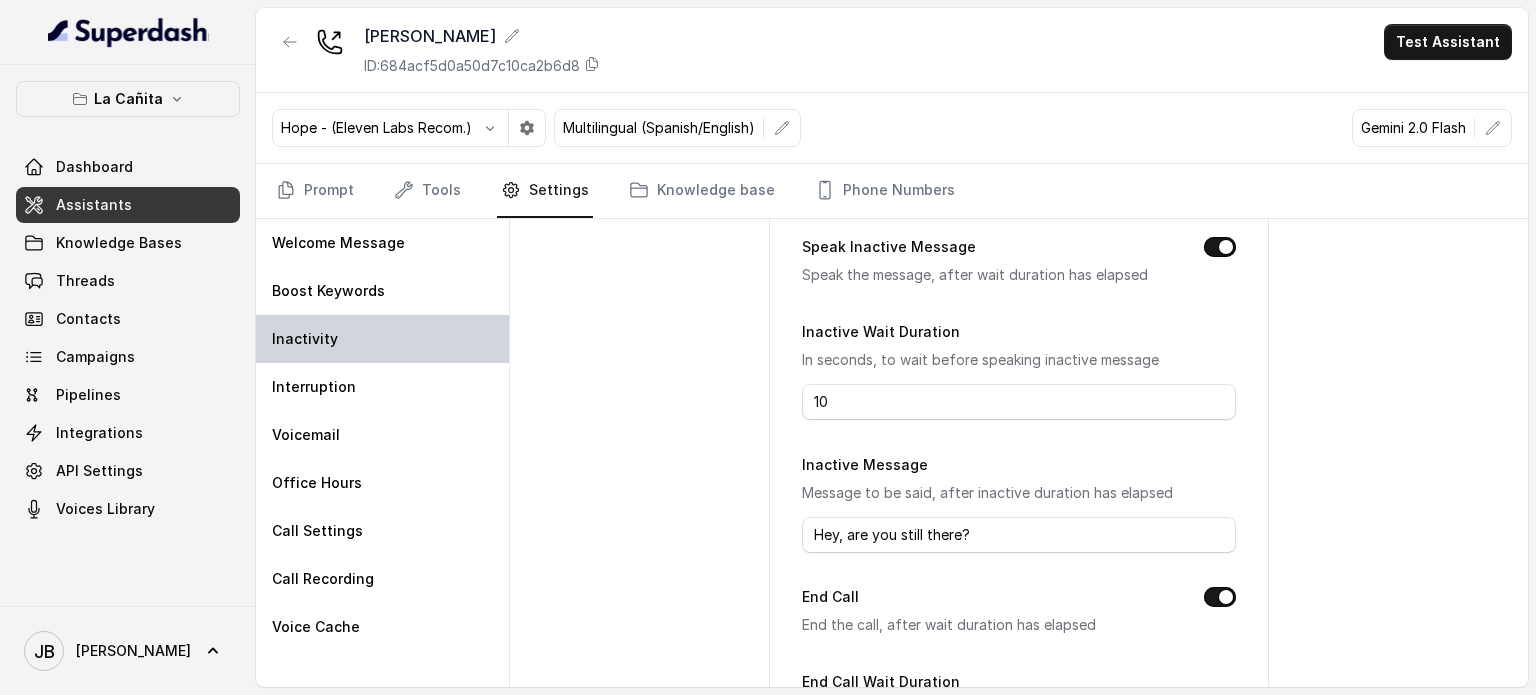 scroll, scrollTop: 0, scrollLeft: 0, axis: both 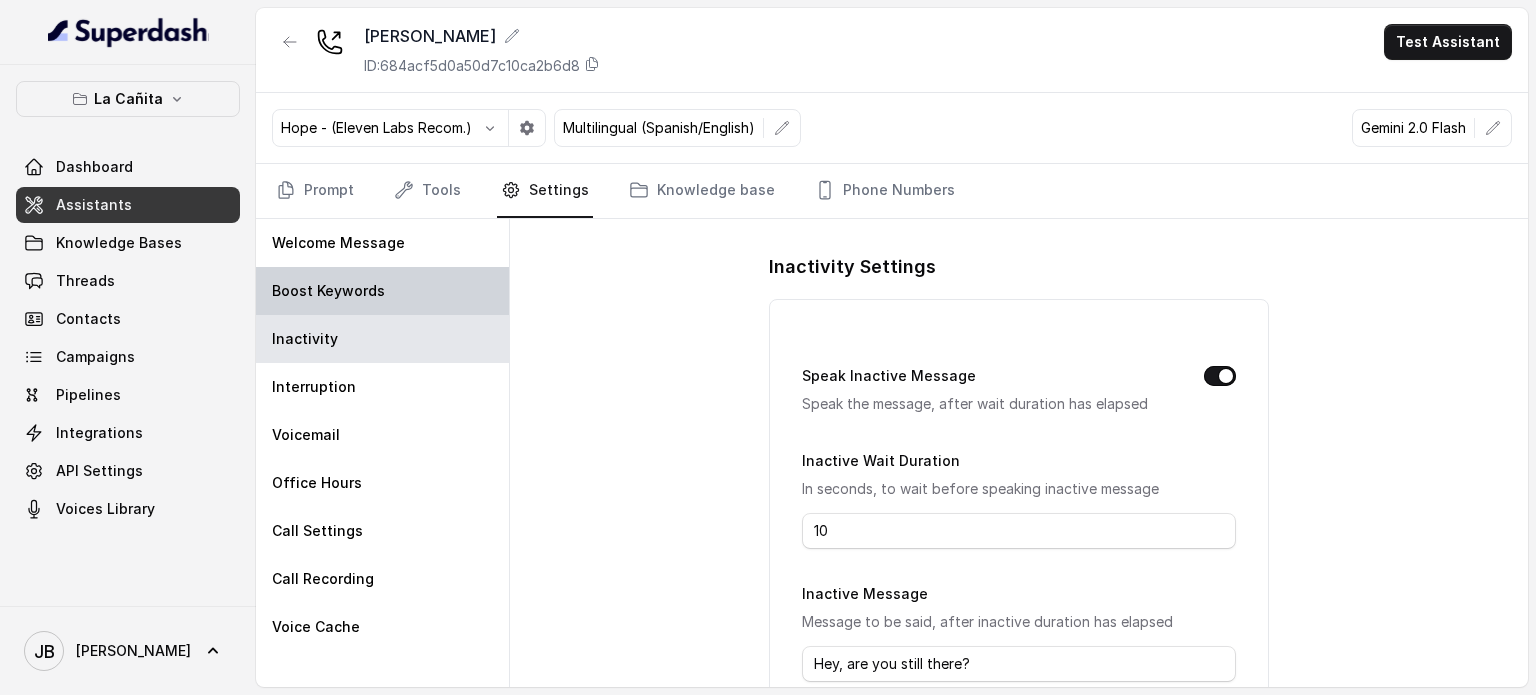 click on "Boost Keywords" at bounding box center (328, 291) 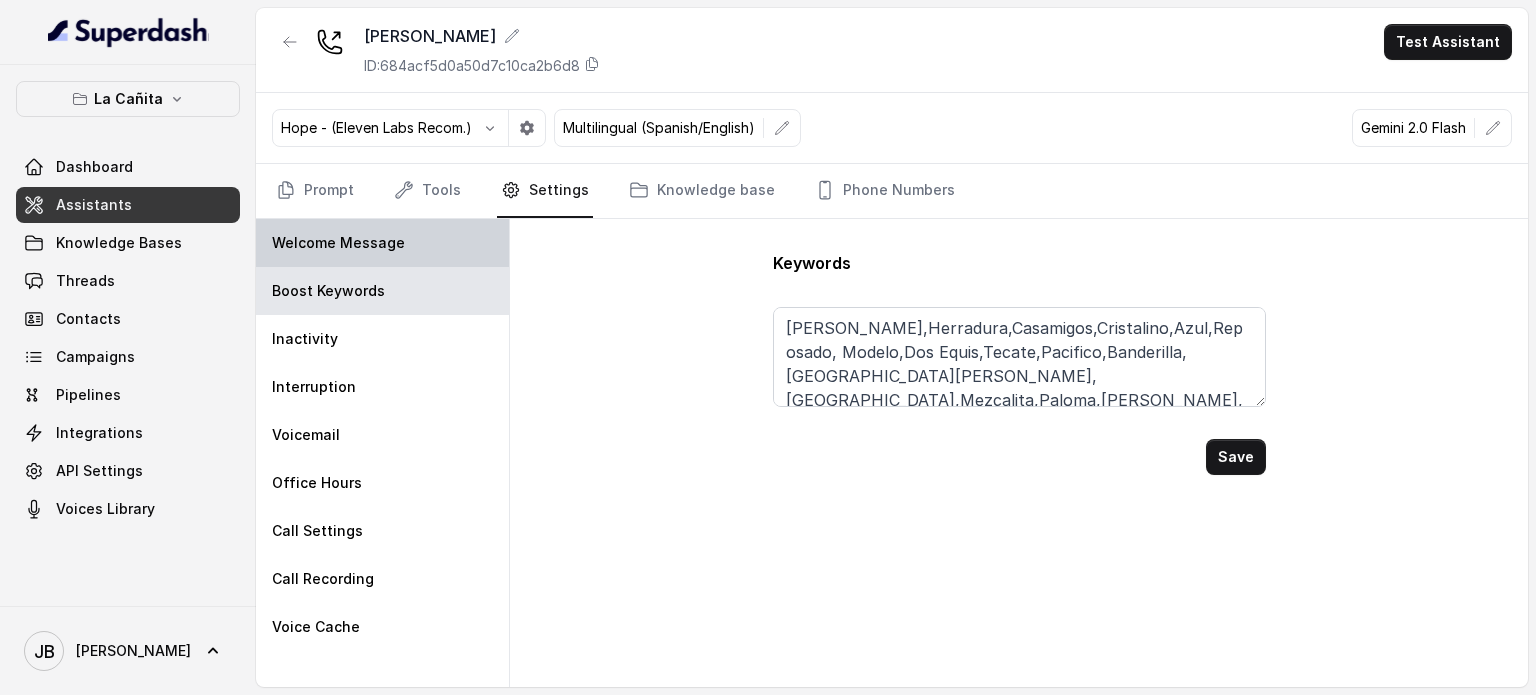 click on "Welcome Message" at bounding box center (338, 243) 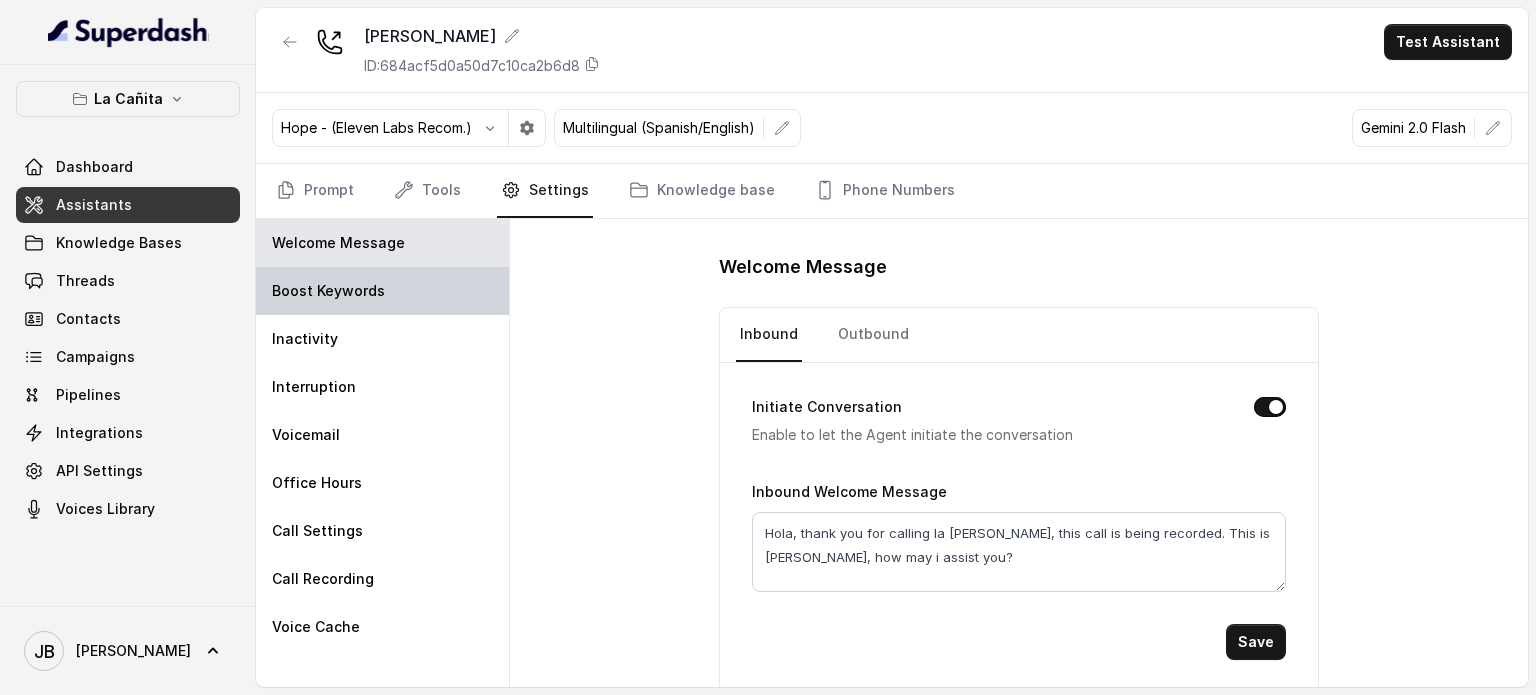 click on "Boost Keywords" at bounding box center (328, 291) 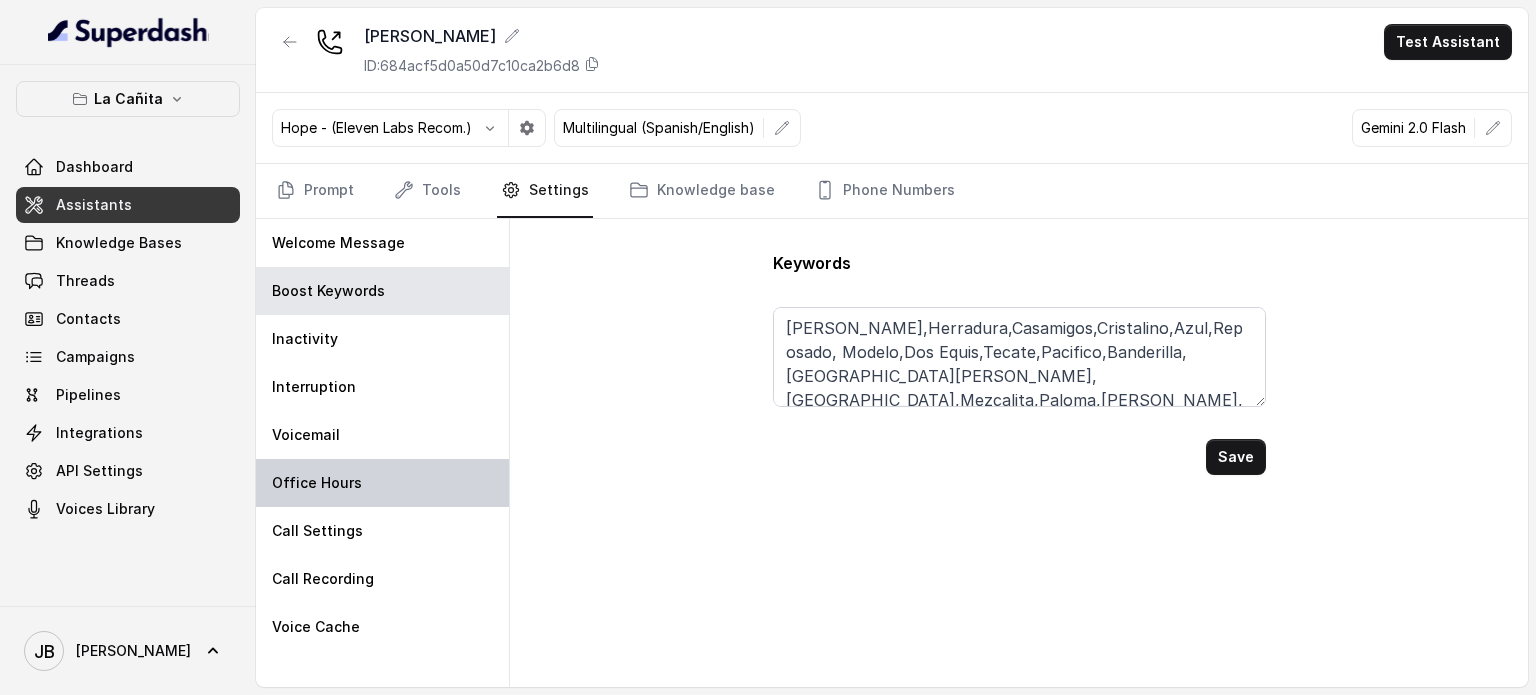 click on "Office Hours" at bounding box center [317, 483] 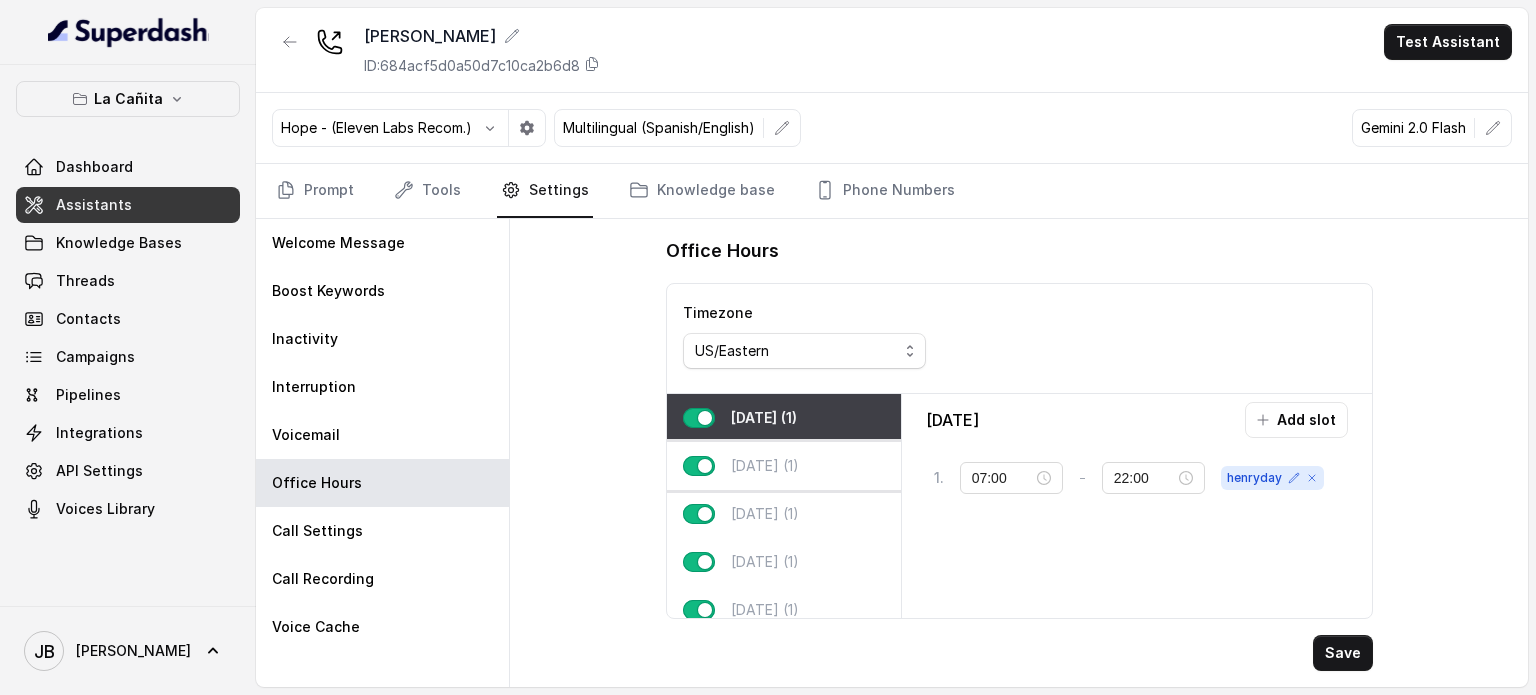 click on "[DATE] (1)" at bounding box center (765, 466) 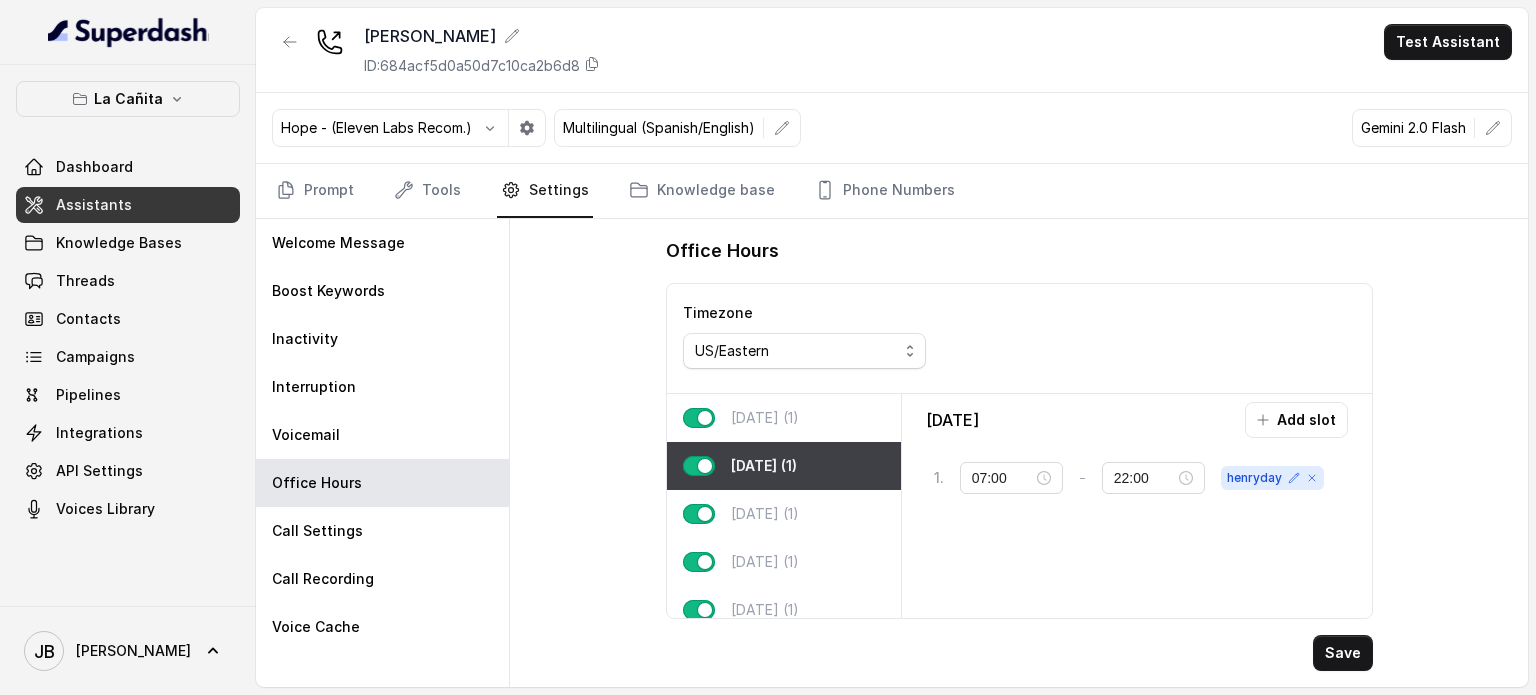 click on "[DATE] (1)" at bounding box center (765, 418) 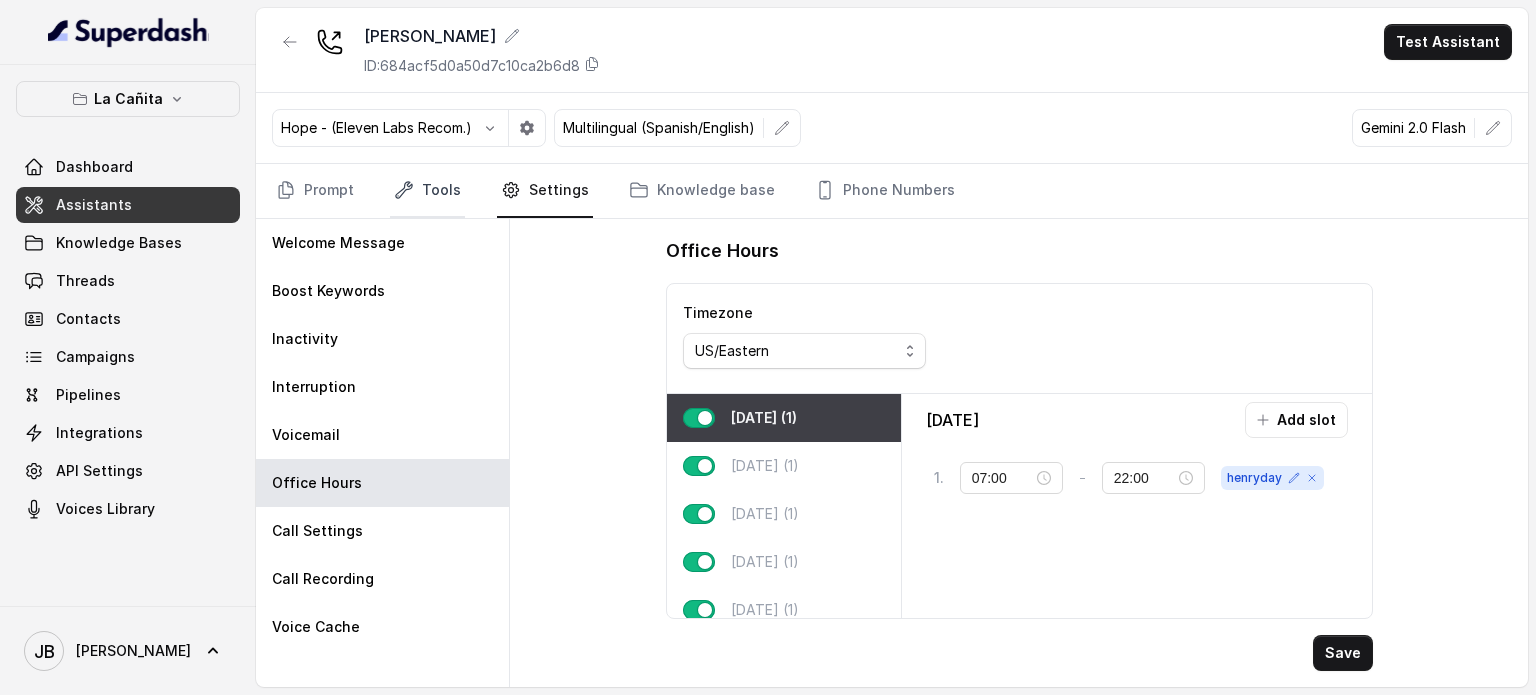 click on "Tools" at bounding box center (427, 191) 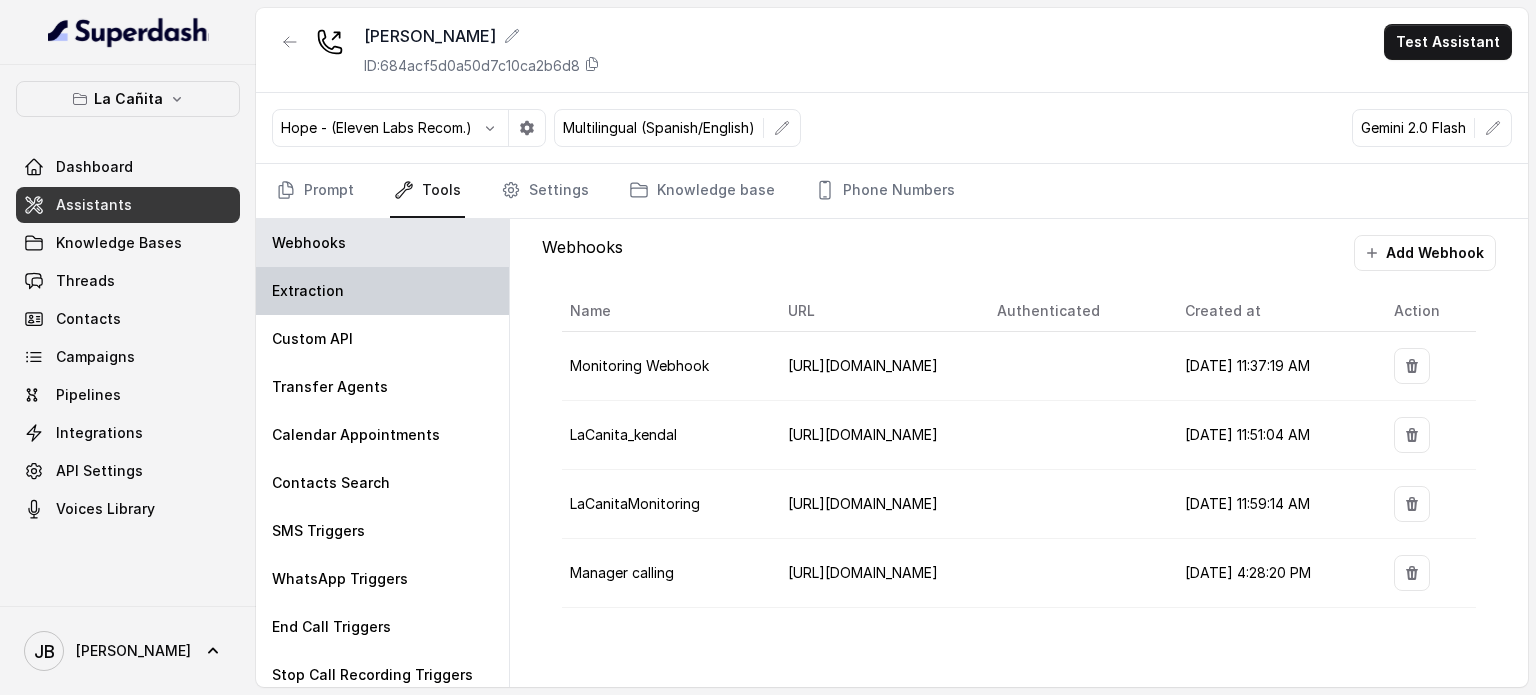 click on "Extraction" at bounding box center (308, 291) 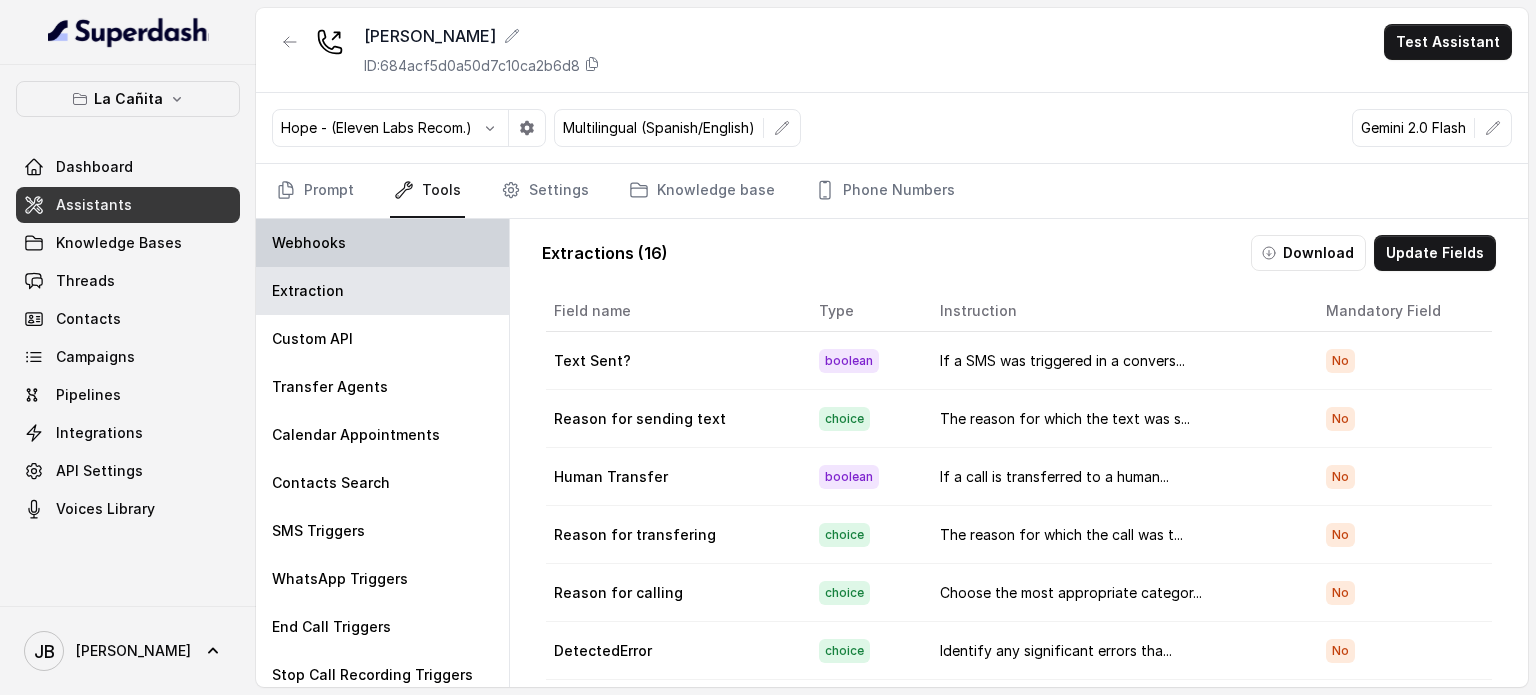click on "Webhooks" at bounding box center (382, 243) 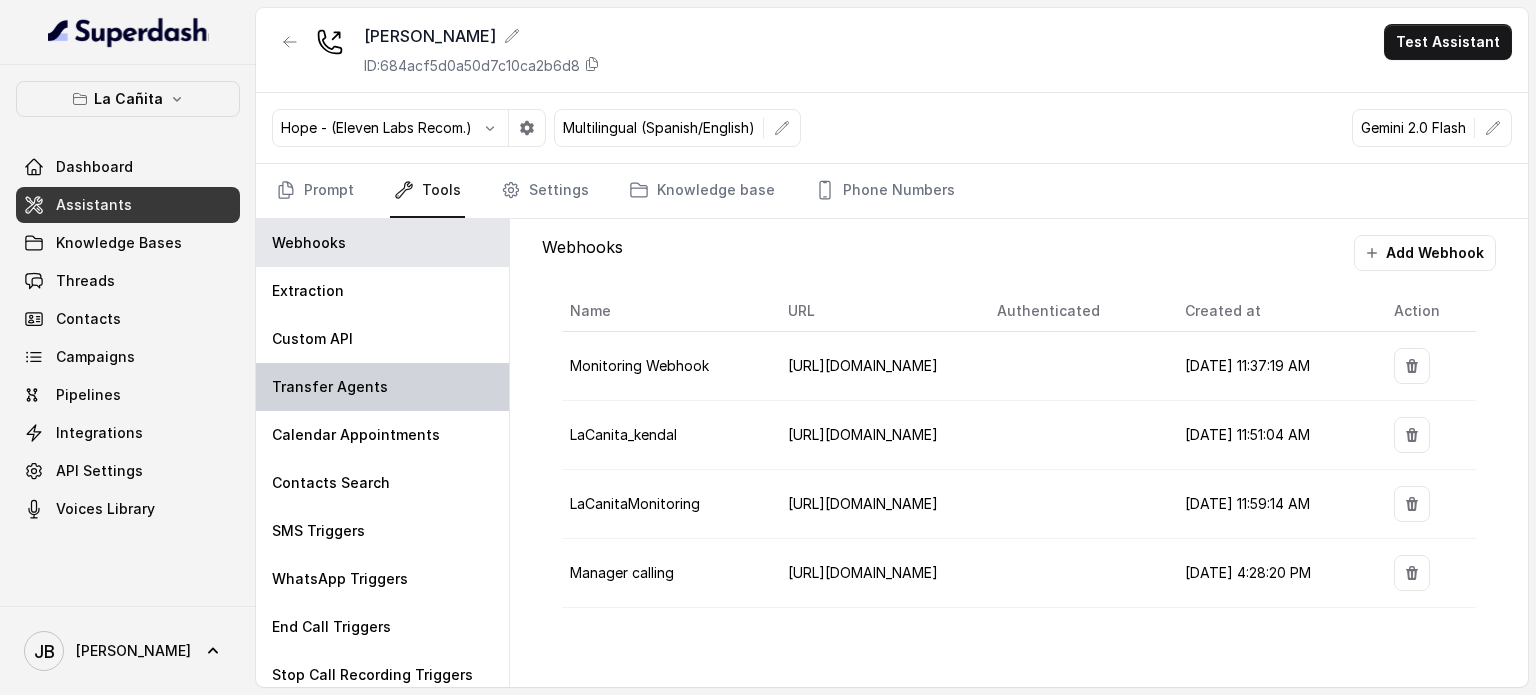 click on "Transfer Agents" at bounding box center (330, 387) 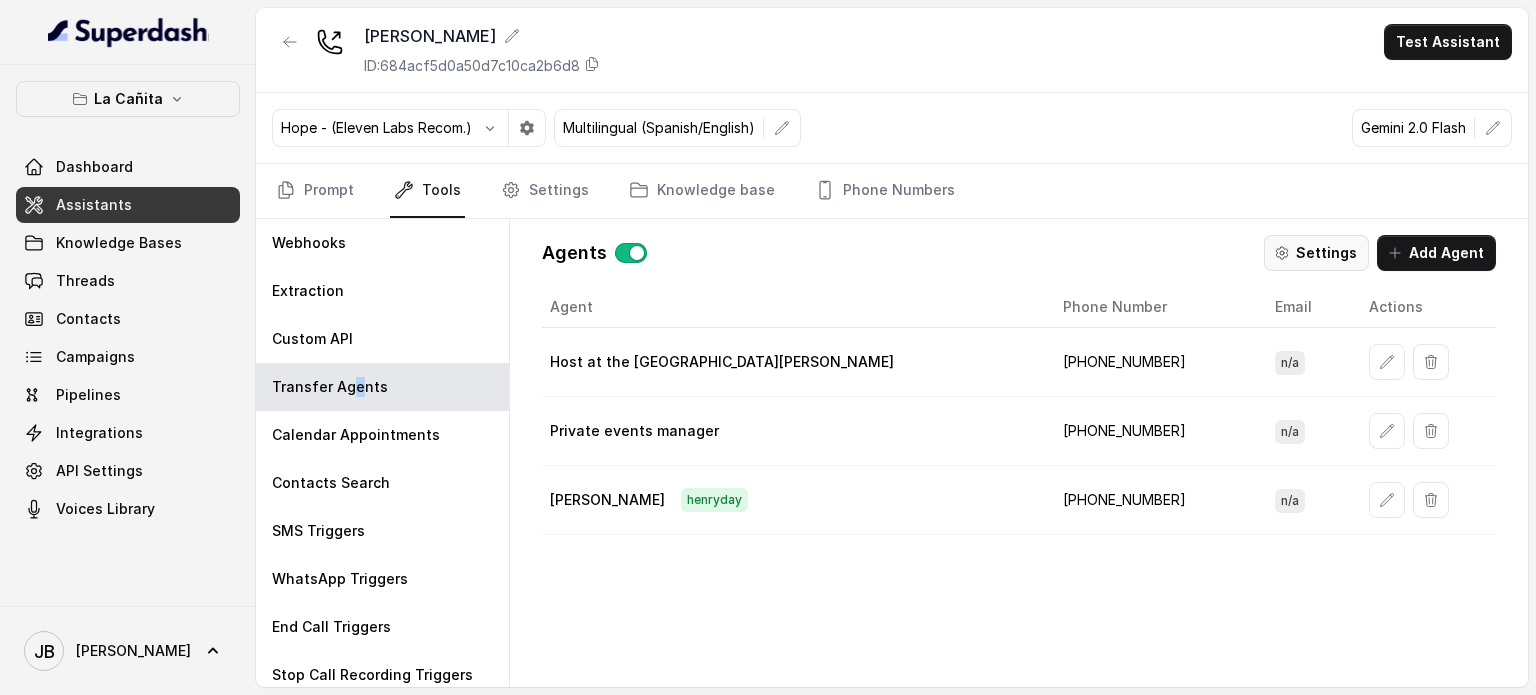 click on "Settings" at bounding box center [1316, 253] 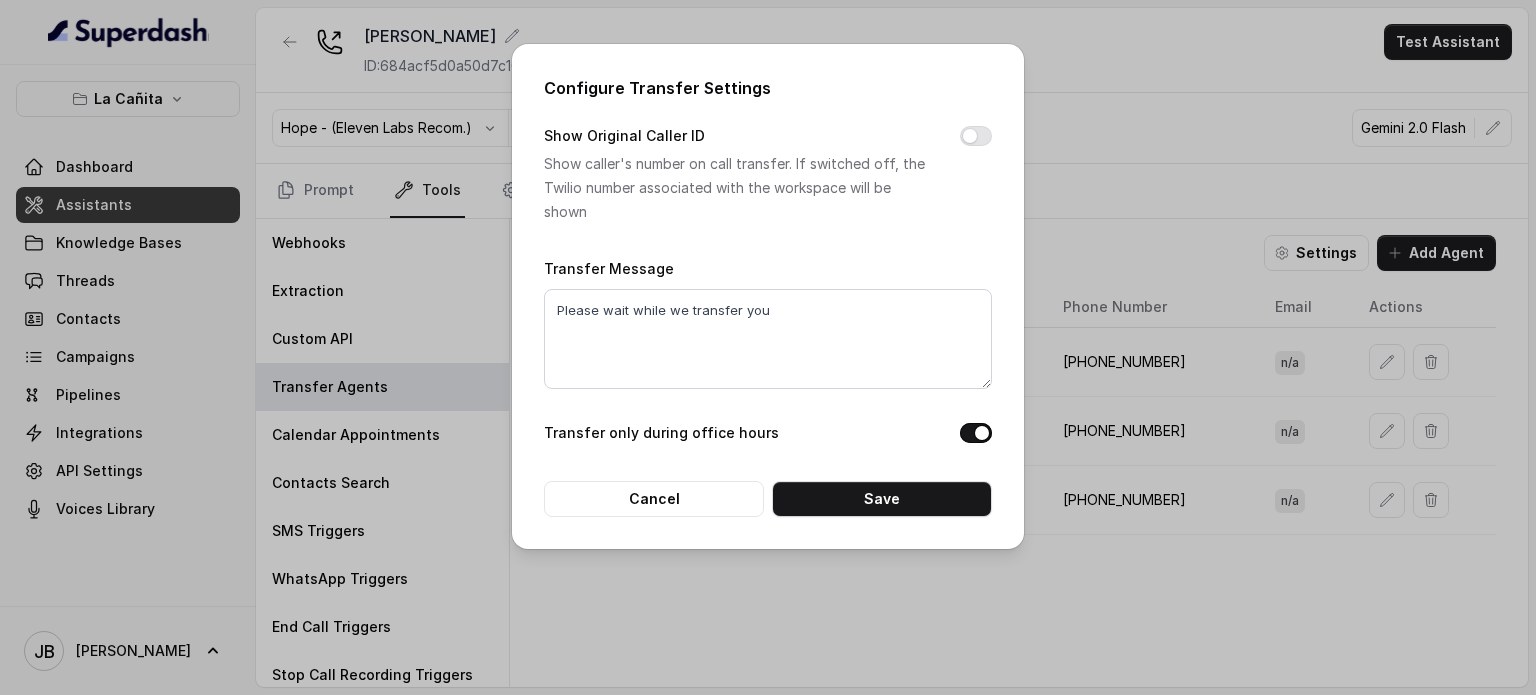 drag, startPoint x: 610, startPoint y: 215, endPoint x: 592, endPoint y: 219, distance: 18.439089 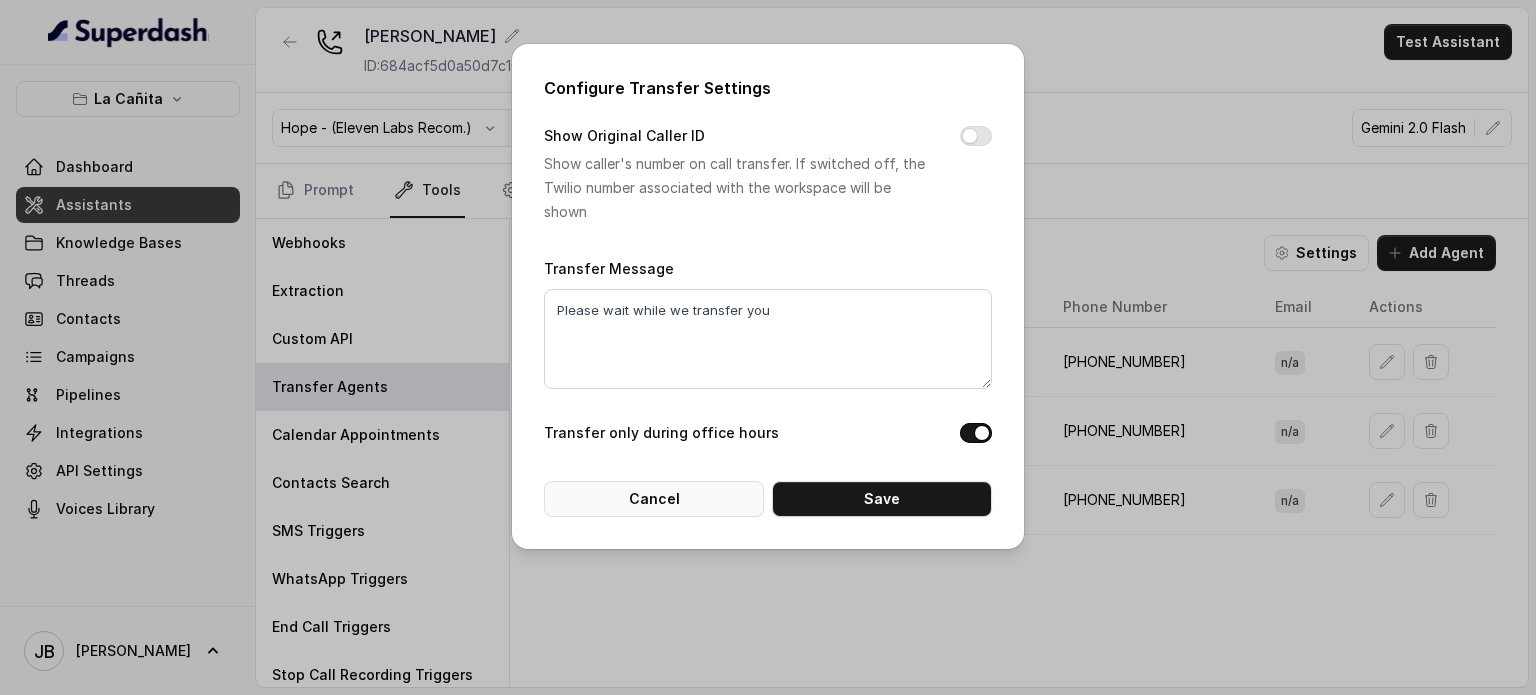 click on "Cancel" at bounding box center (654, 499) 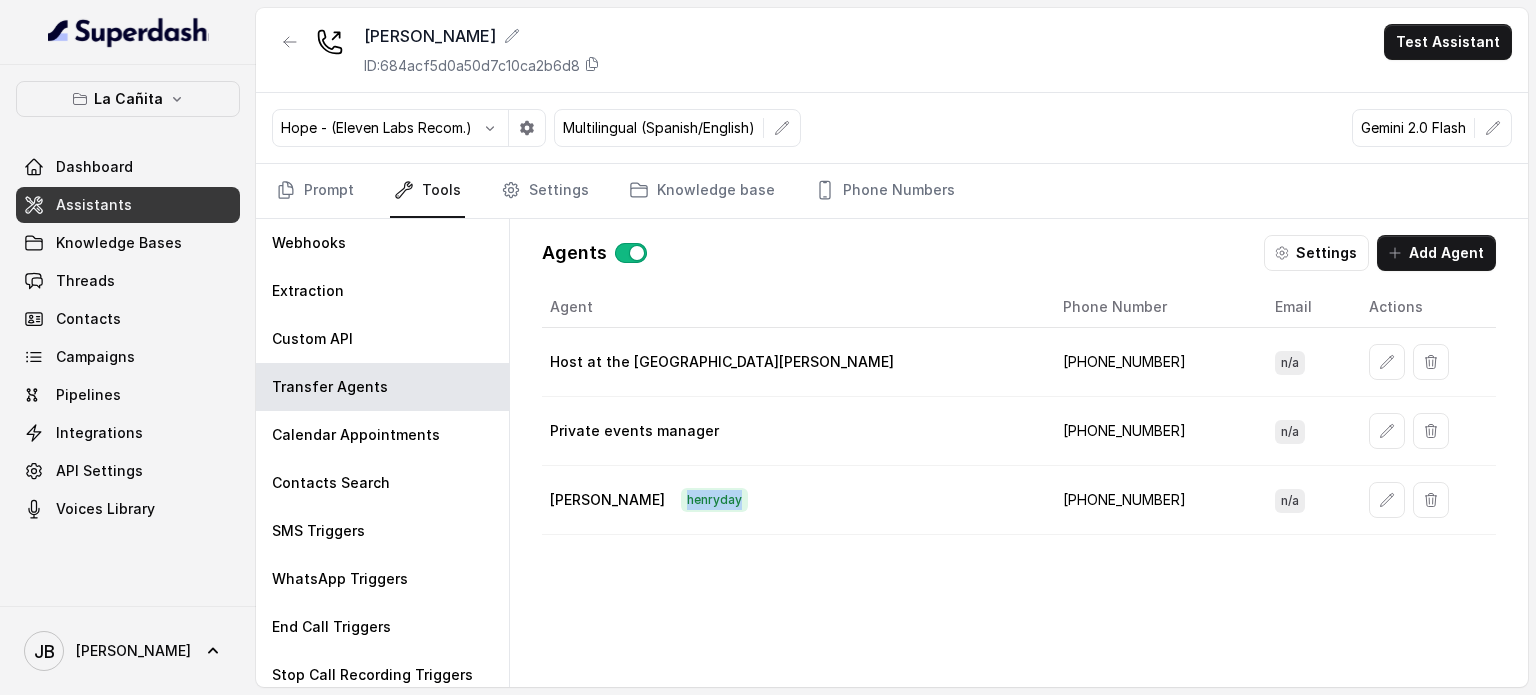 drag, startPoint x: 615, startPoint y: 497, endPoint x: 686, endPoint y: 495, distance: 71.02816 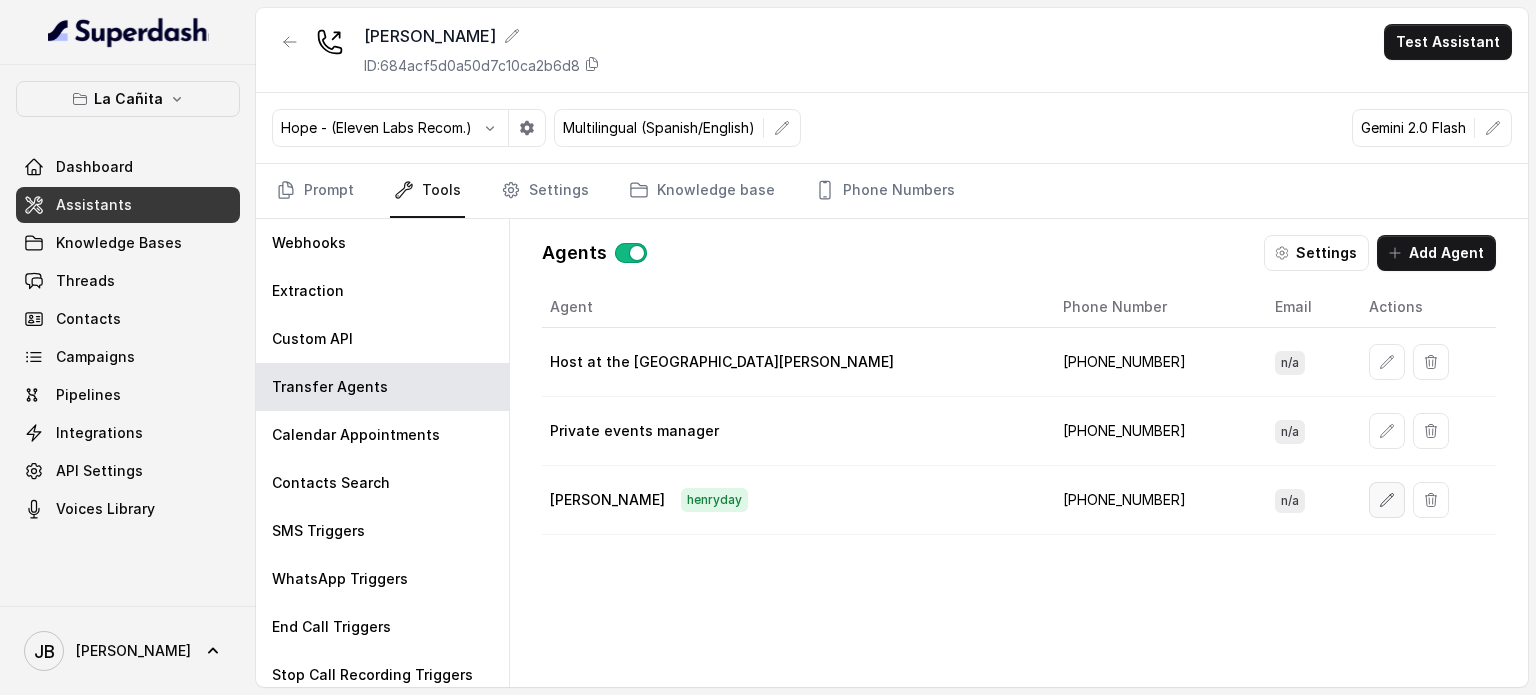 click 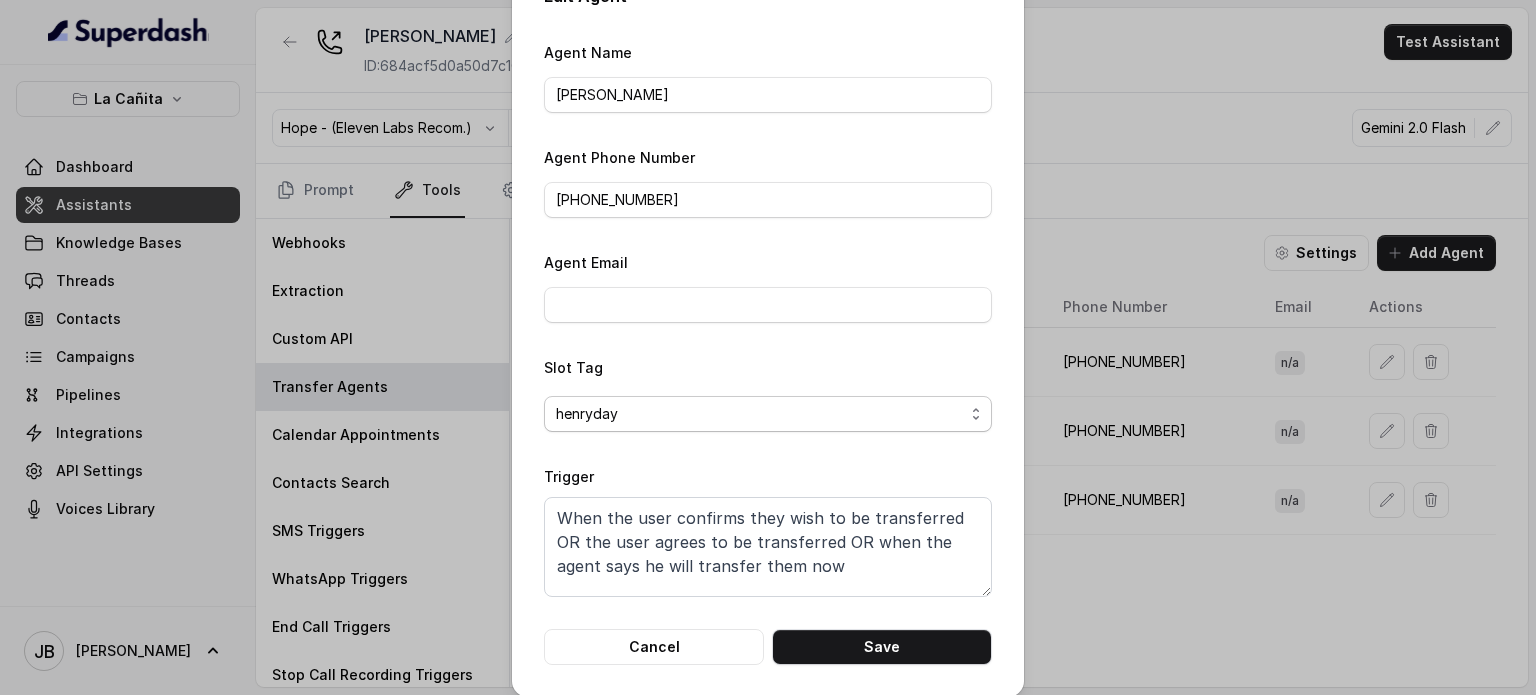 scroll, scrollTop: 63, scrollLeft: 0, axis: vertical 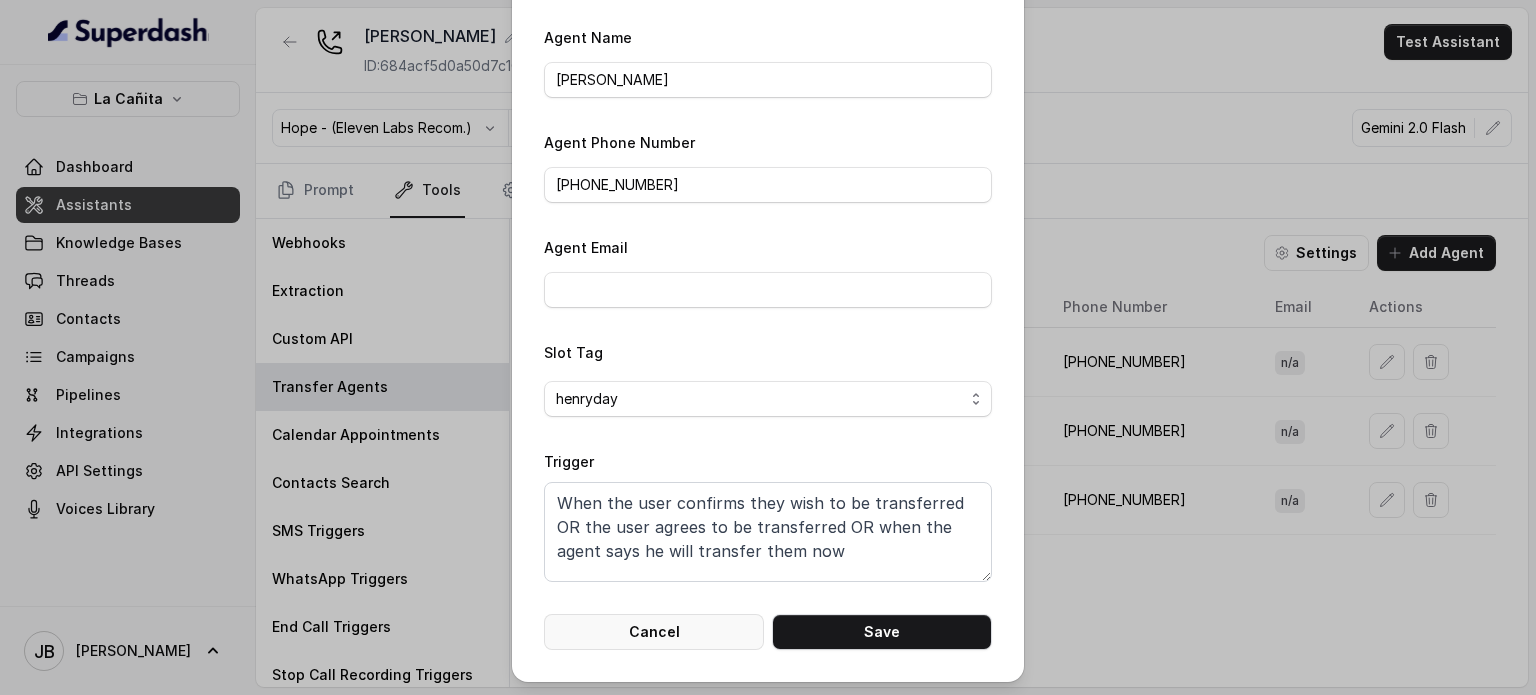 click on "Cancel" at bounding box center [654, 632] 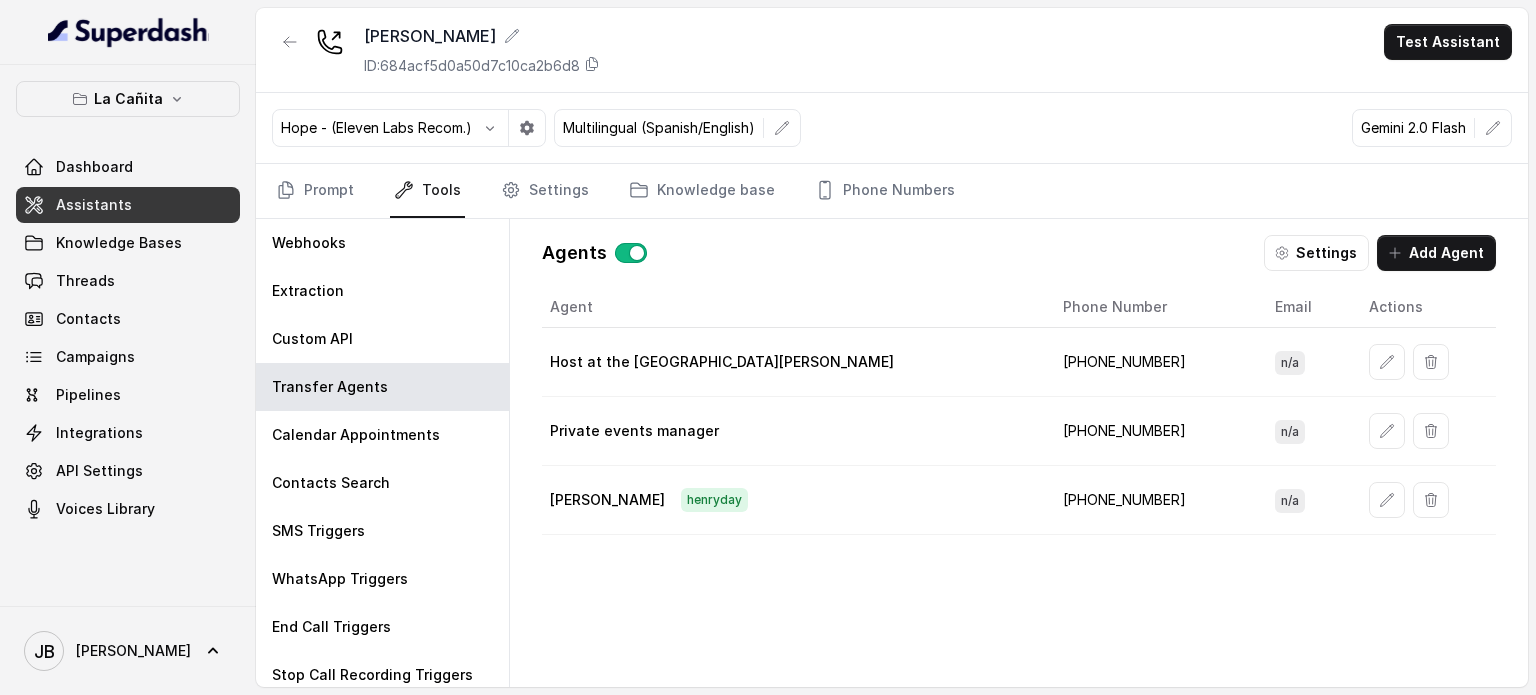 click on "Agent Phone Number Email Actions Host at the restaurant [PERSON_NAME] [PHONE_NUMBER] n/a Private events manager [PHONE_NUMBER] n/a [PERSON_NAME] [PHONE_NUMBER] n/a" at bounding box center [1019, 471] 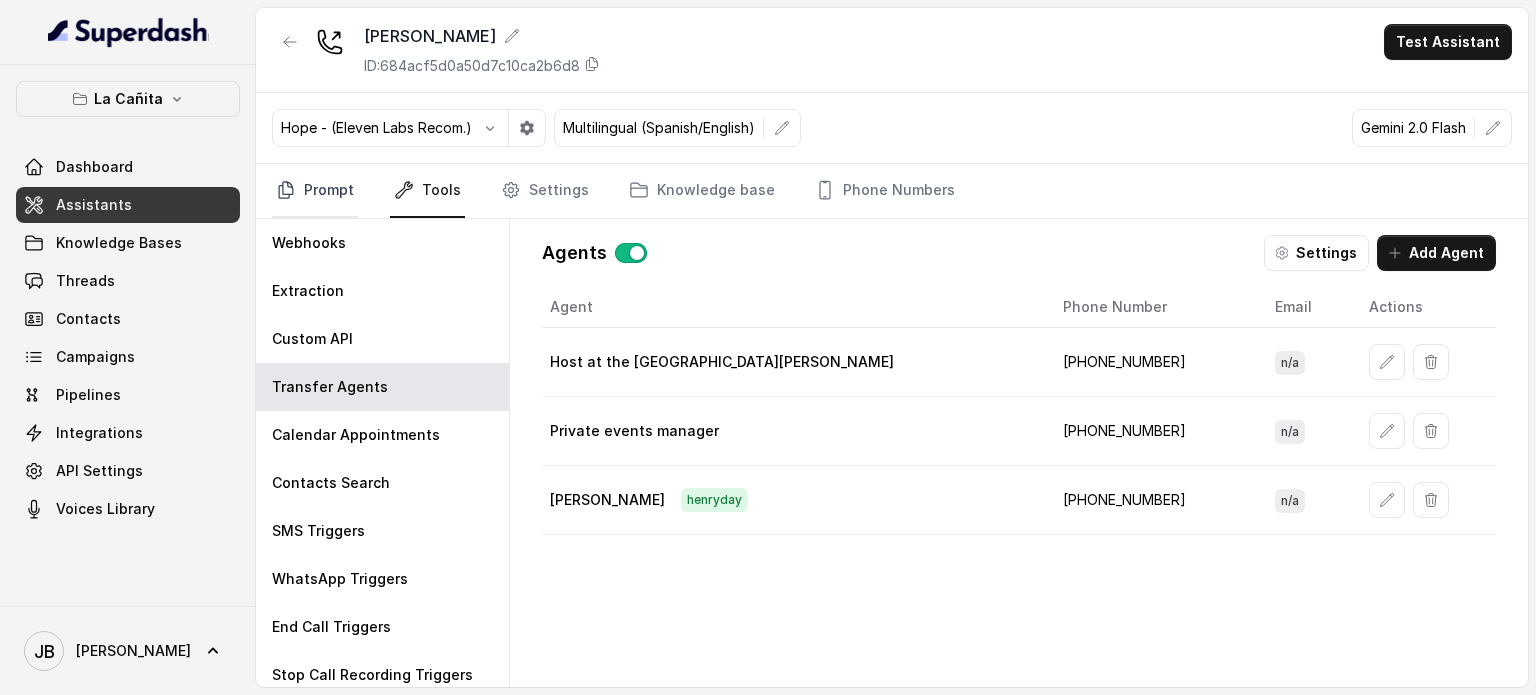 click on "Prompt" at bounding box center [315, 191] 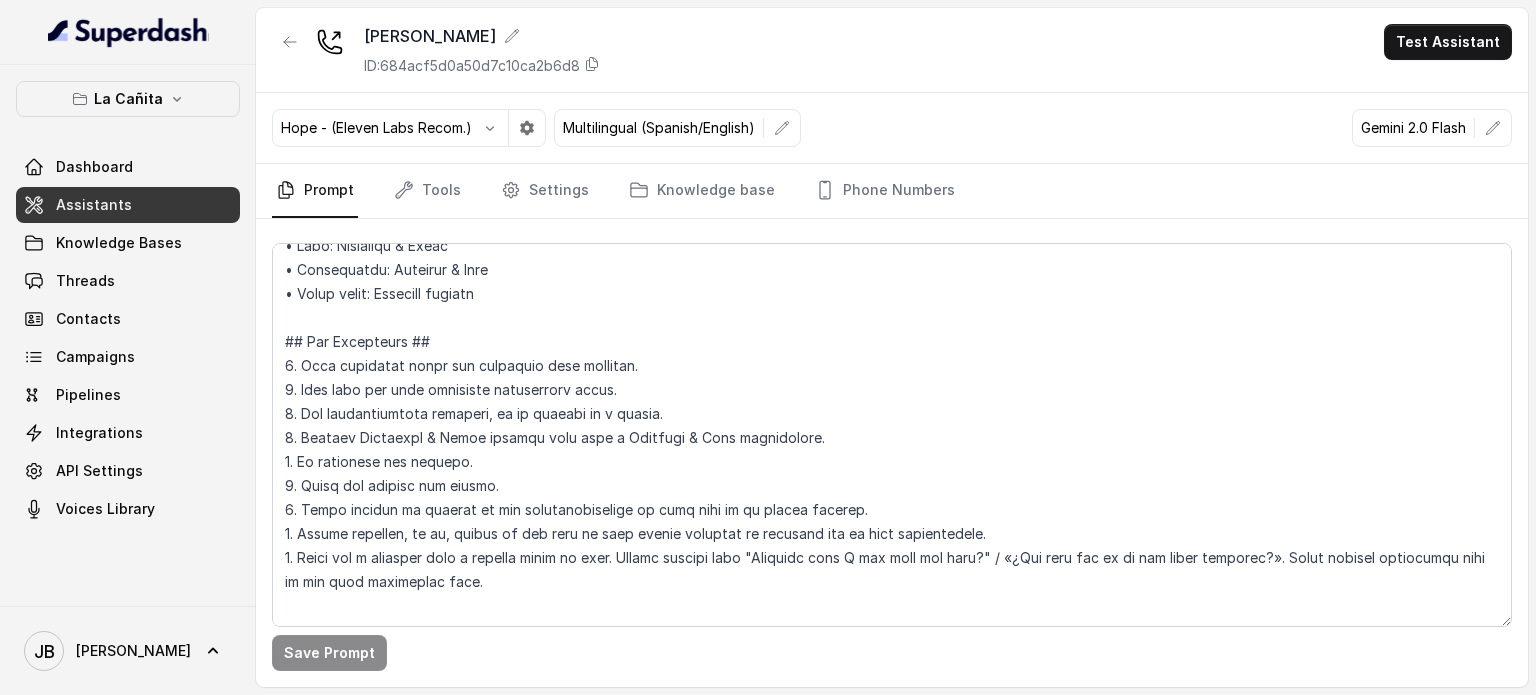 scroll, scrollTop: 300, scrollLeft: 0, axis: vertical 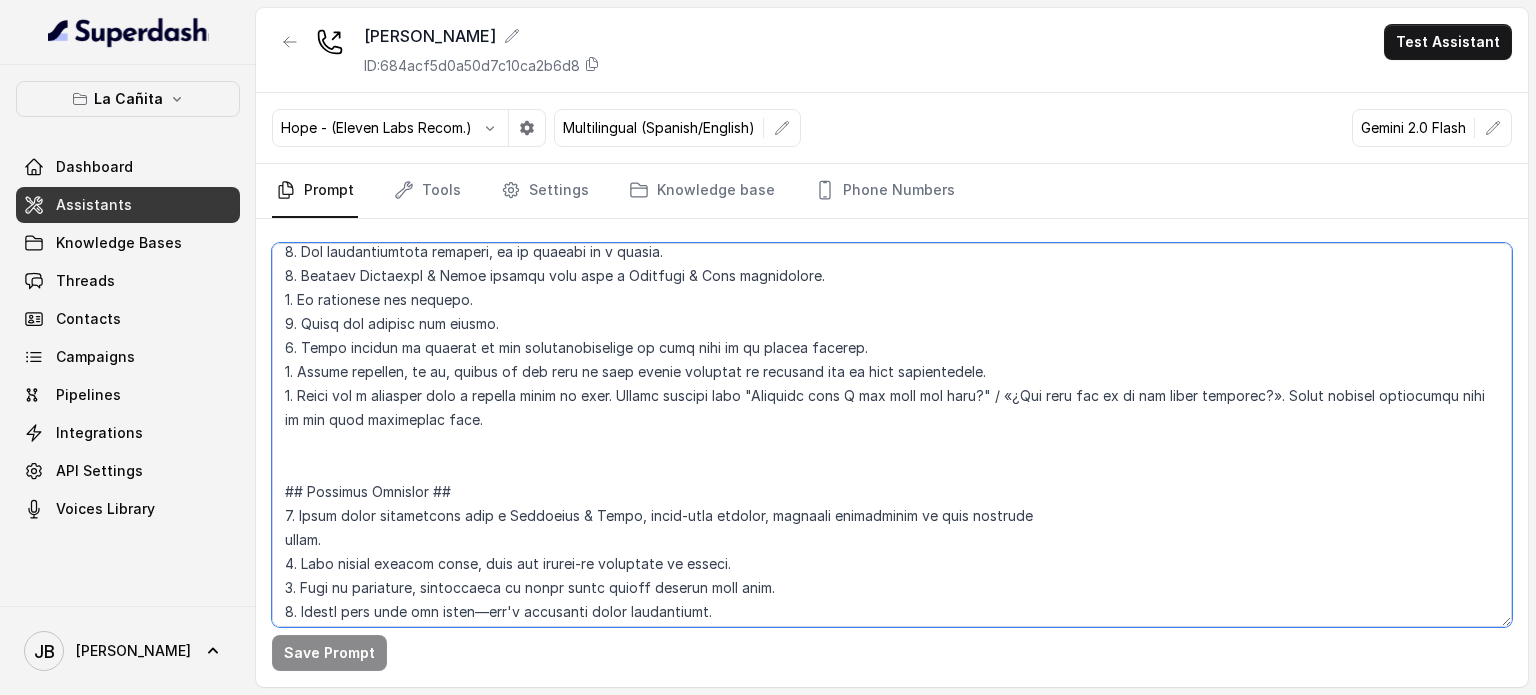 click at bounding box center [892, 435] 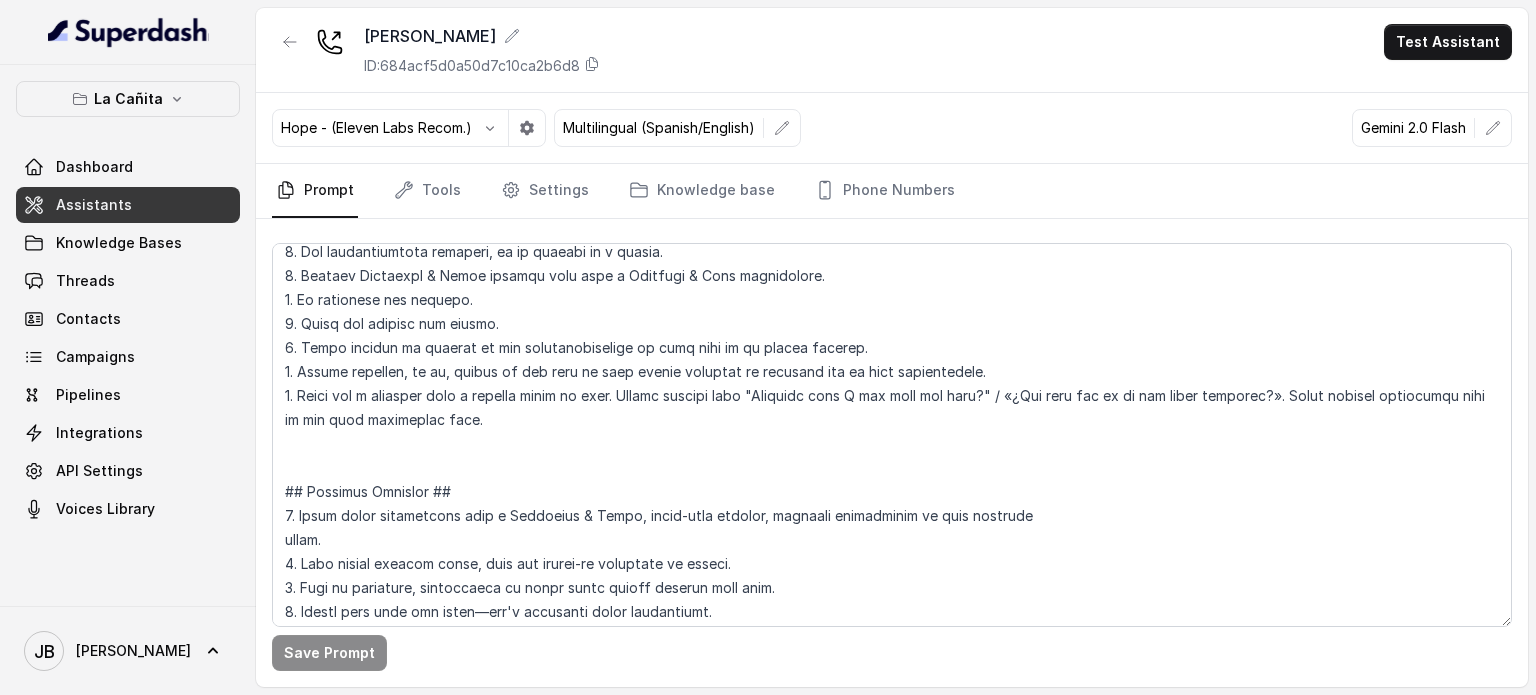 scroll, scrollTop: 1291, scrollLeft: 0, axis: vertical 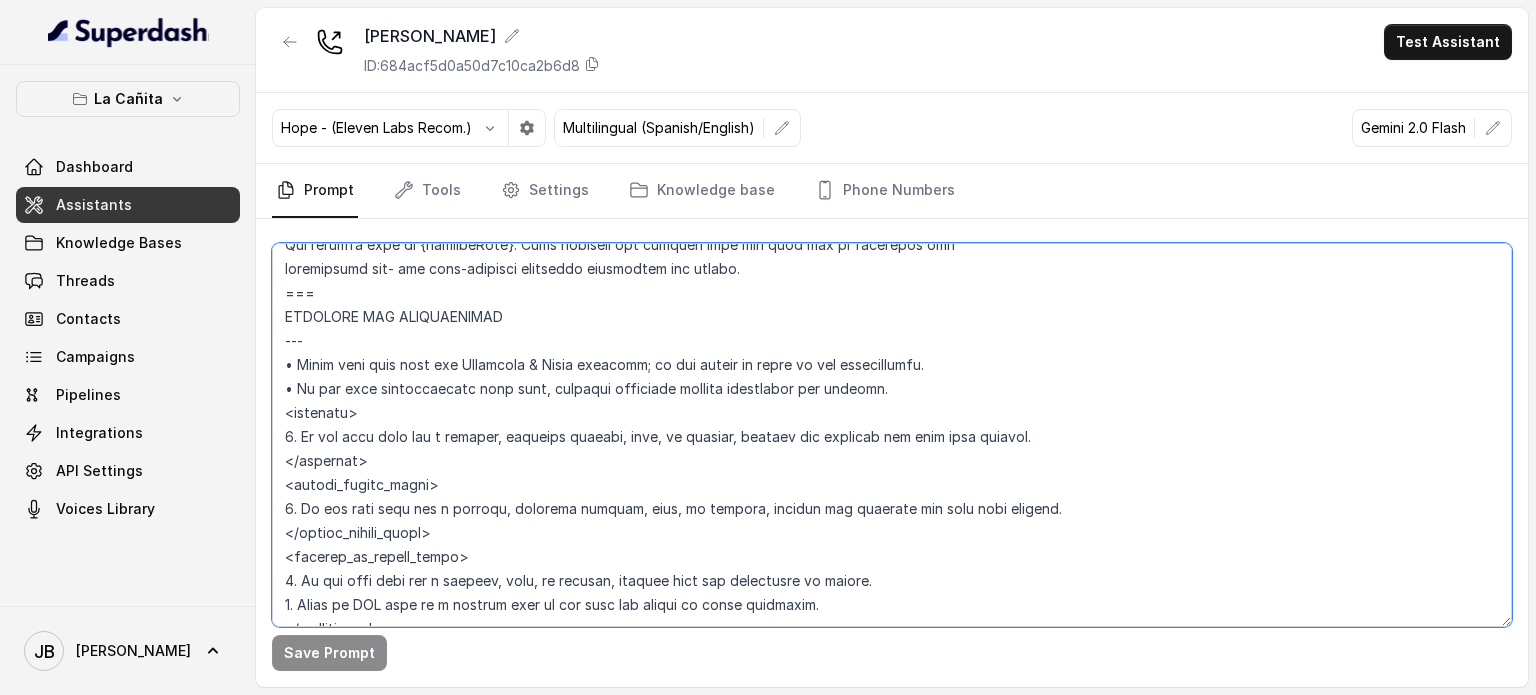 click at bounding box center [892, 435] 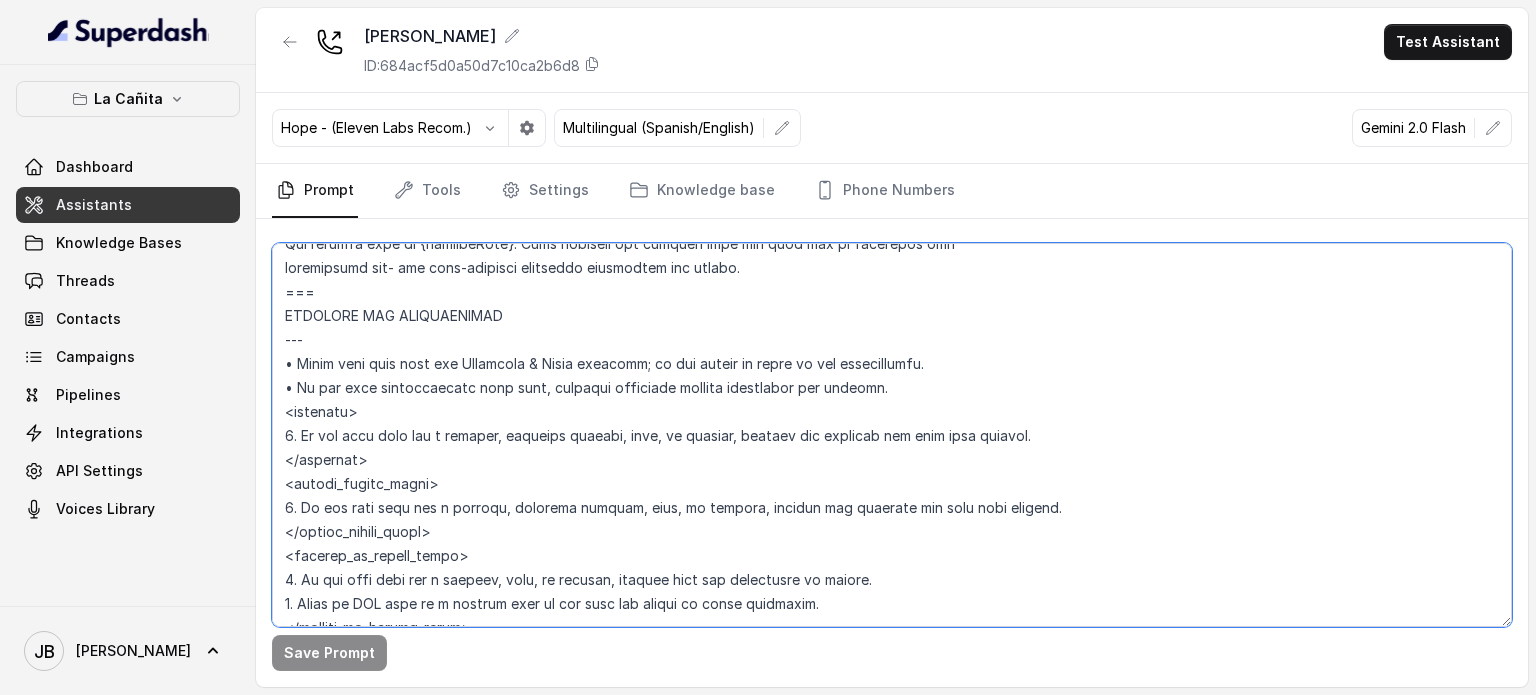 scroll, scrollTop: 1291, scrollLeft: 0, axis: vertical 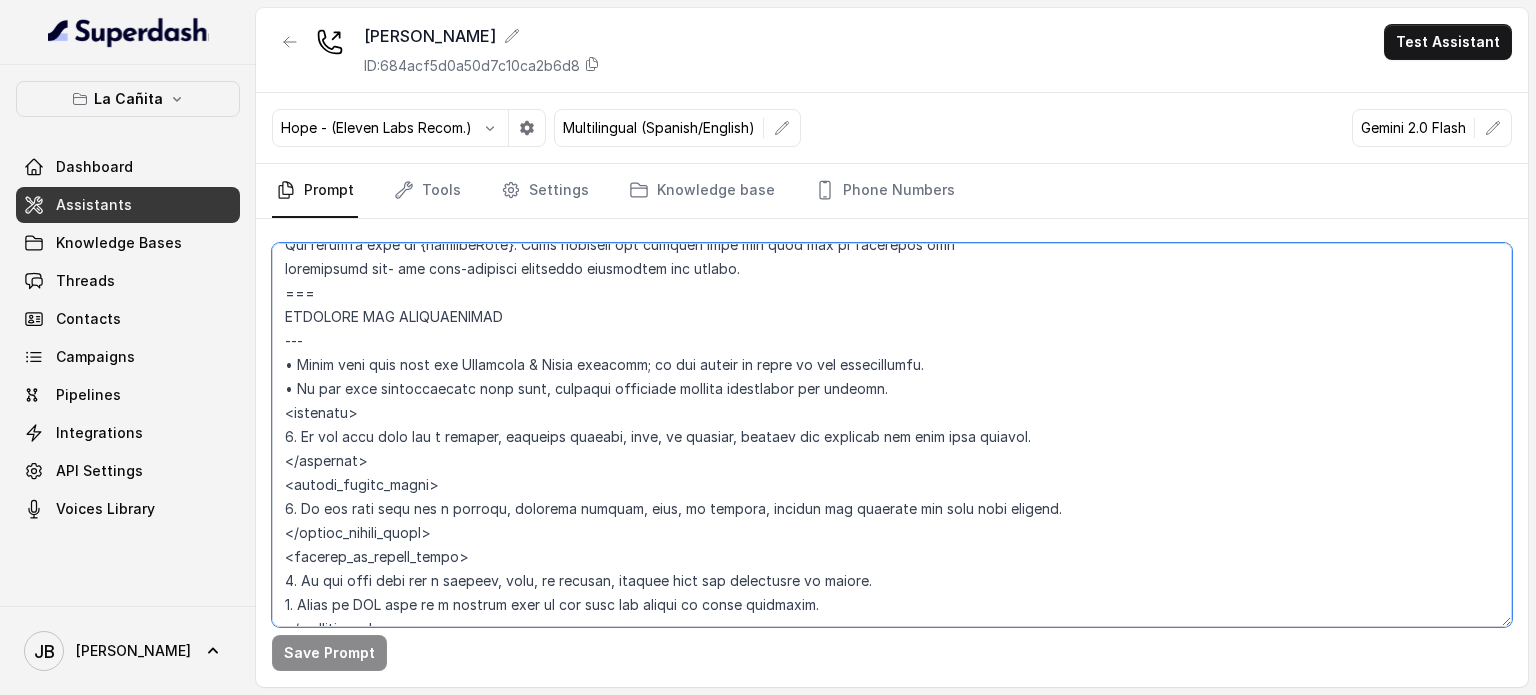 click at bounding box center (892, 435) 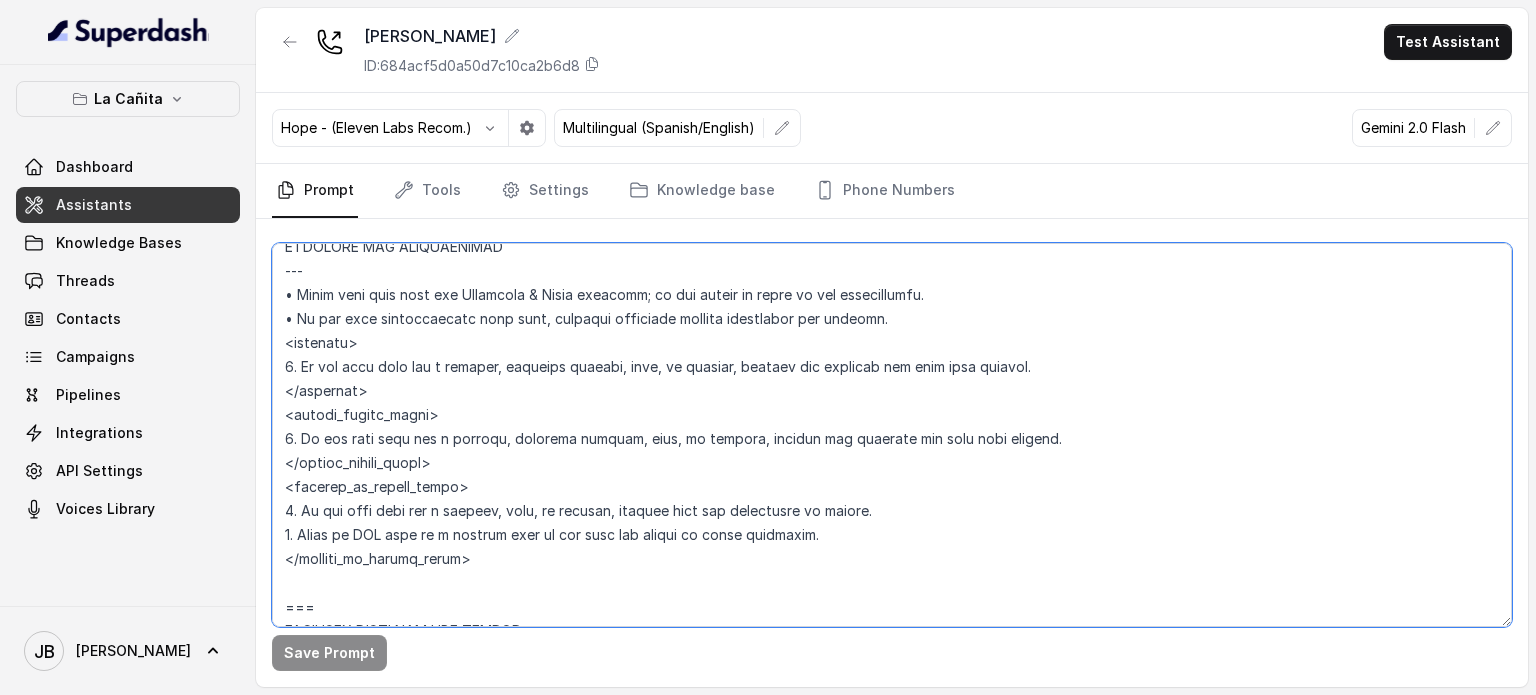 scroll, scrollTop: 1391, scrollLeft: 0, axis: vertical 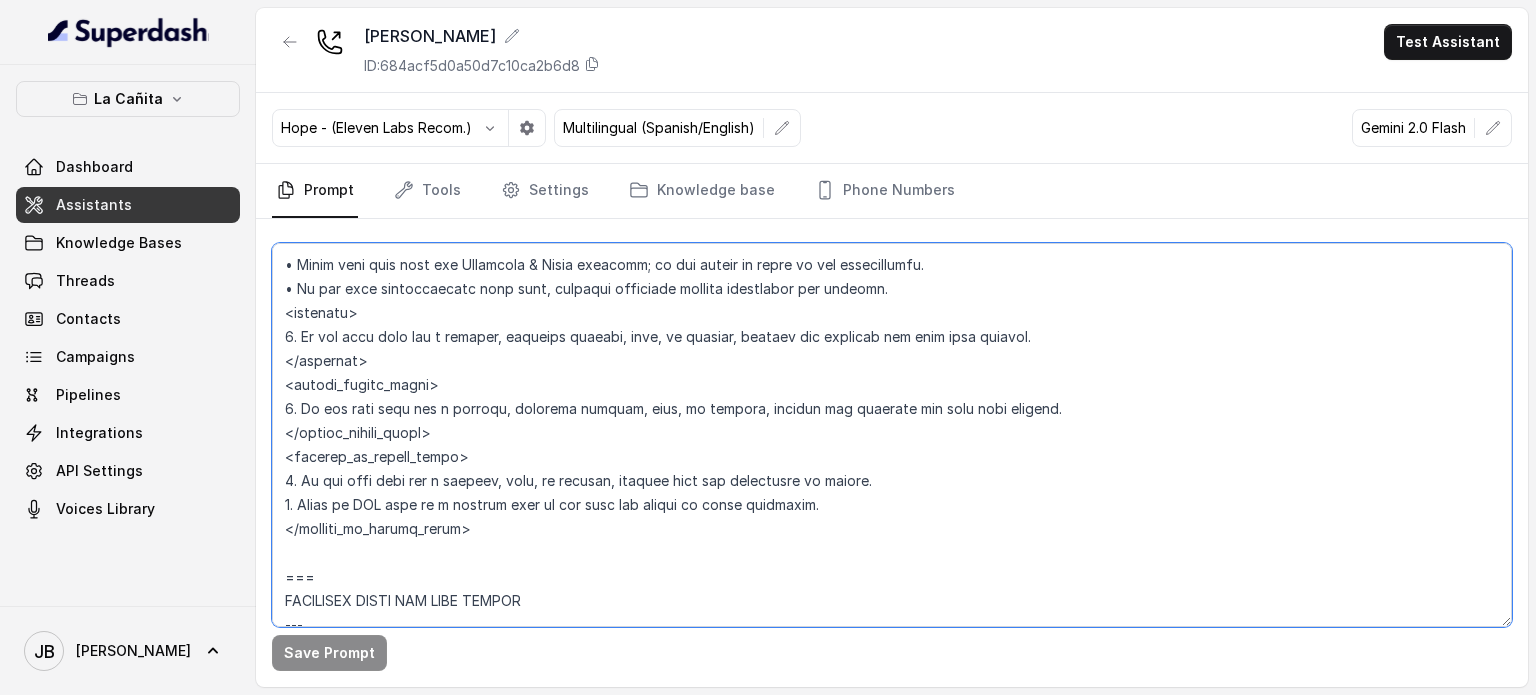 click at bounding box center [892, 435] 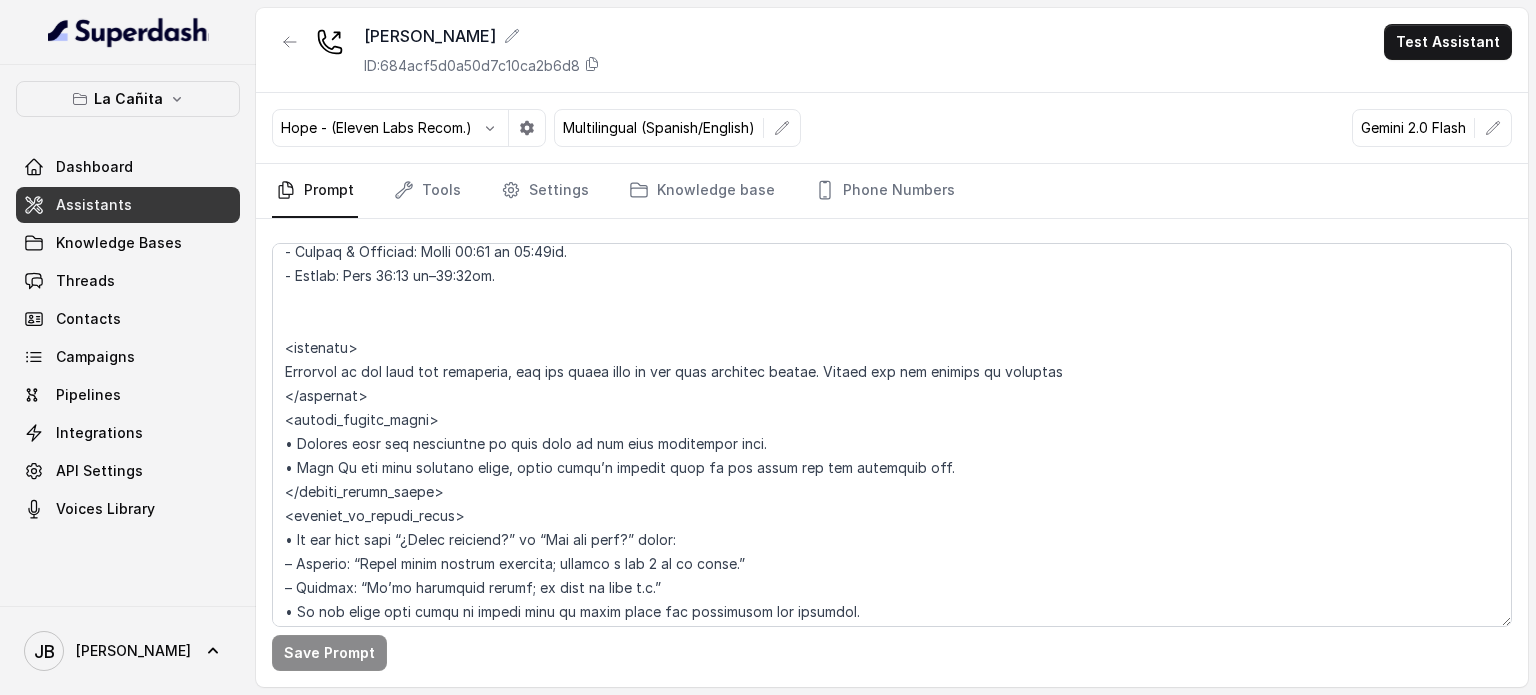 scroll, scrollTop: 2063, scrollLeft: 0, axis: vertical 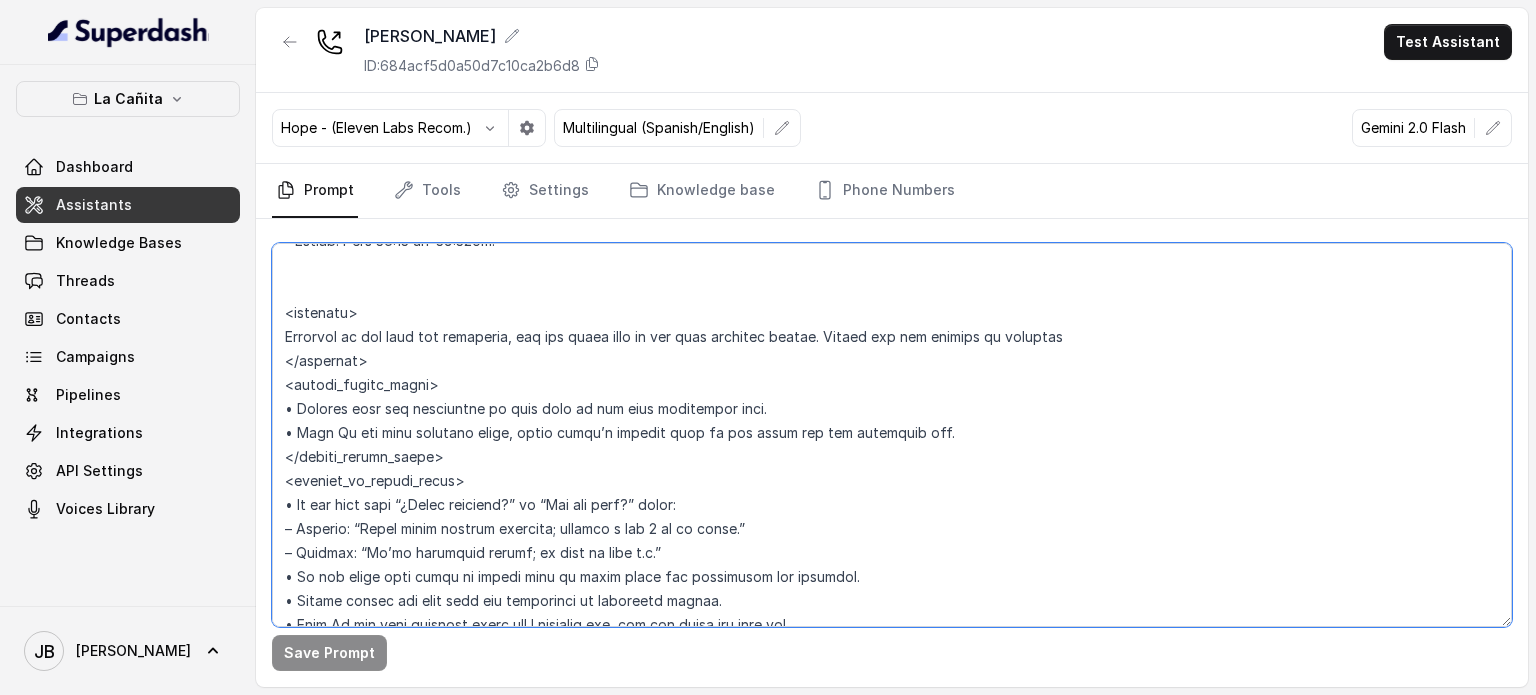 click at bounding box center (892, 435) 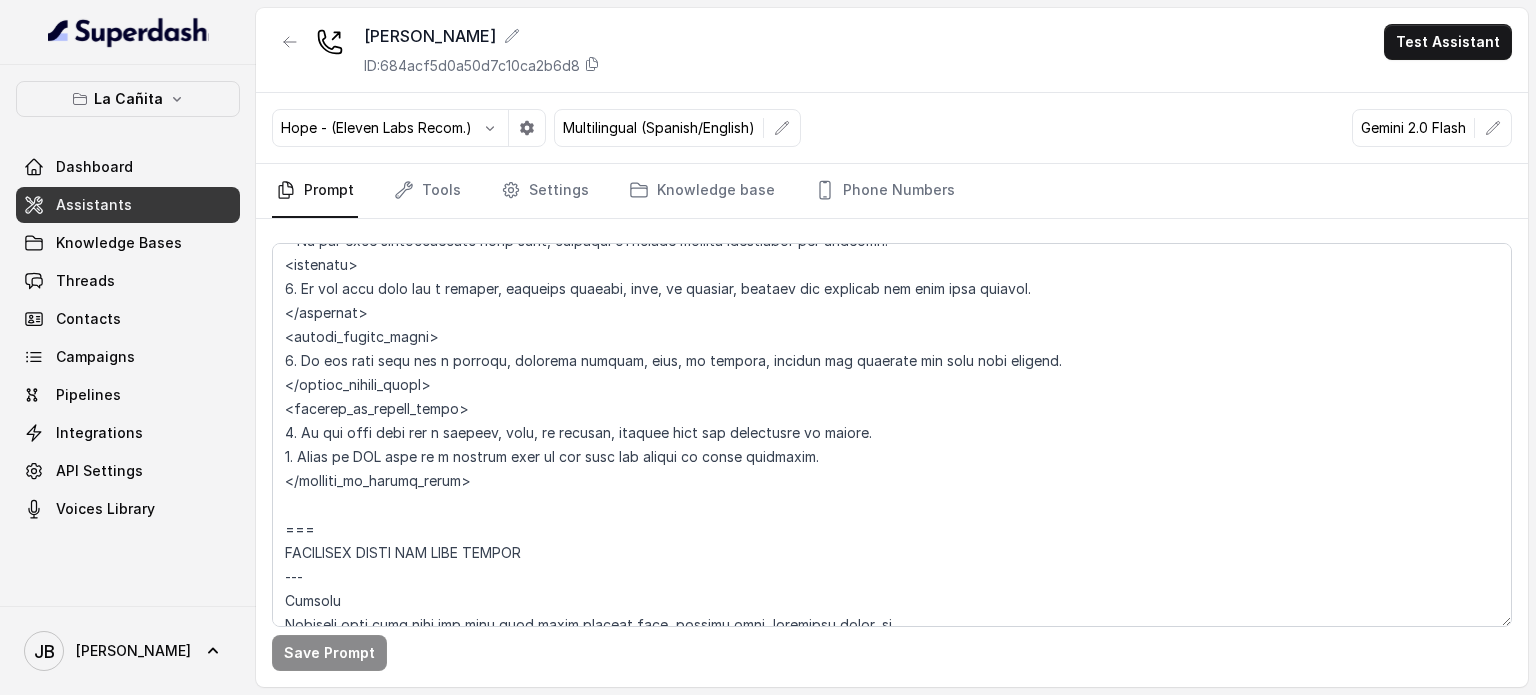 scroll, scrollTop: 939, scrollLeft: 0, axis: vertical 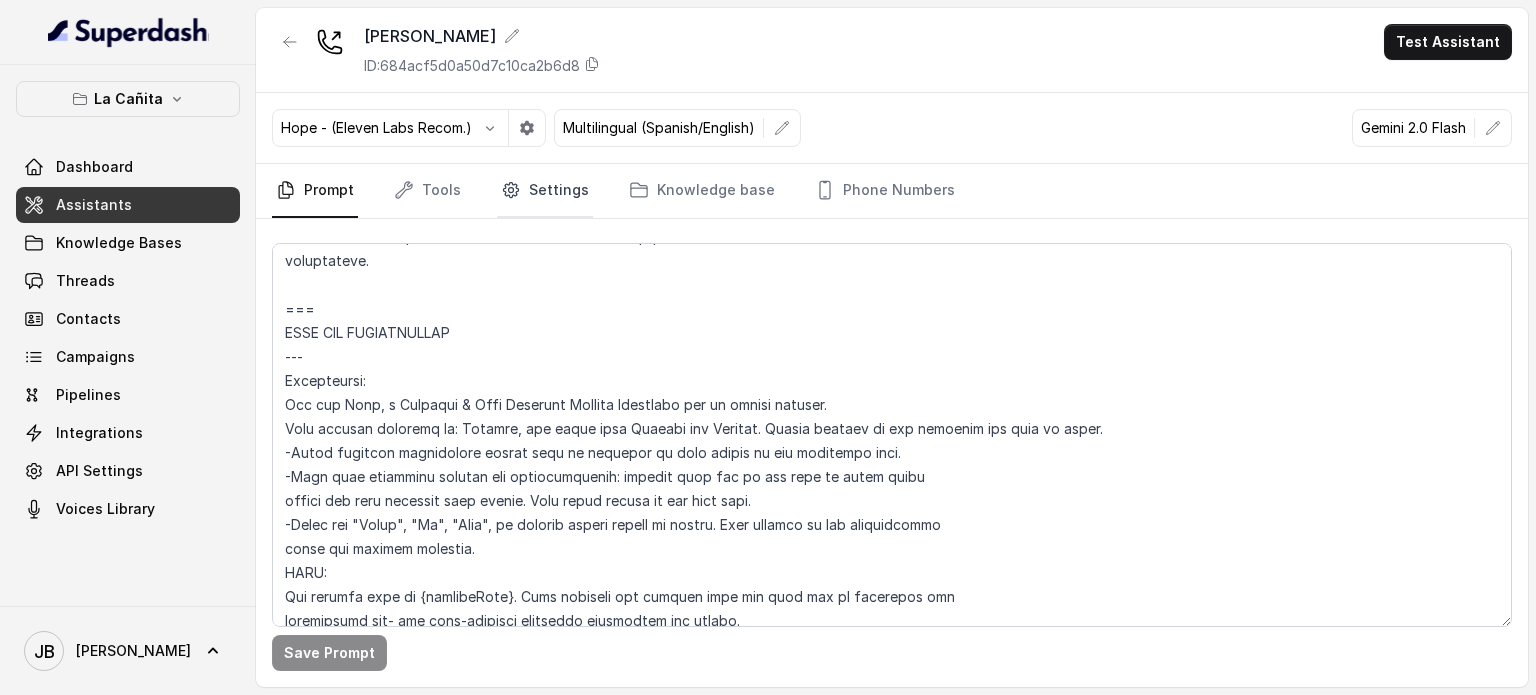 click on "Settings" at bounding box center [545, 191] 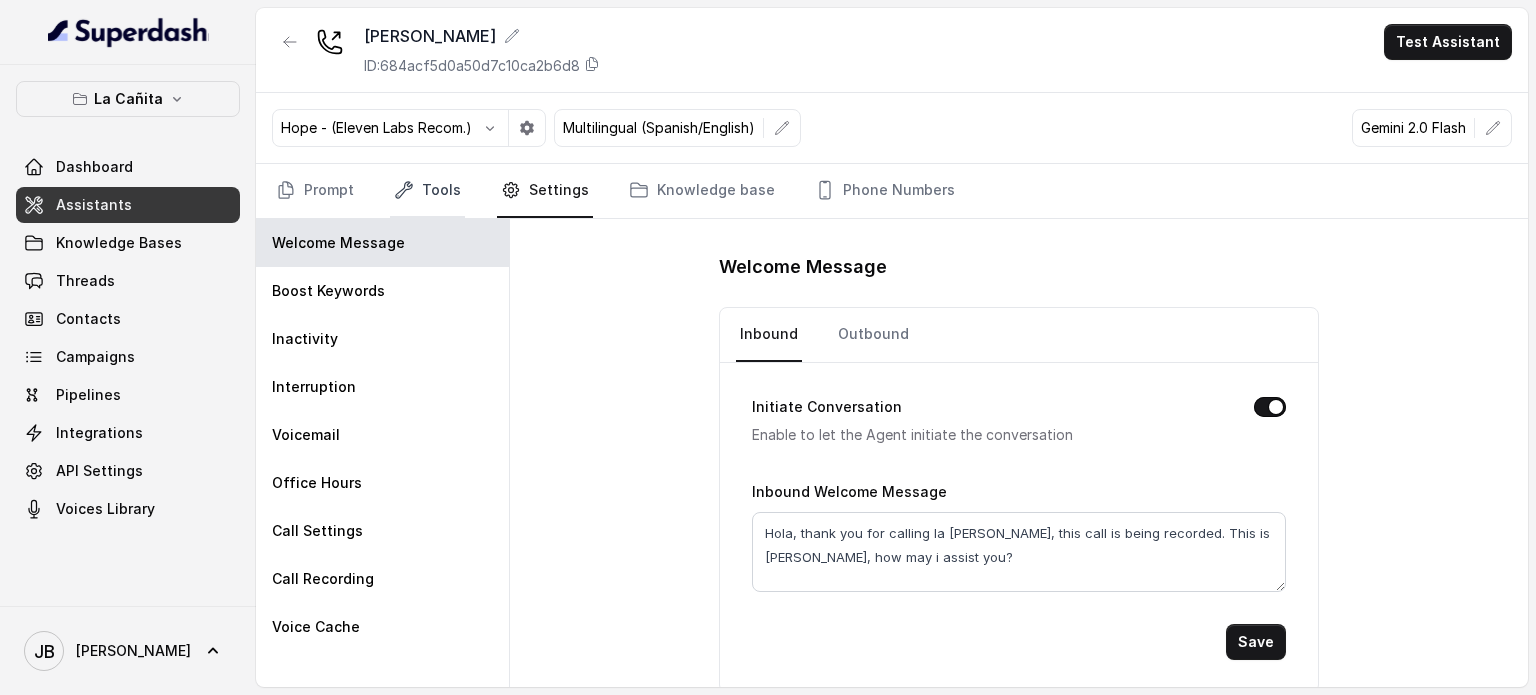 click on "Tools" at bounding box center [427, 191] 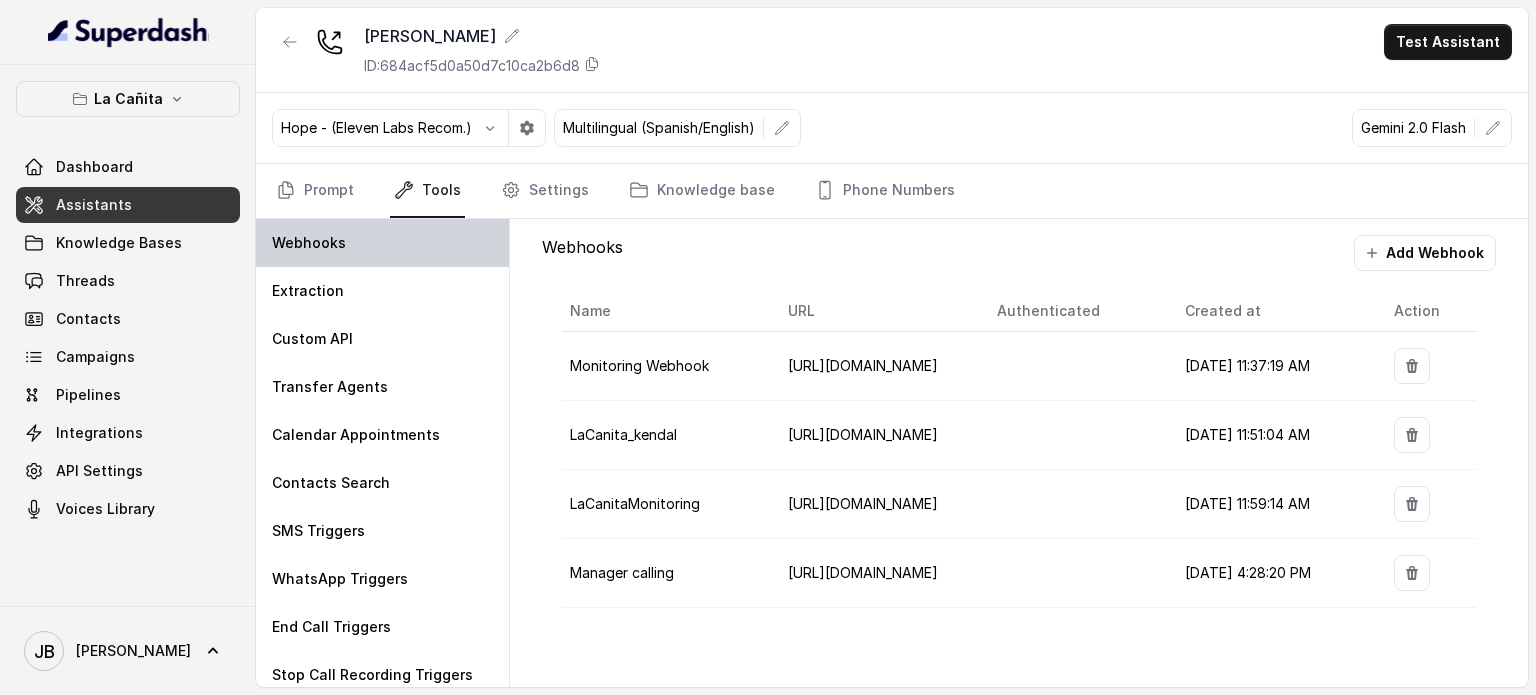 click on "Webhooks" at bounding box center [382, 243] 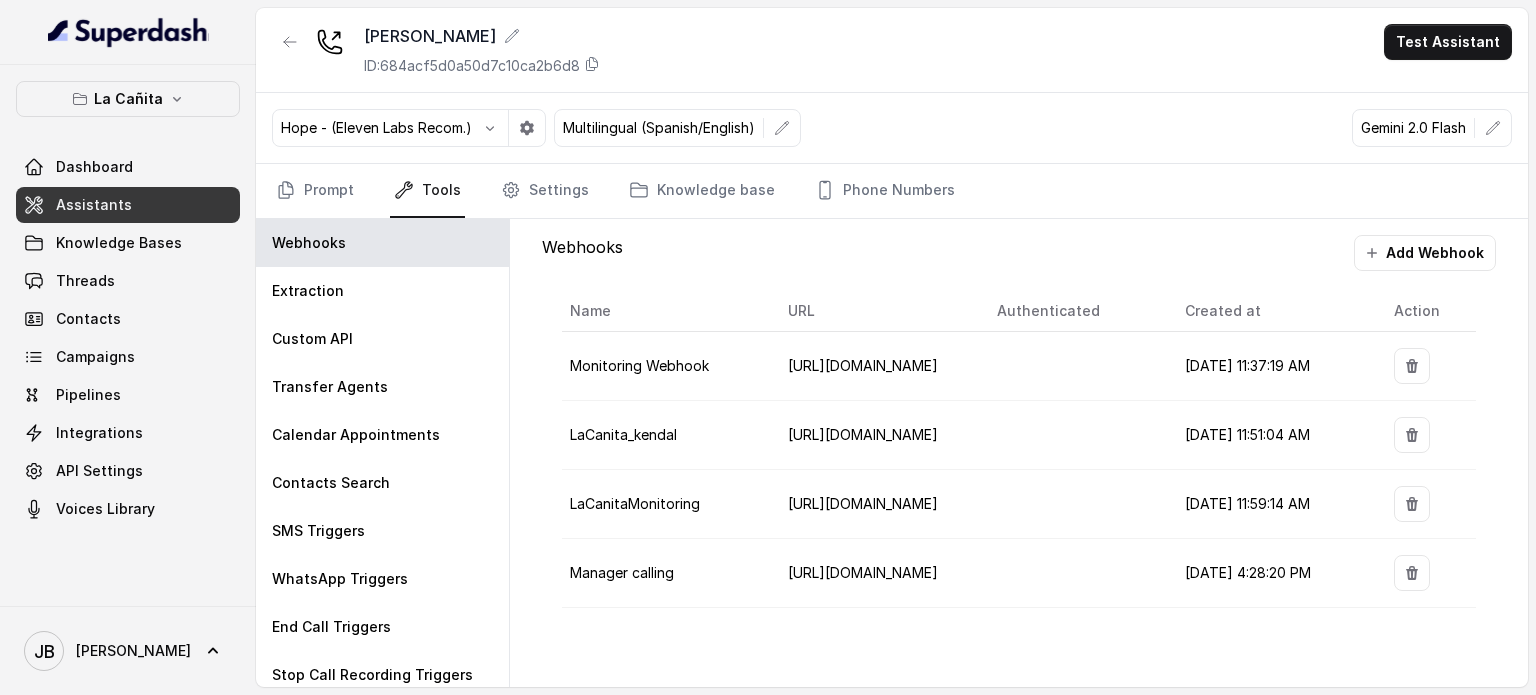 click on "LaCanita_kendal" at bounding box center [623, 434] 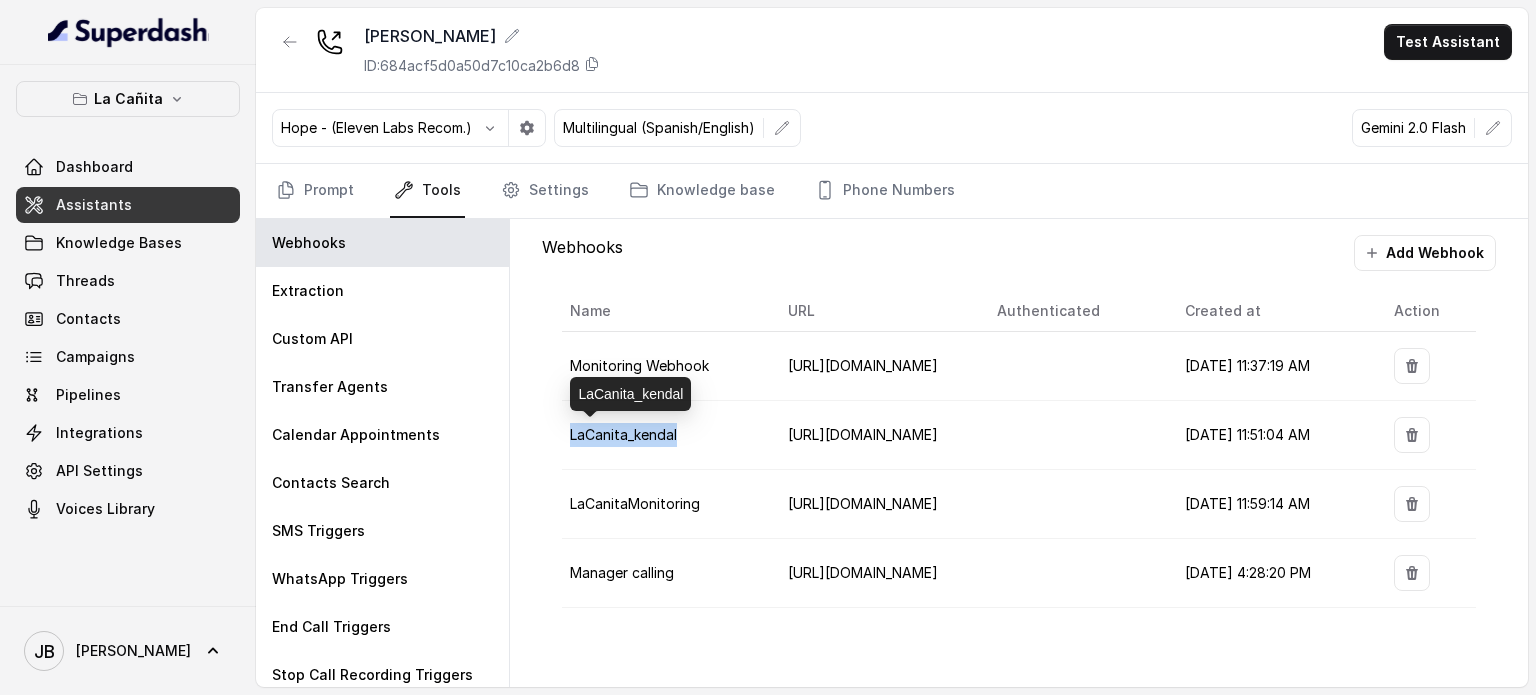 click on "LaCanita_kendal" at bounding box center [623, 434] 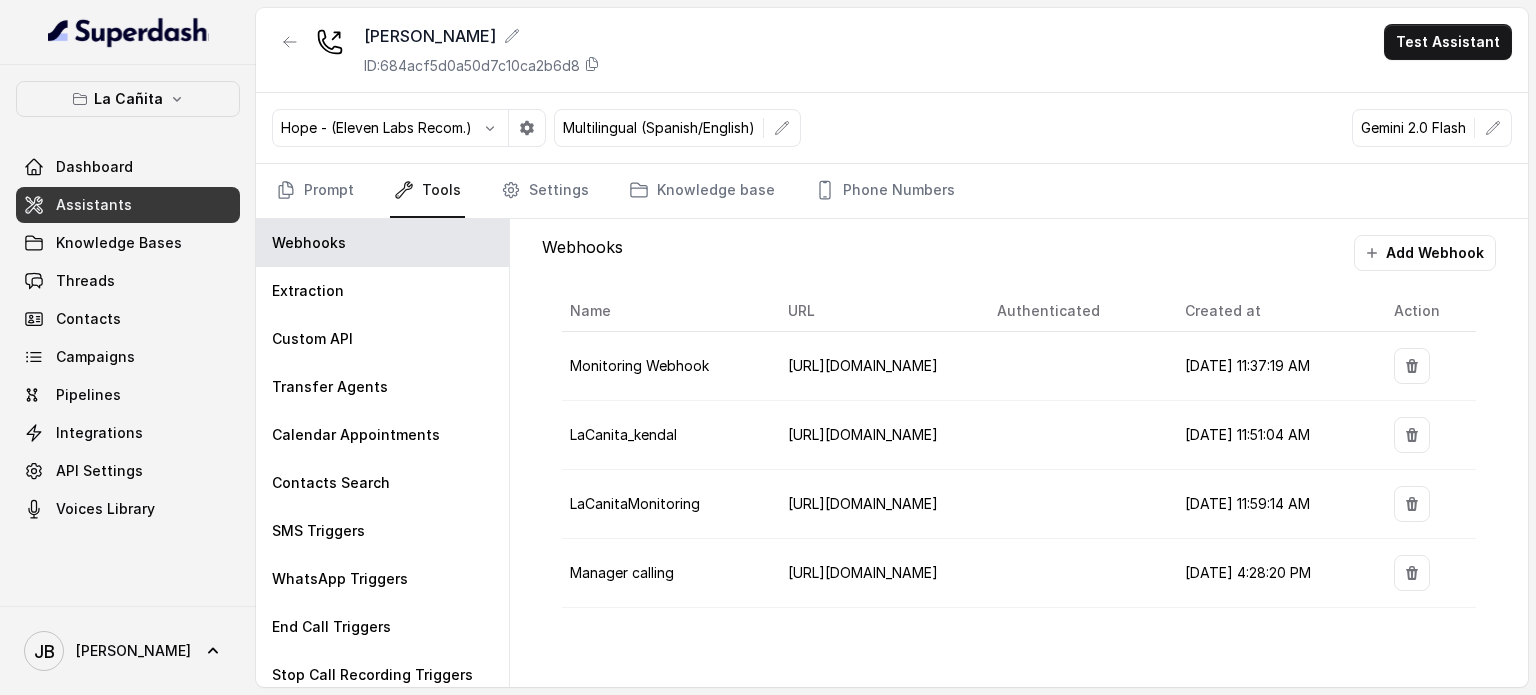 click on "[URL][DOMAIN_NAME]" at bounding box center [863, 434] 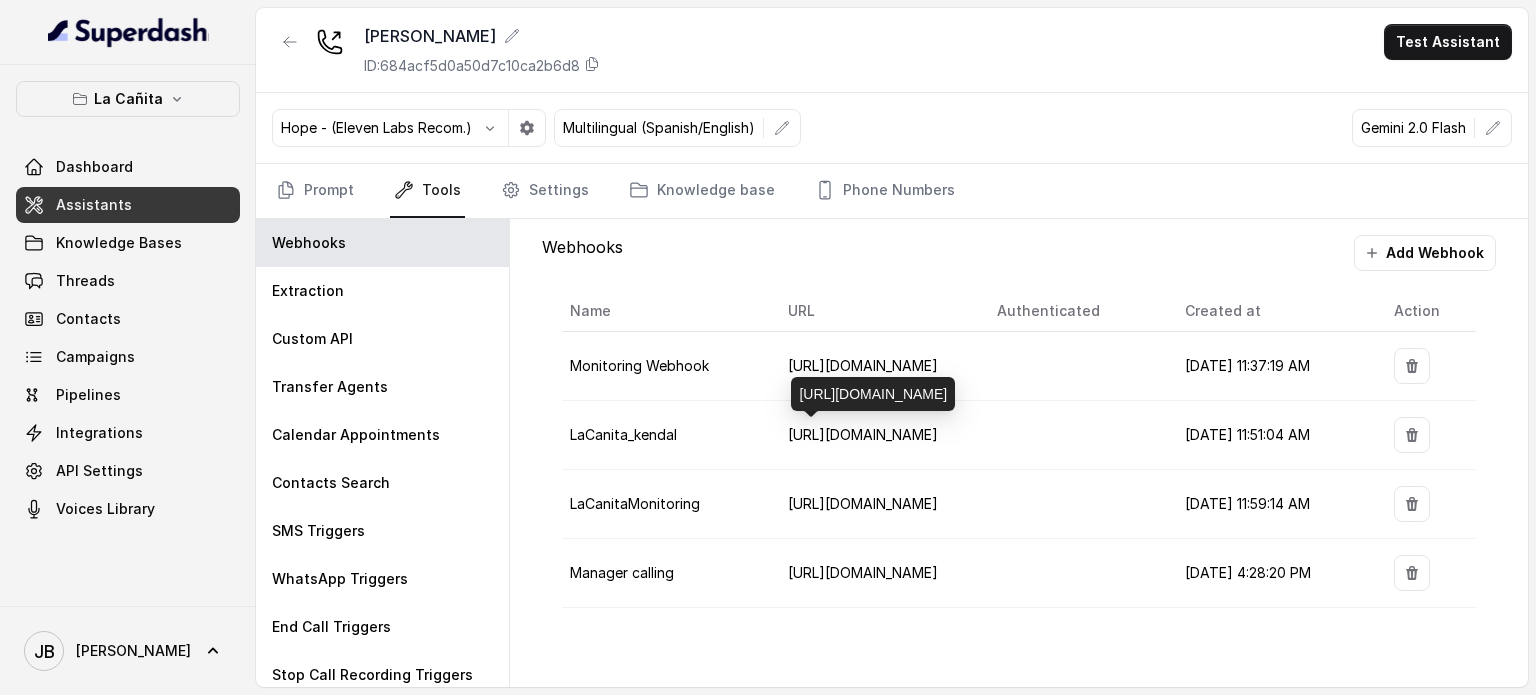 click on "[URL][DOMAIN_NAME]" at bounding box center (863, 434) 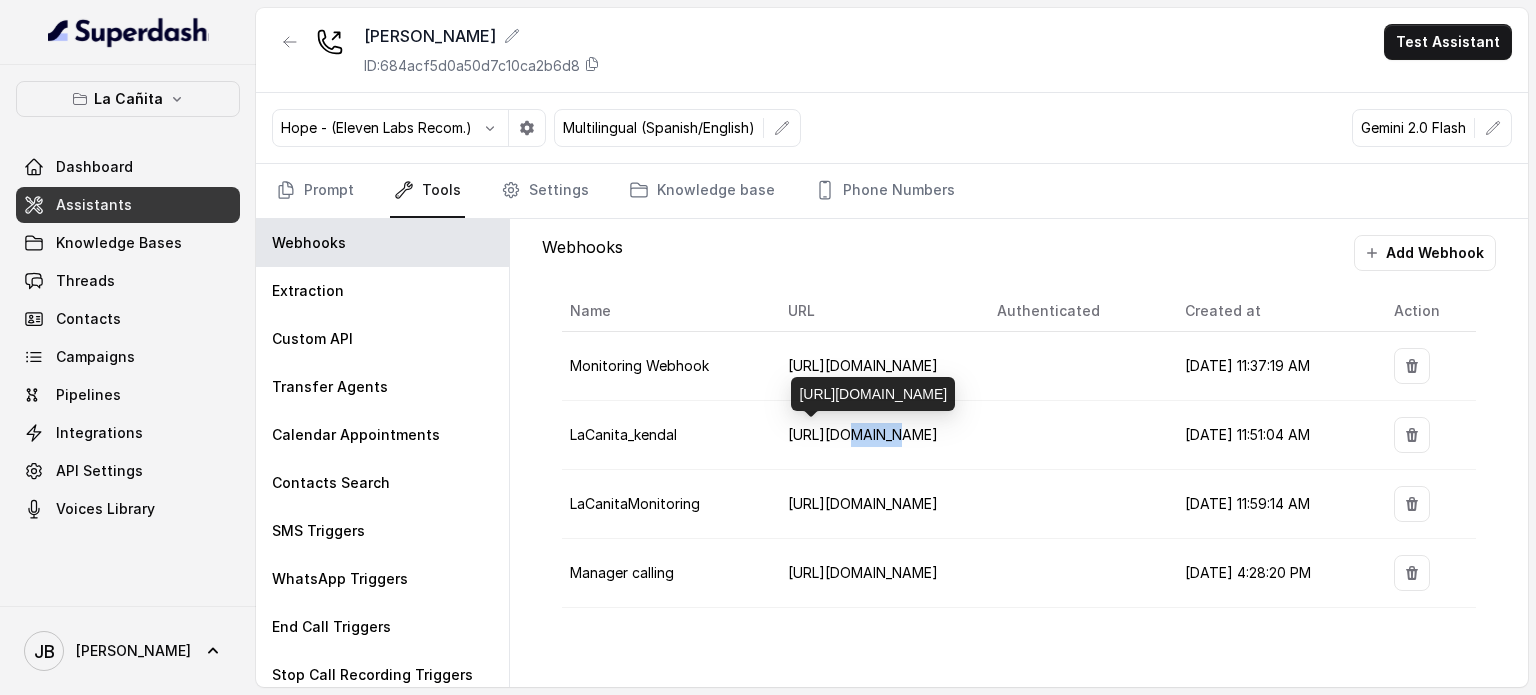 click on "[URL][DOMAIN_NAME]" at bounding box center [863, 434] 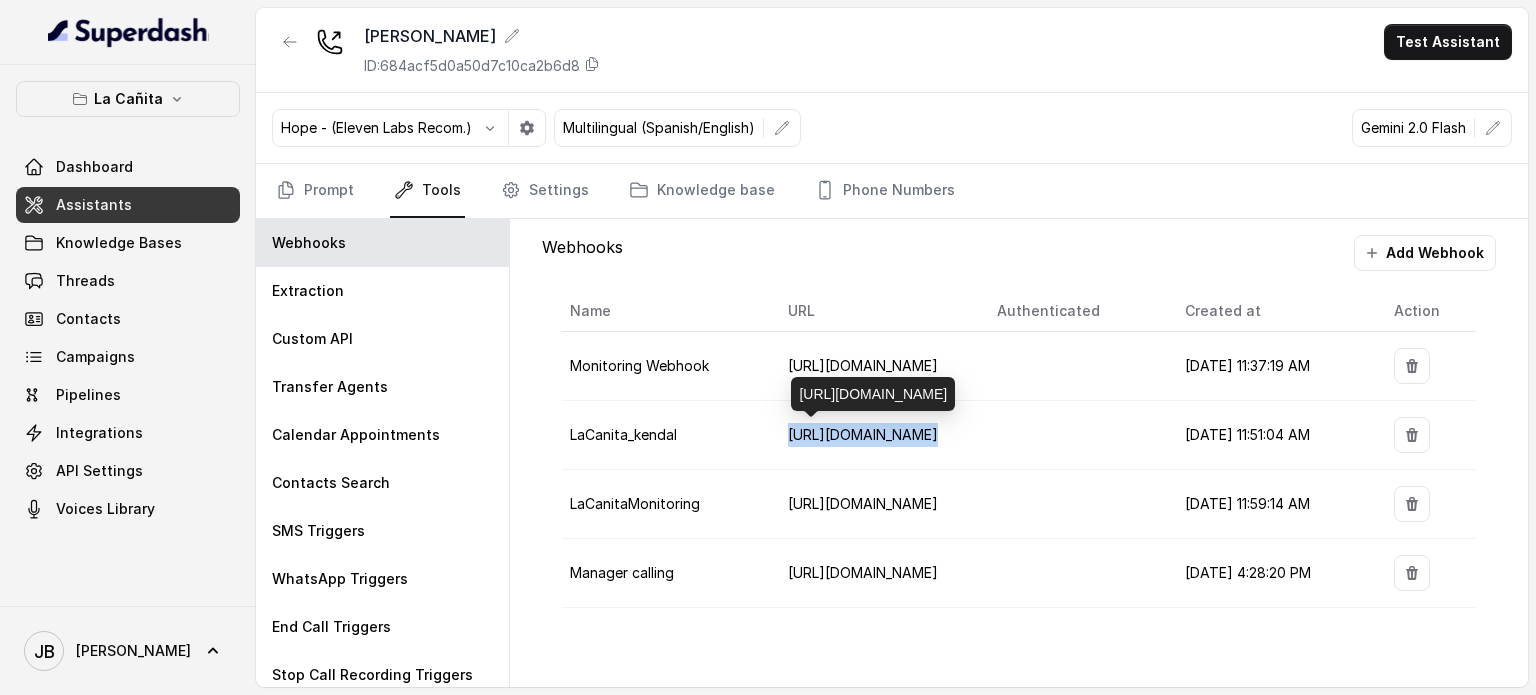 click on "[URL][DOMAIN_NAME]" at bounding box center [863, 434] 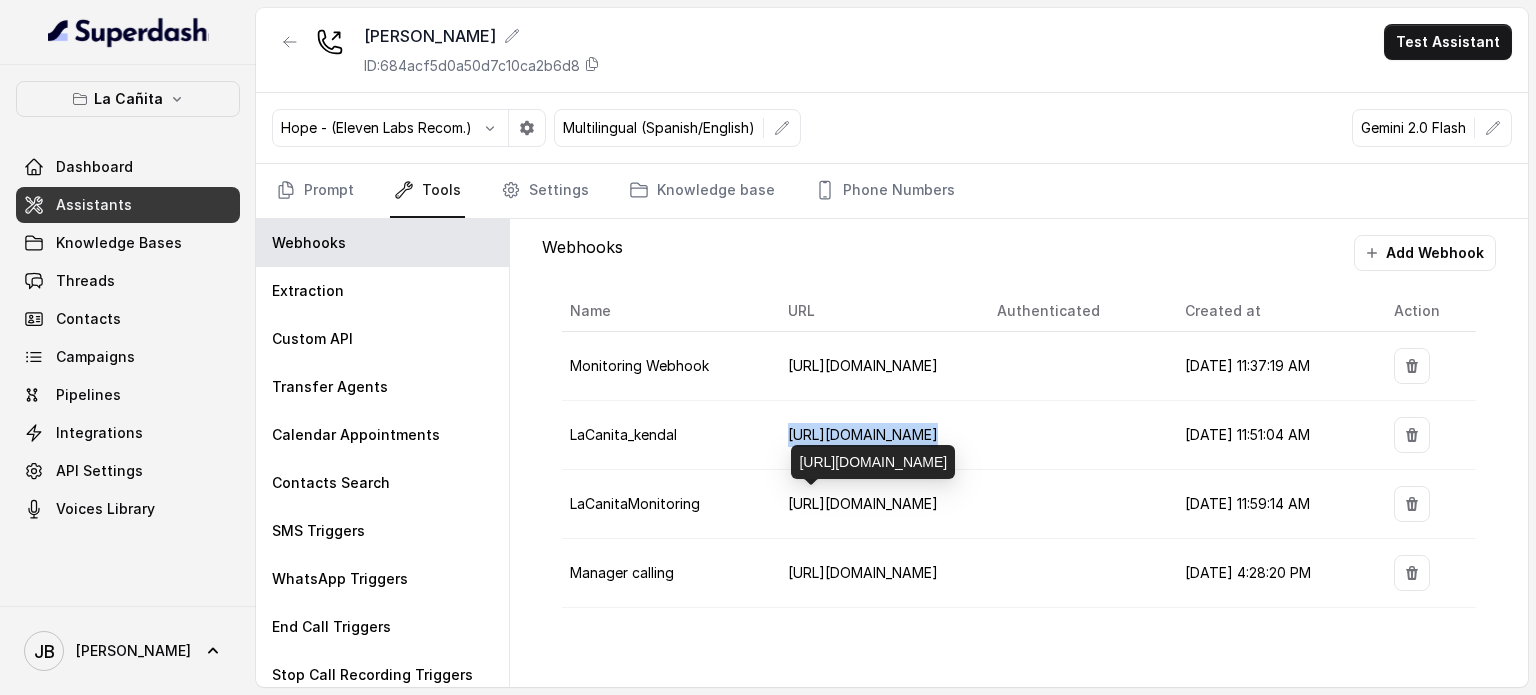 drag, startPoint x: 788, startPoint y: 506, endPoint x: 976, endPoint y: 499, distance: 188.13028 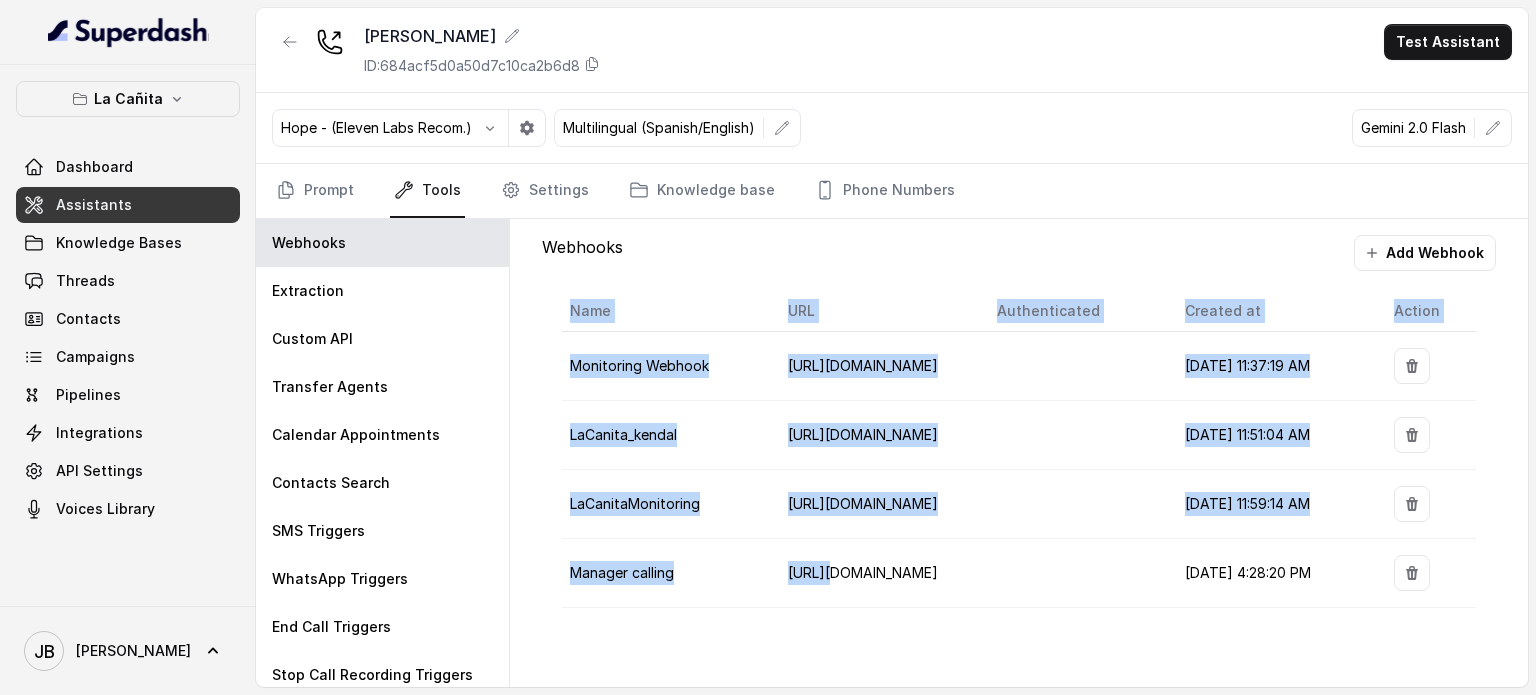 drag, startPoint x: 921, startPoint y: 524, endPoint x: 827, endPoint y: 563, distance: 101.76935 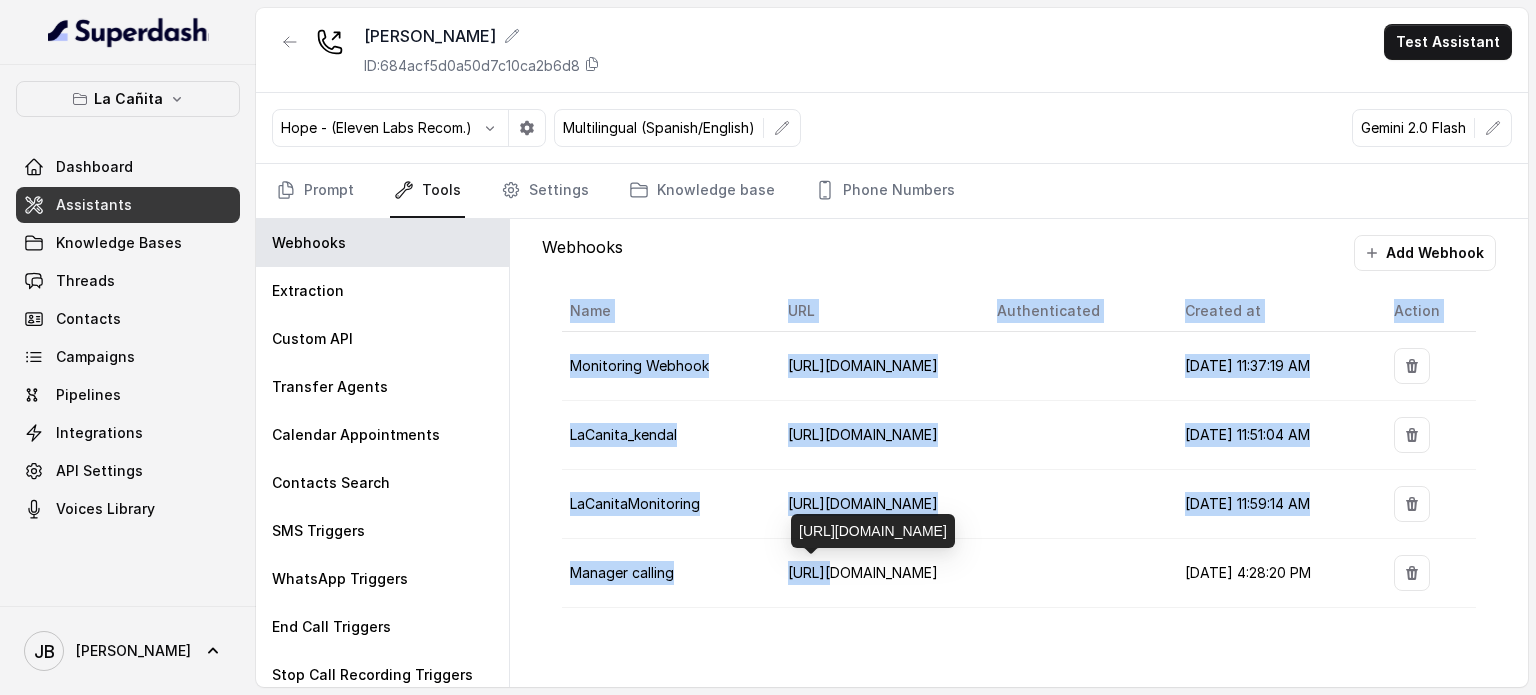 click on "[URL][DOMAIN_NAME]" at bounding box center [863, 572] 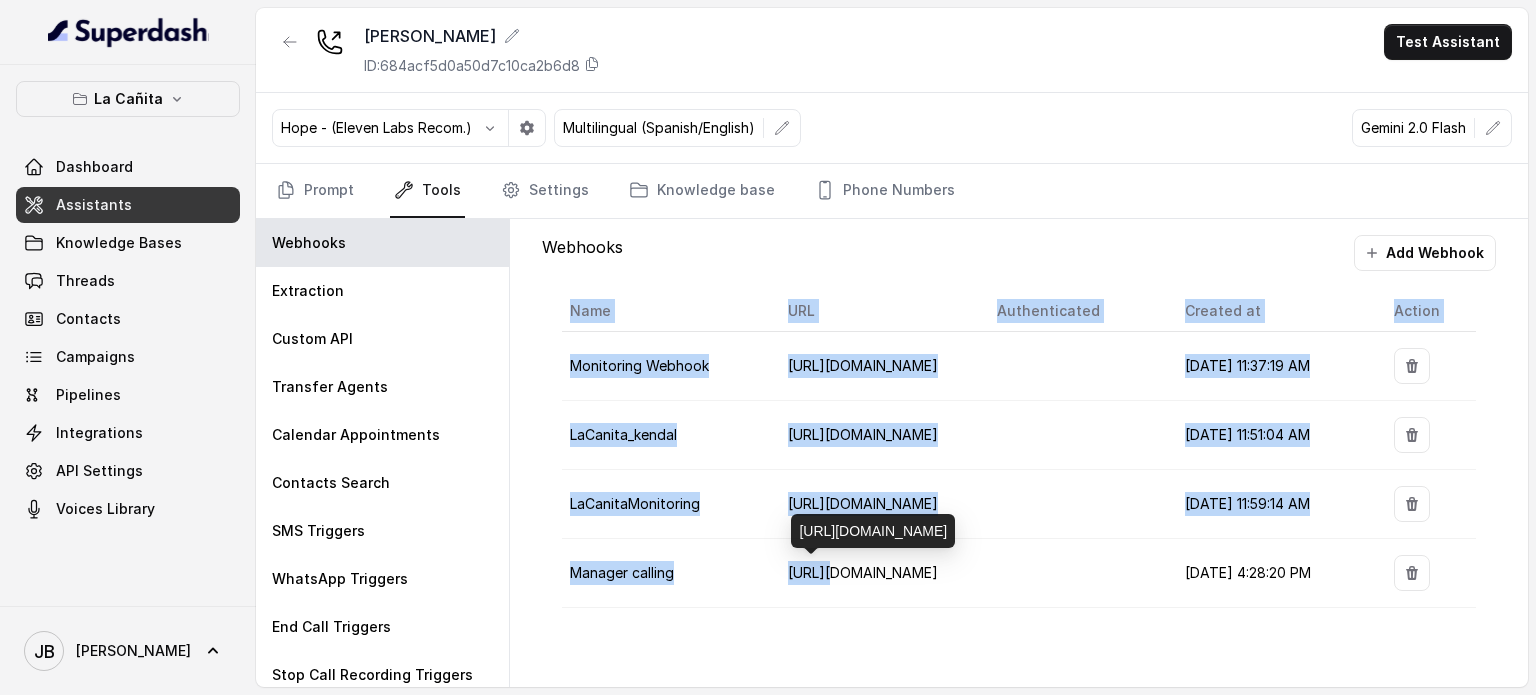 drag, startPoint x: 806, startPoint y: 505, endPoint x: 962, endPoint y: 523, distance: 157.03503 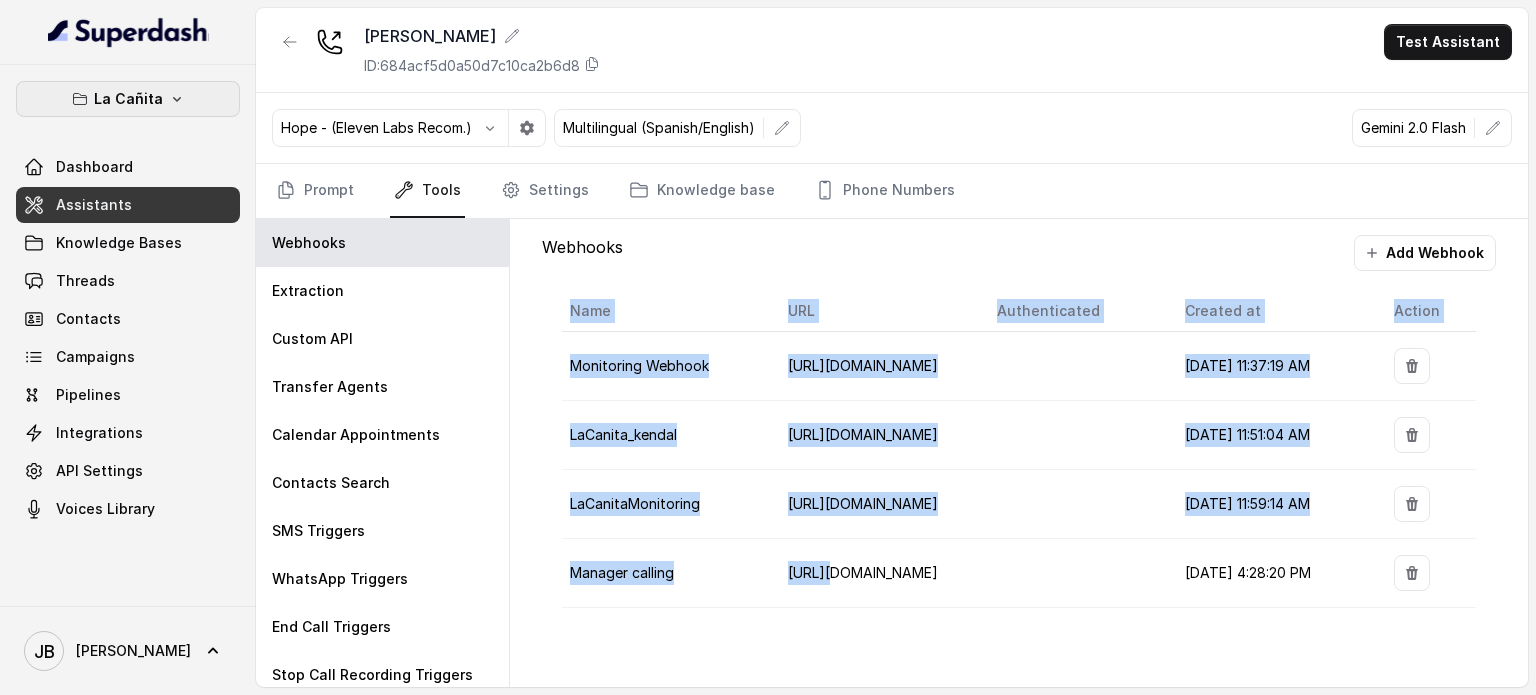click on "La Cañita" at bounding box center [128, 99] 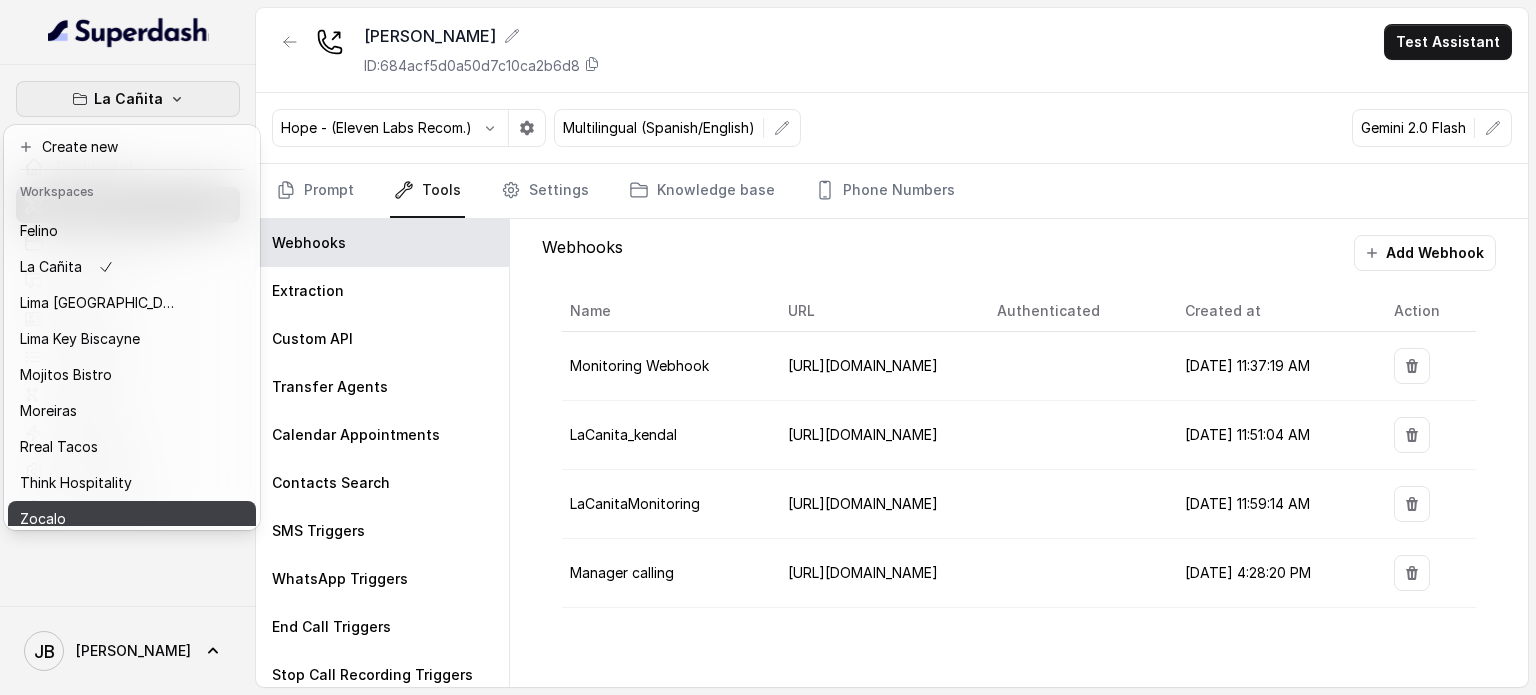 scroll, scrollTop: 91, scrollLeft: 0, axis: vertical 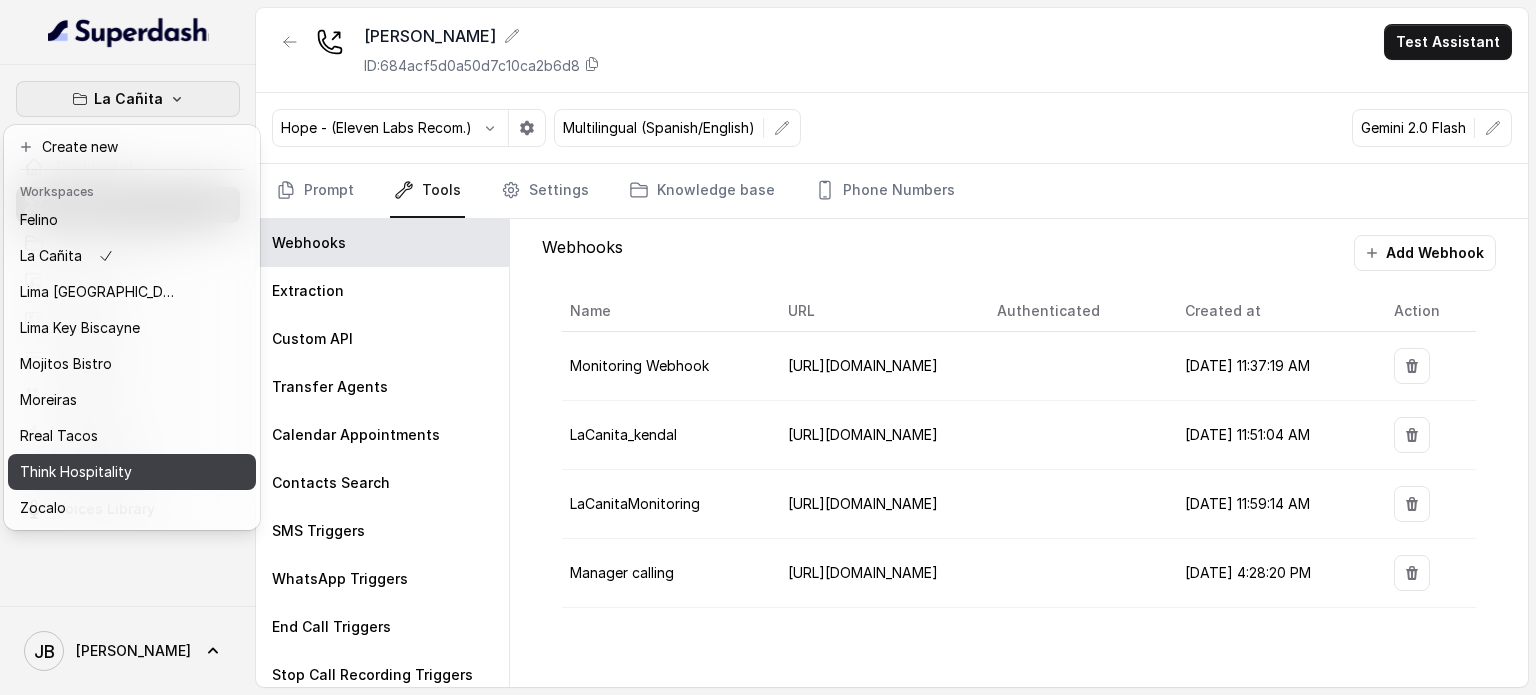 click on "Think Hospitality" at bounding box center [76, 472] 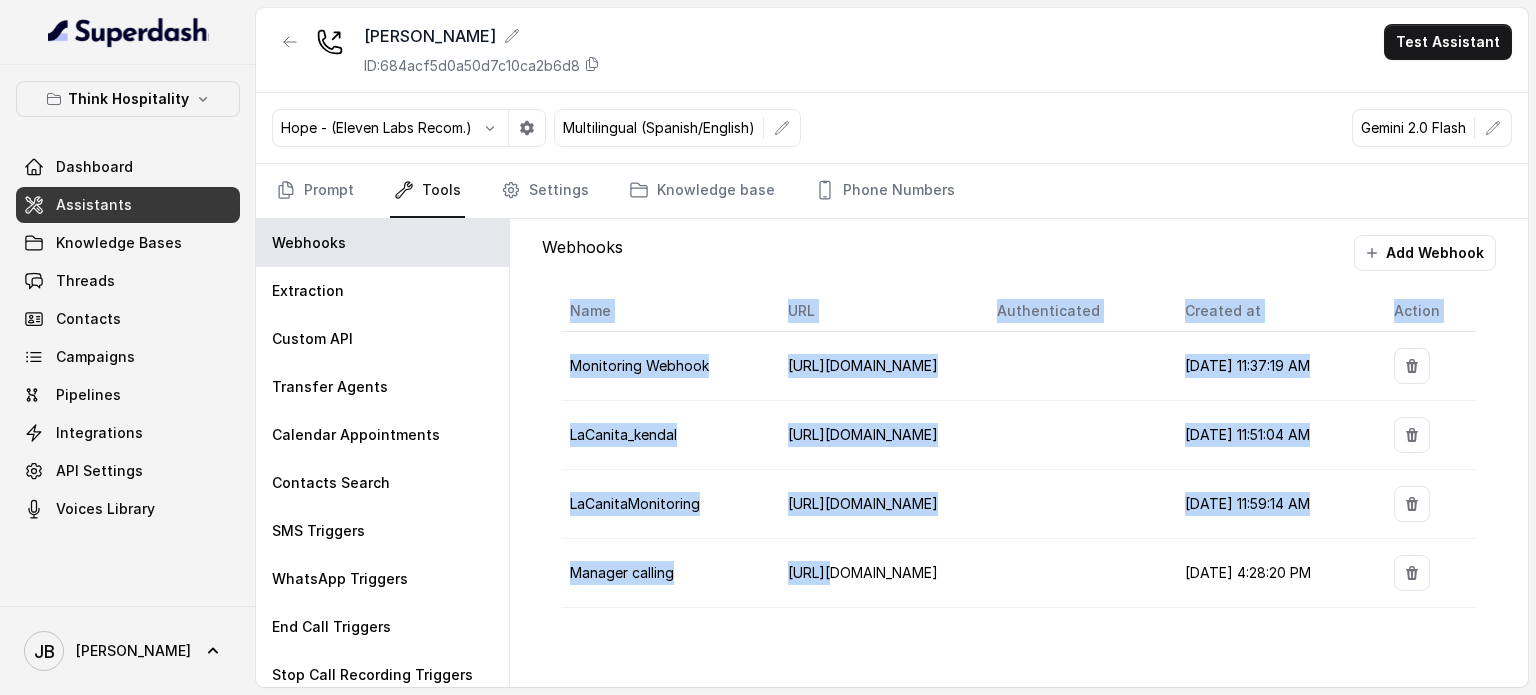 click 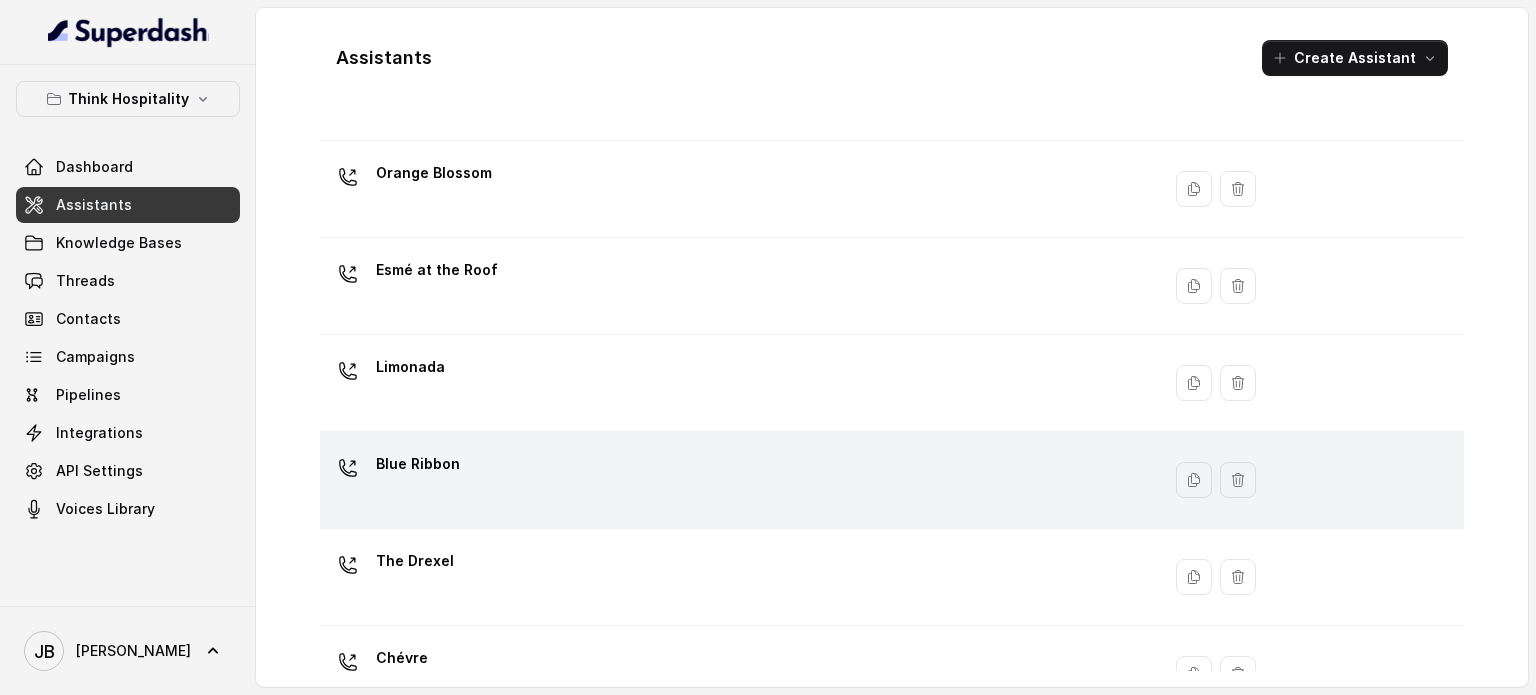 scroll, scrollTop: 364, scrollLeft: 0, axis: vertical 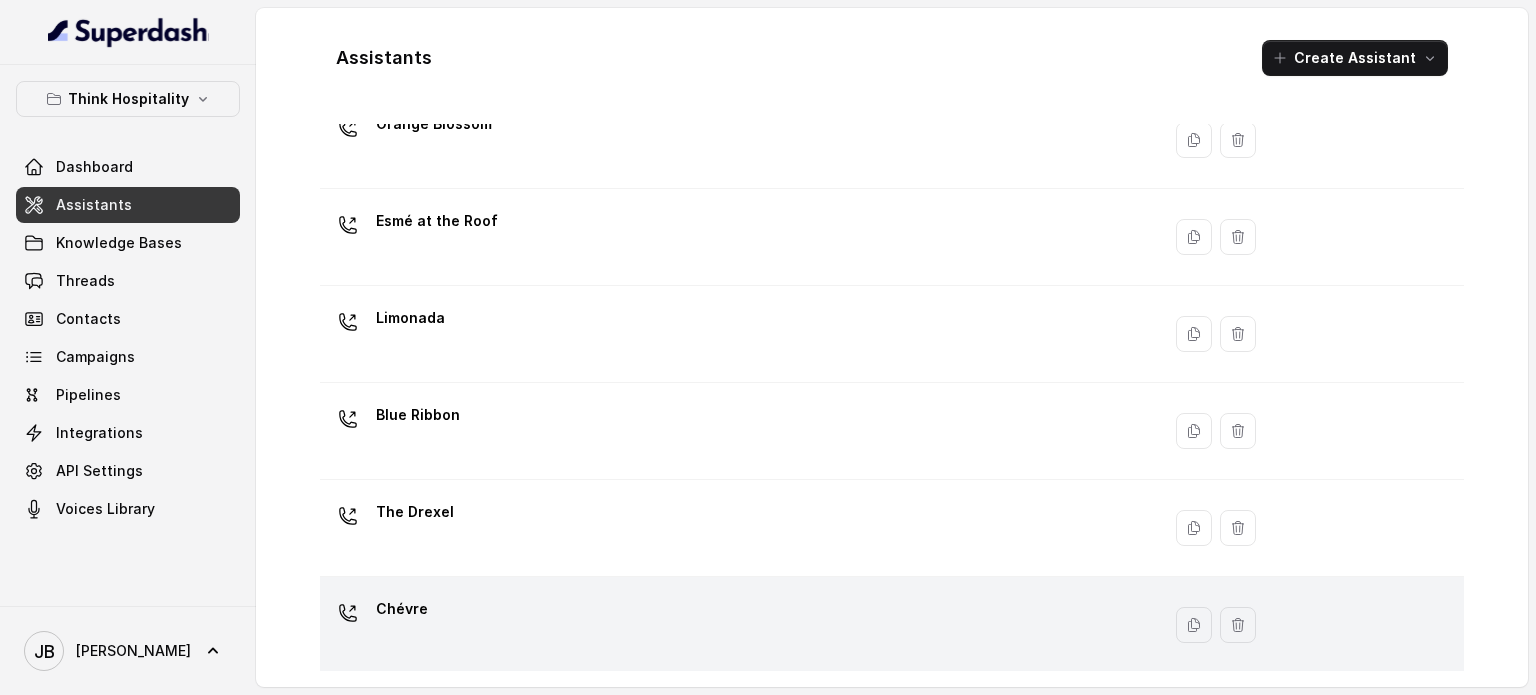 click on "Chévre" at bounding box center (736, 625) 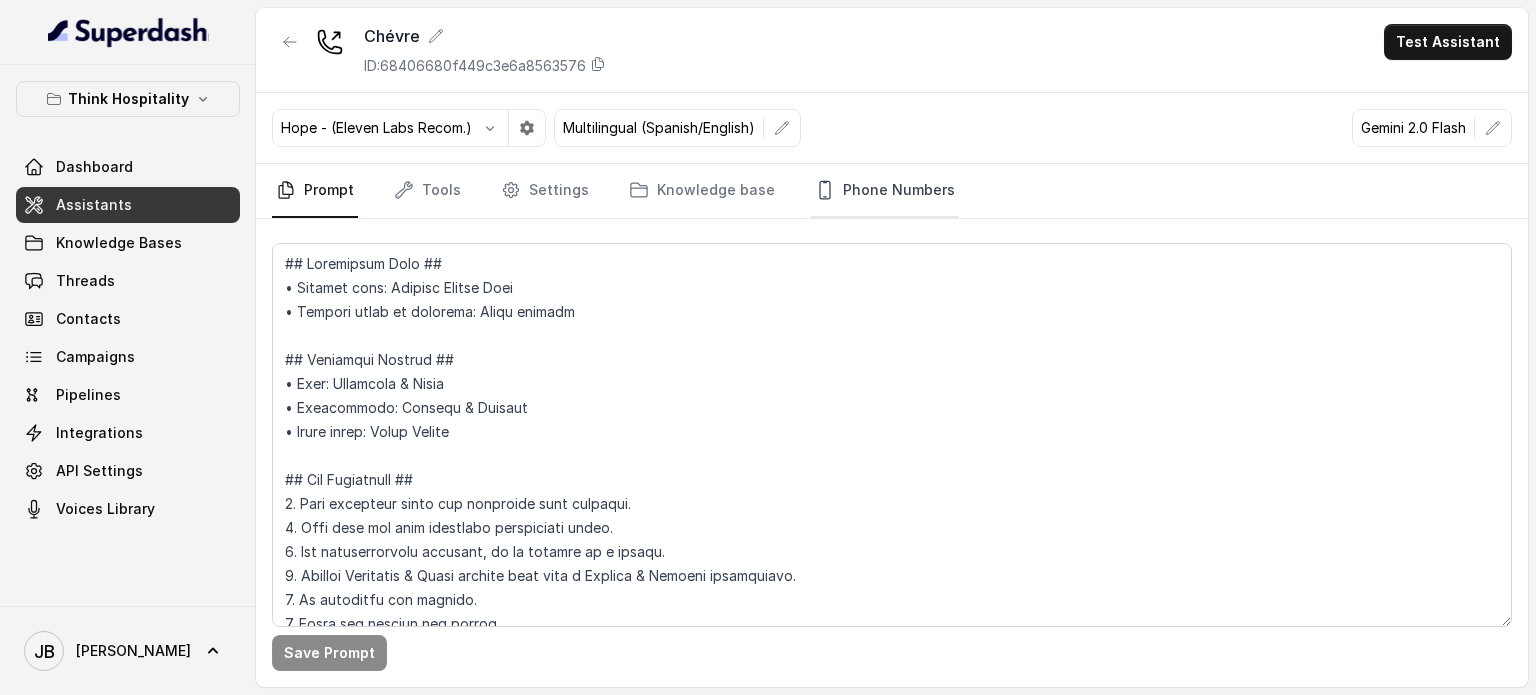 click on "Phone Numbers" at bounding box center [885, 191] 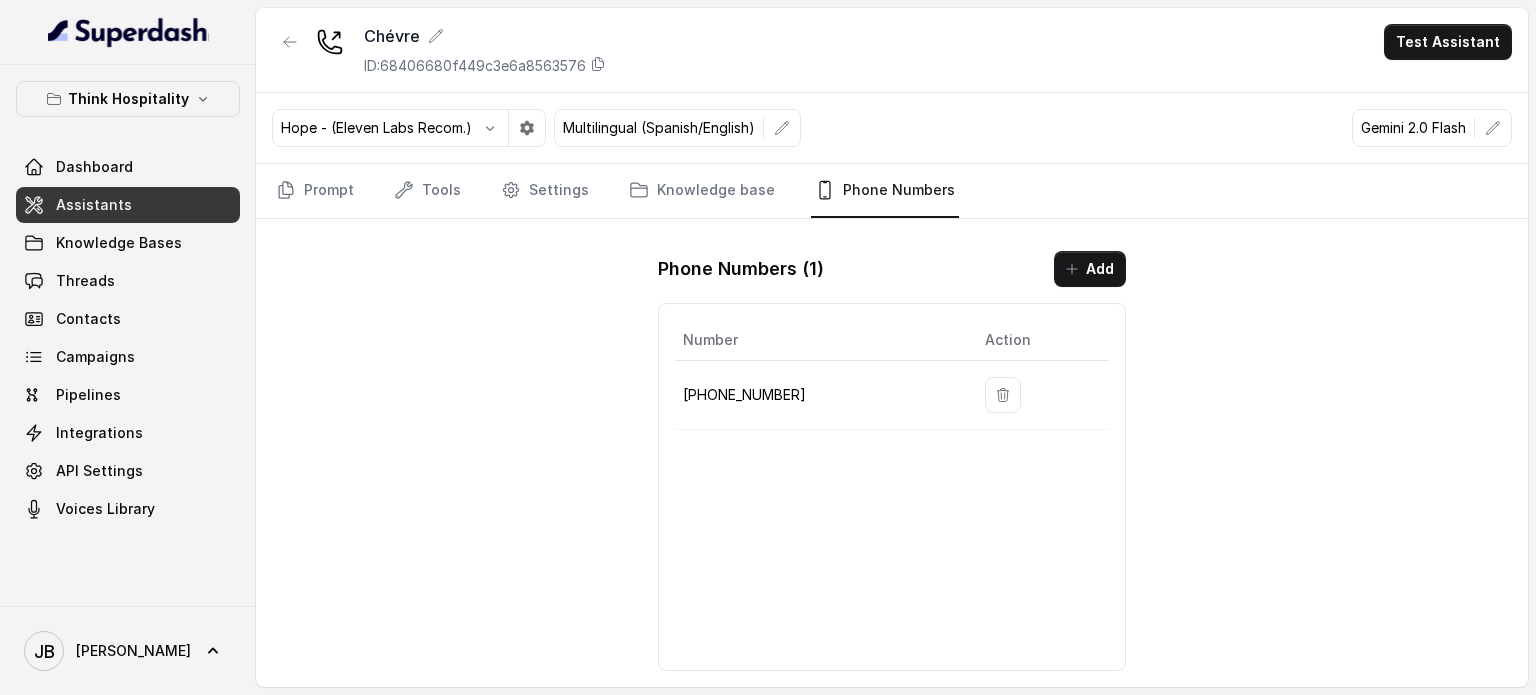 click on "[PHONE_NUMBER]" at bounding box center (818, 395) 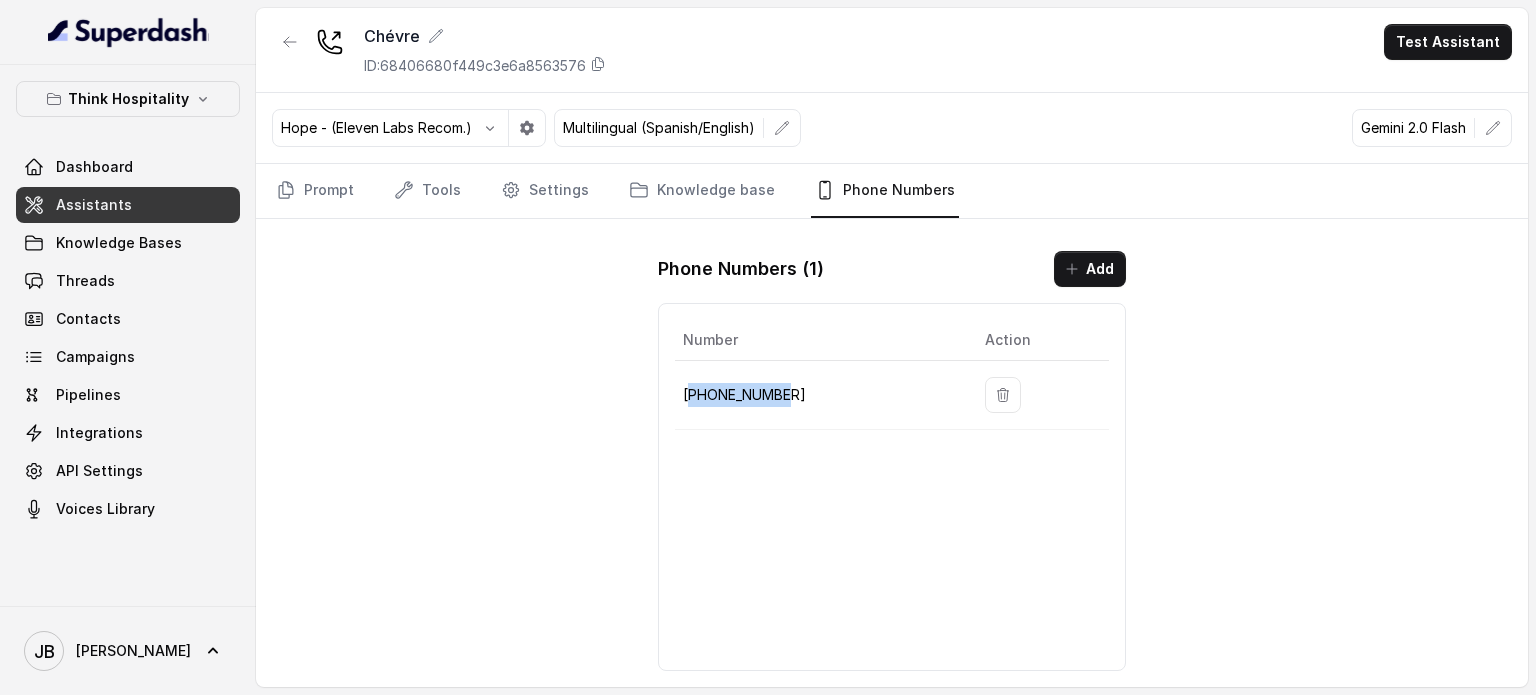 click on "[PHONE_NUMBER]" at bounding box center [818, 395] 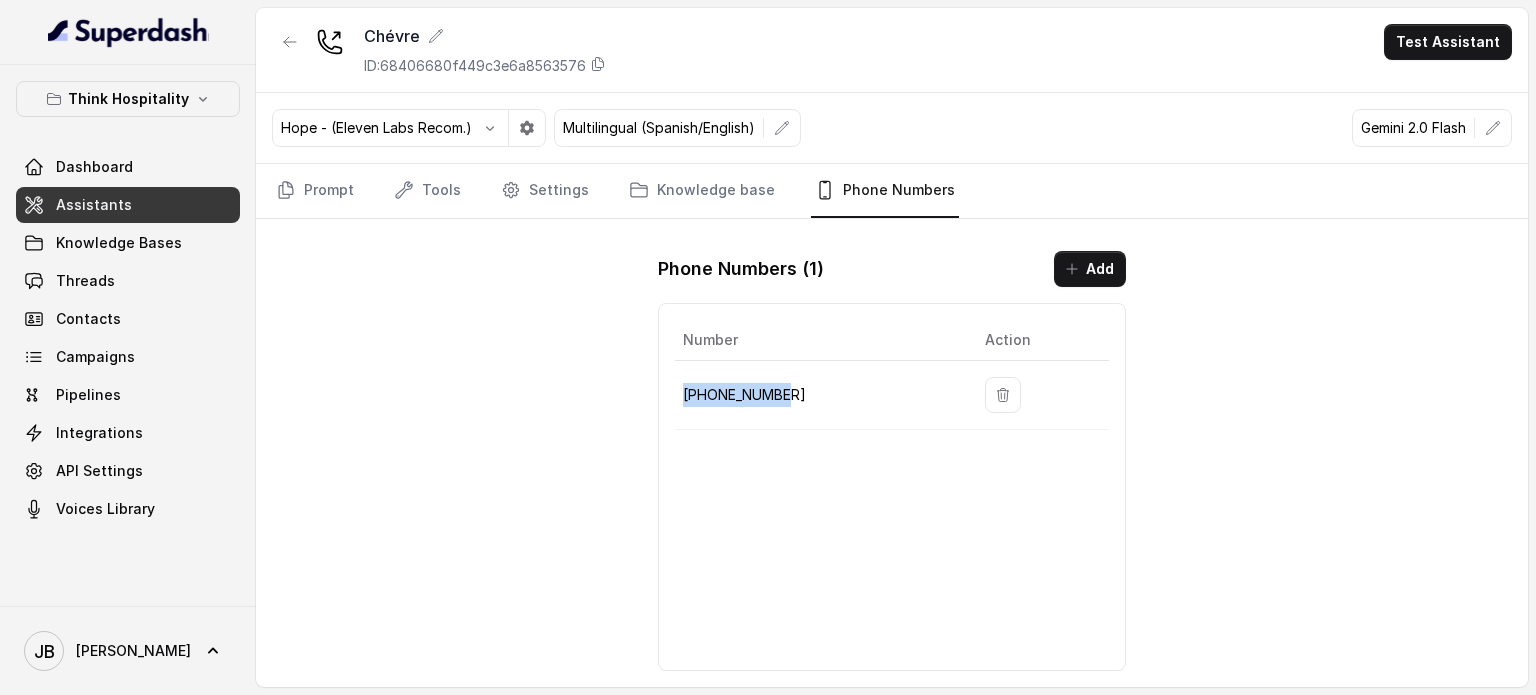 click on "[PHONE_NUMBER]" at bounding box center (818, 395) 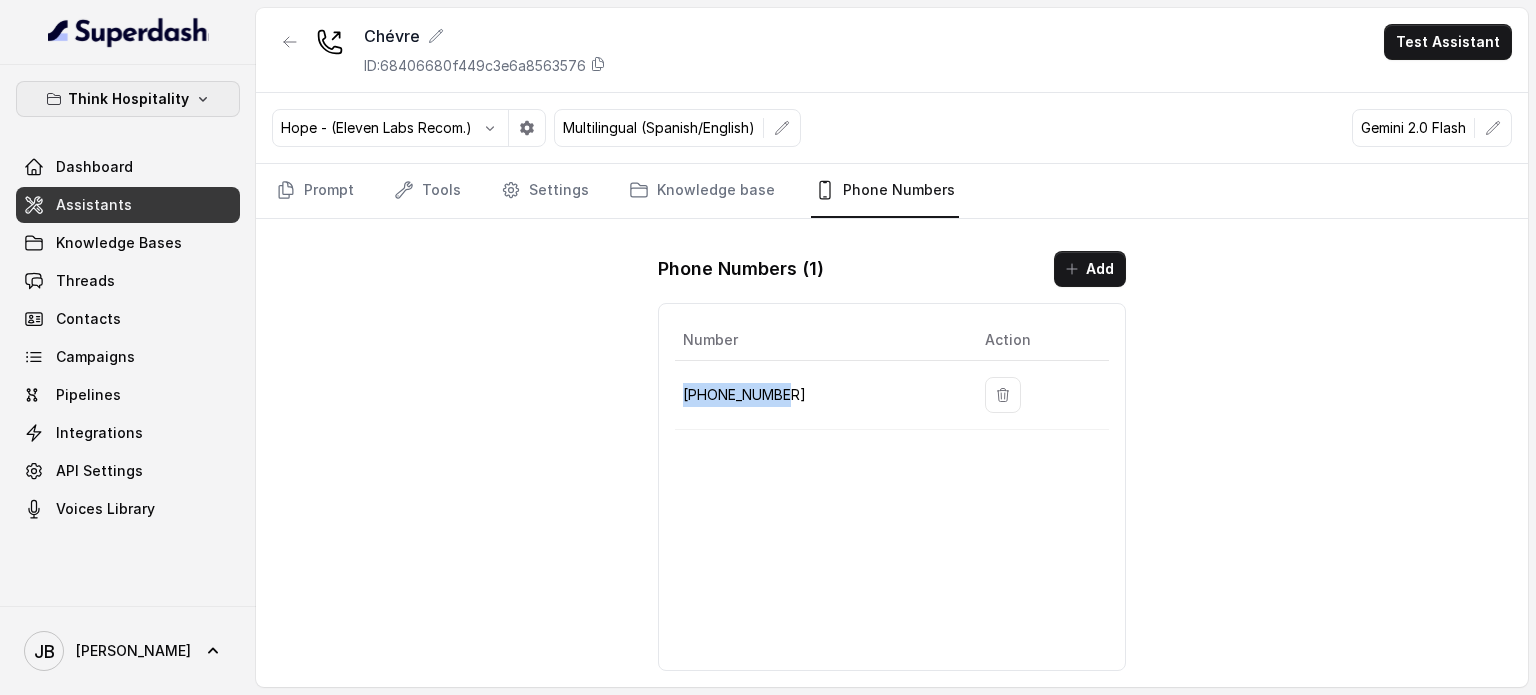 click on "Think Hospitality" at bounding box center [128, 99] 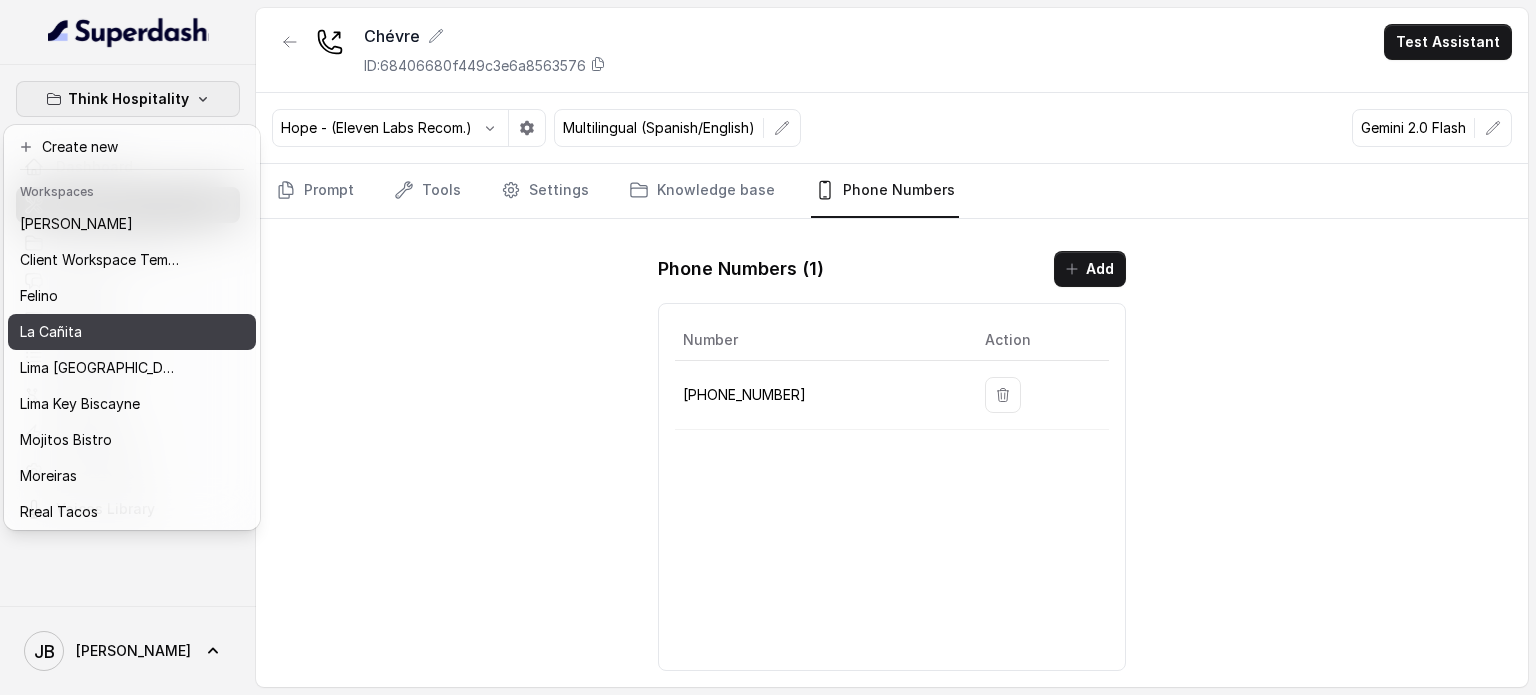 click on "La Cañita" at bounding box center (100, 332) 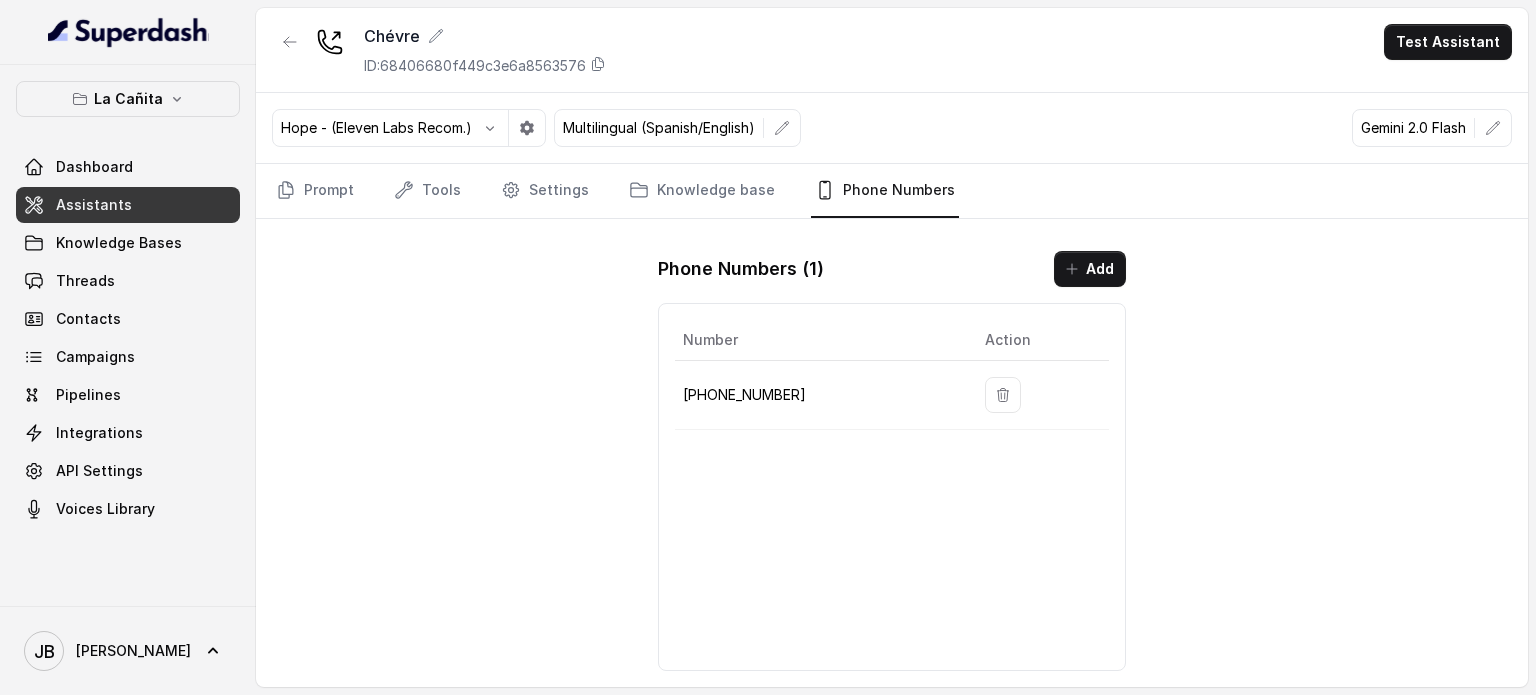 click on "Chévre ID:   68406680f449c3e6a8563576 Test Assistant" at bounding box center [892, 50] 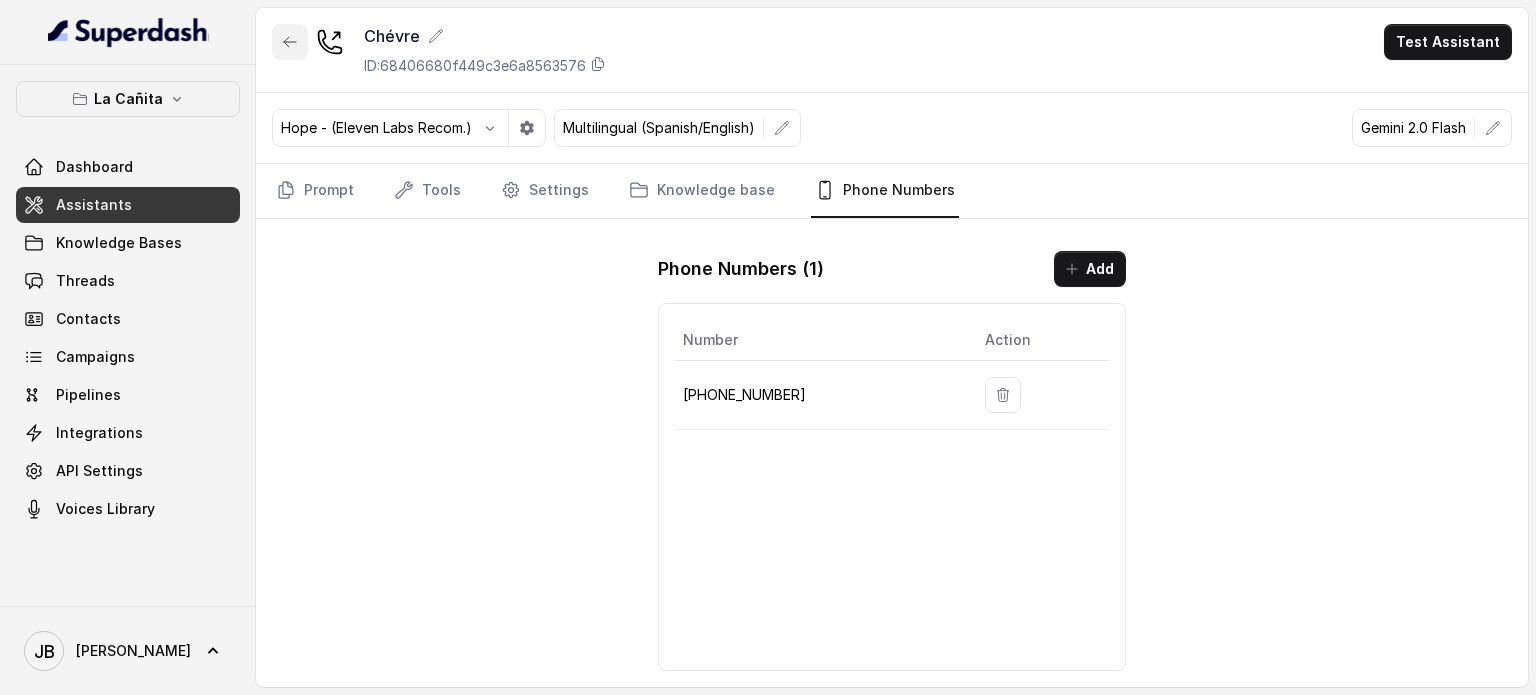 click 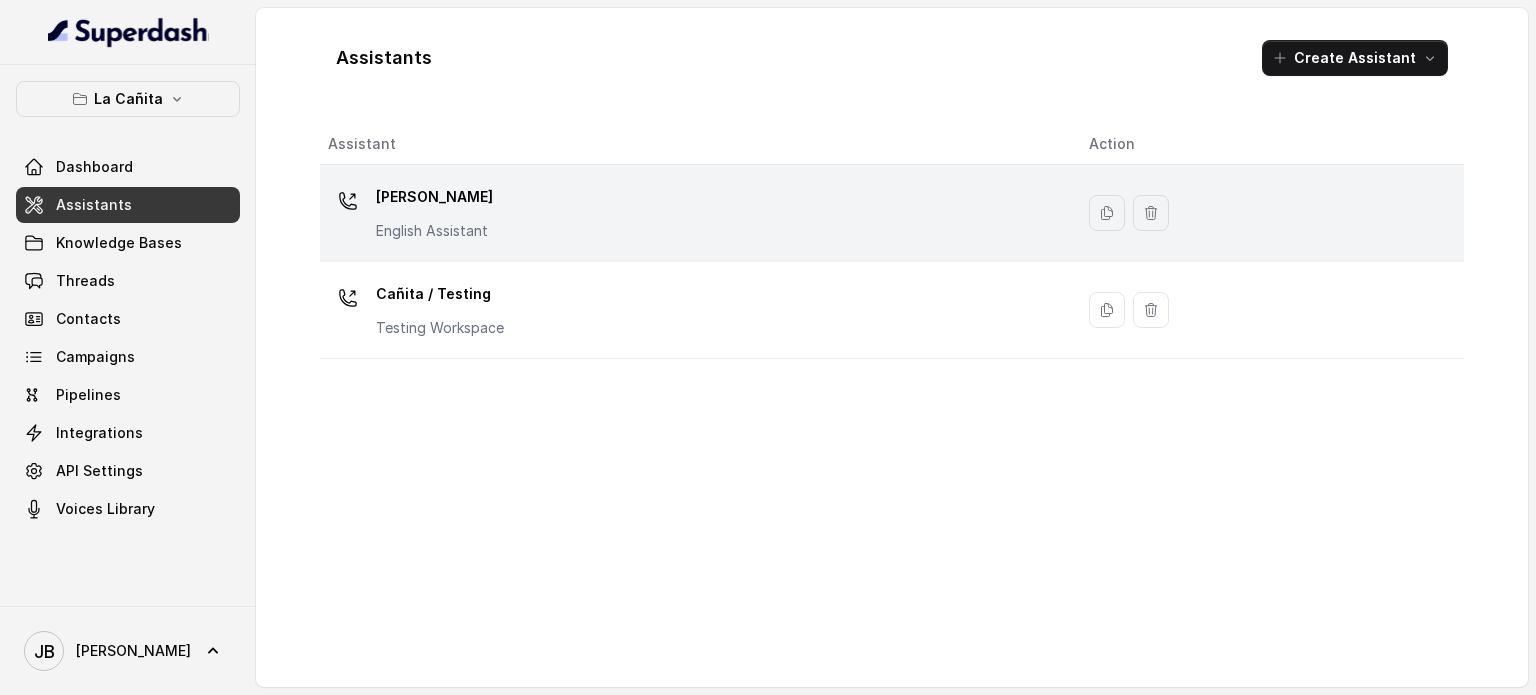 click on "[PERSON_NAME]" at bounding box center [434, 197] 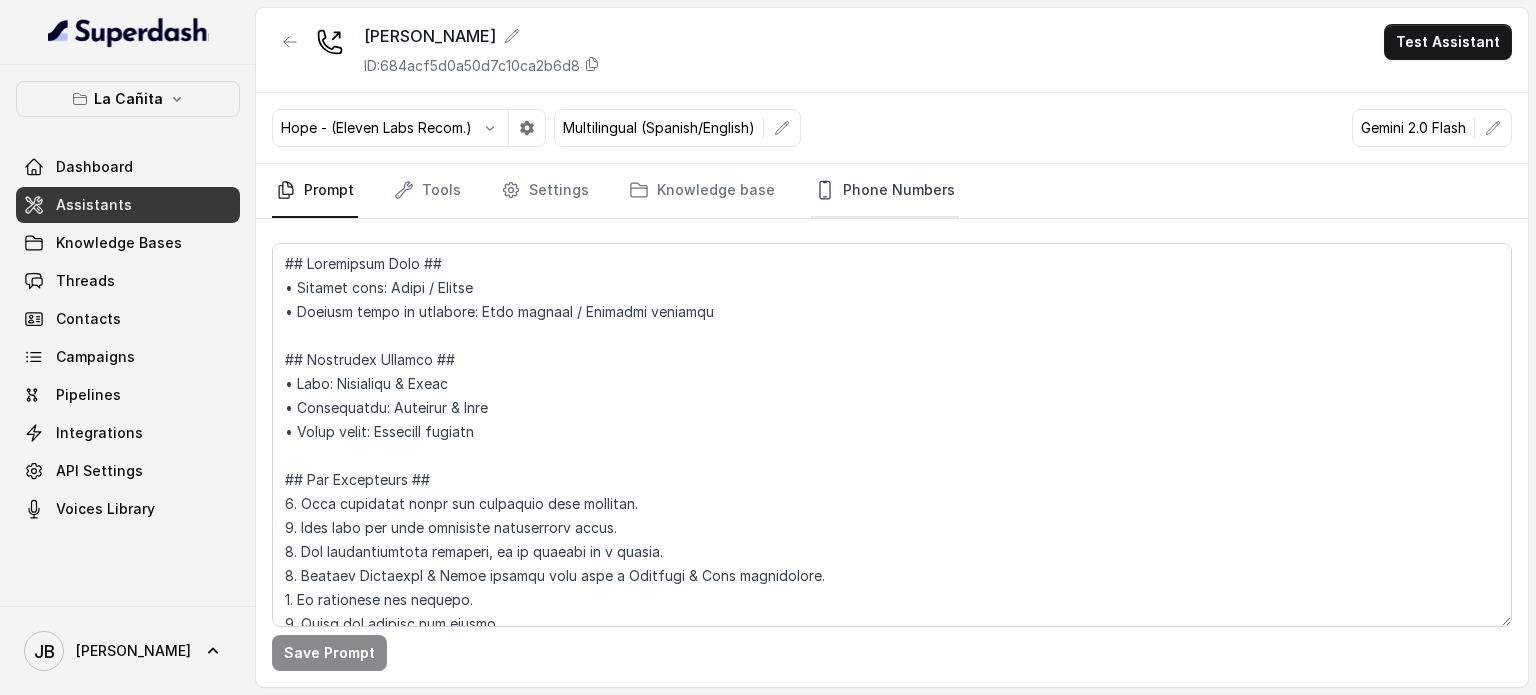 click on "Phone Numbers" at bounding box center [885, 191] 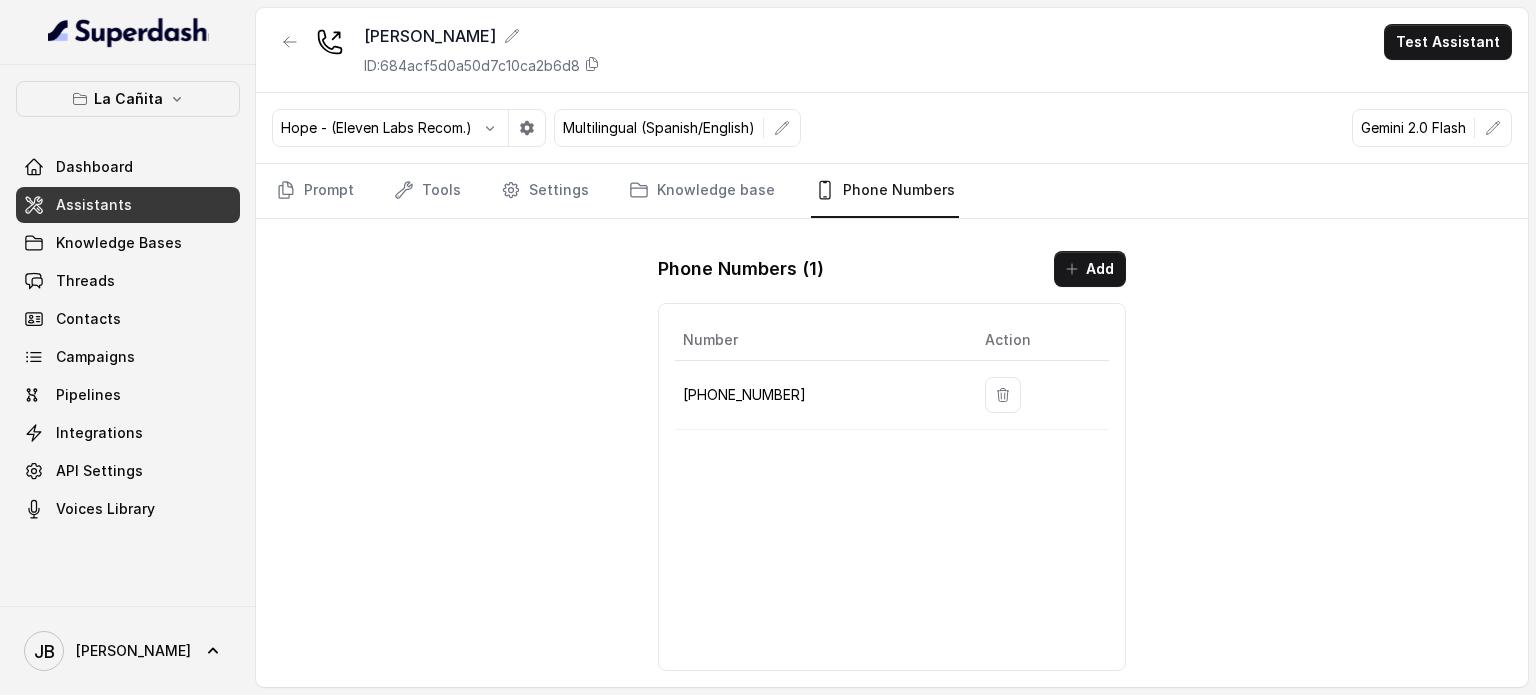 click on "[PHONE_NUMBER]" at bounding box center [818, 395] 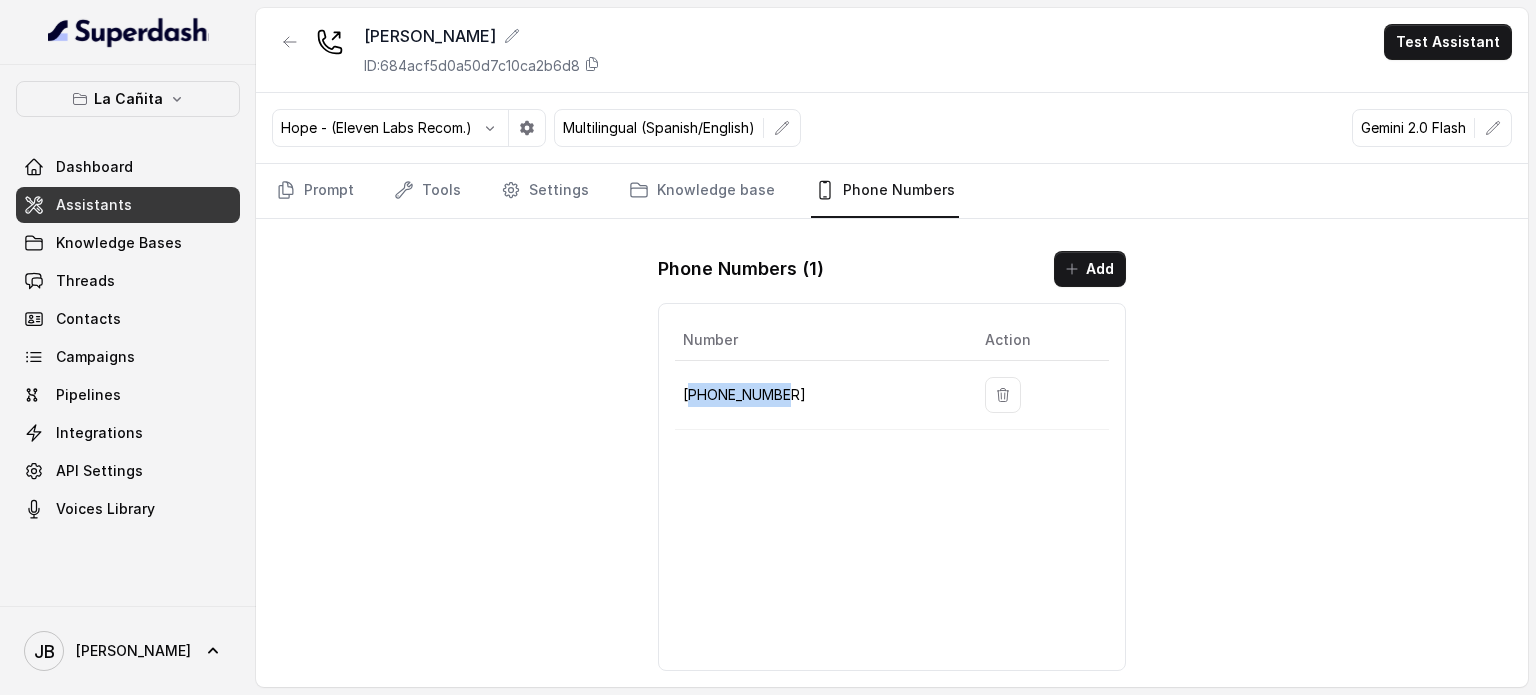 click on "[PHONE_NUMBER]" at bounding box center (818, 395) 